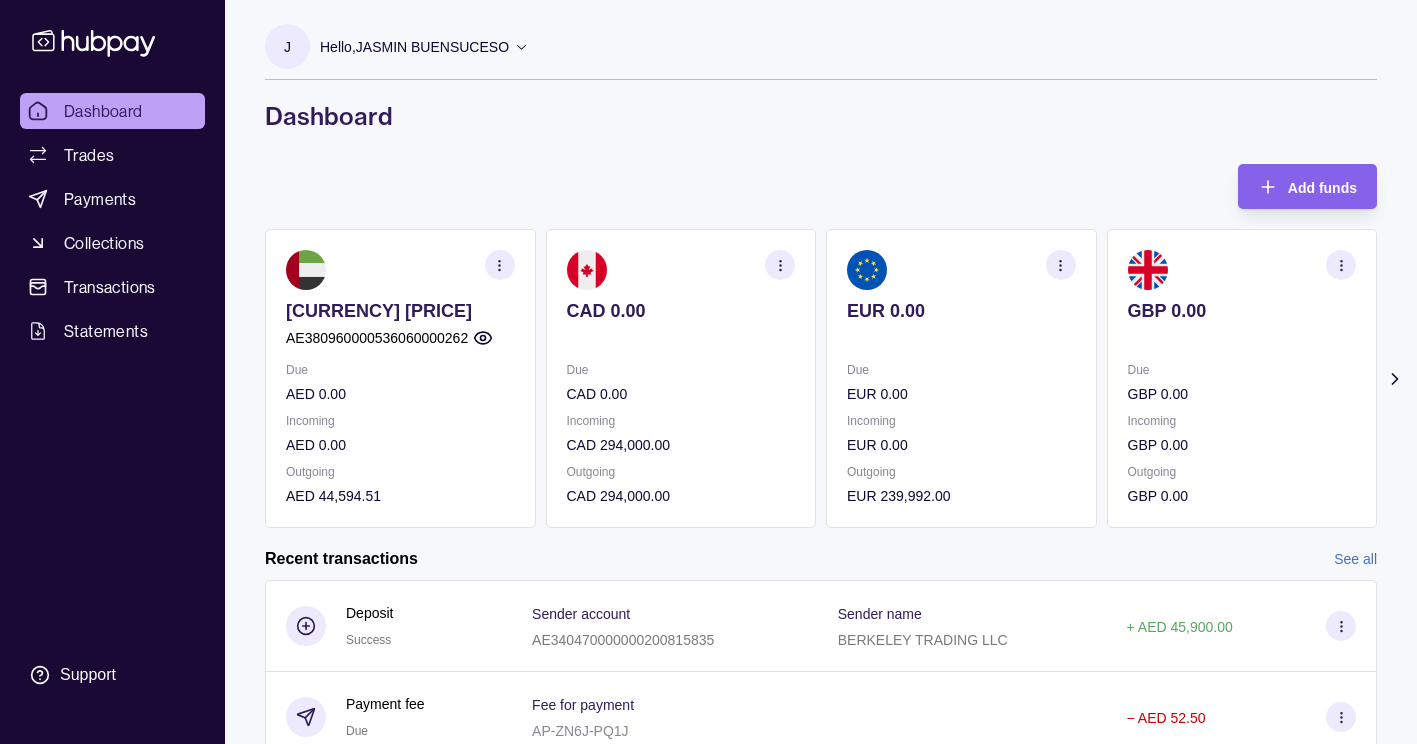 scroll, scrollTop: 356, scrollLeft: 0, axis: vertical 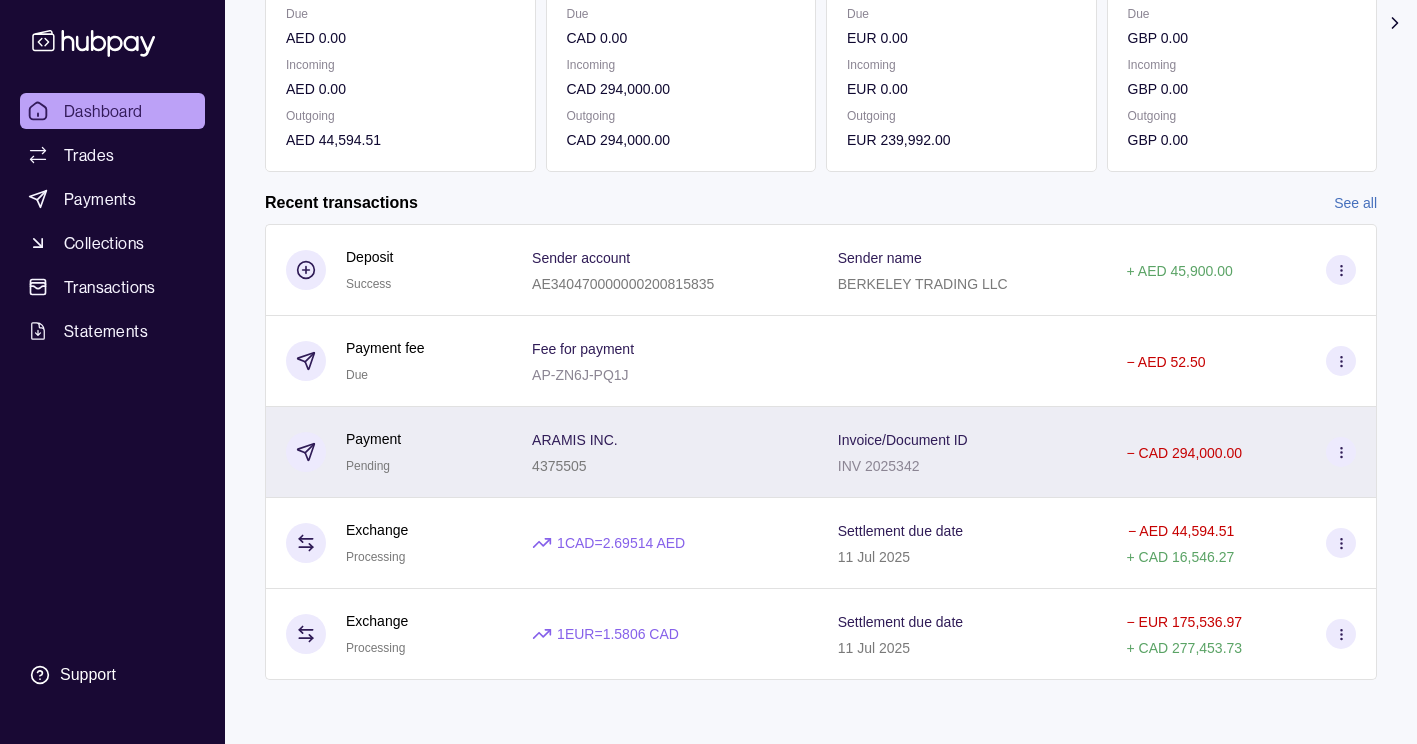 click at bounding box center (1341, 452) 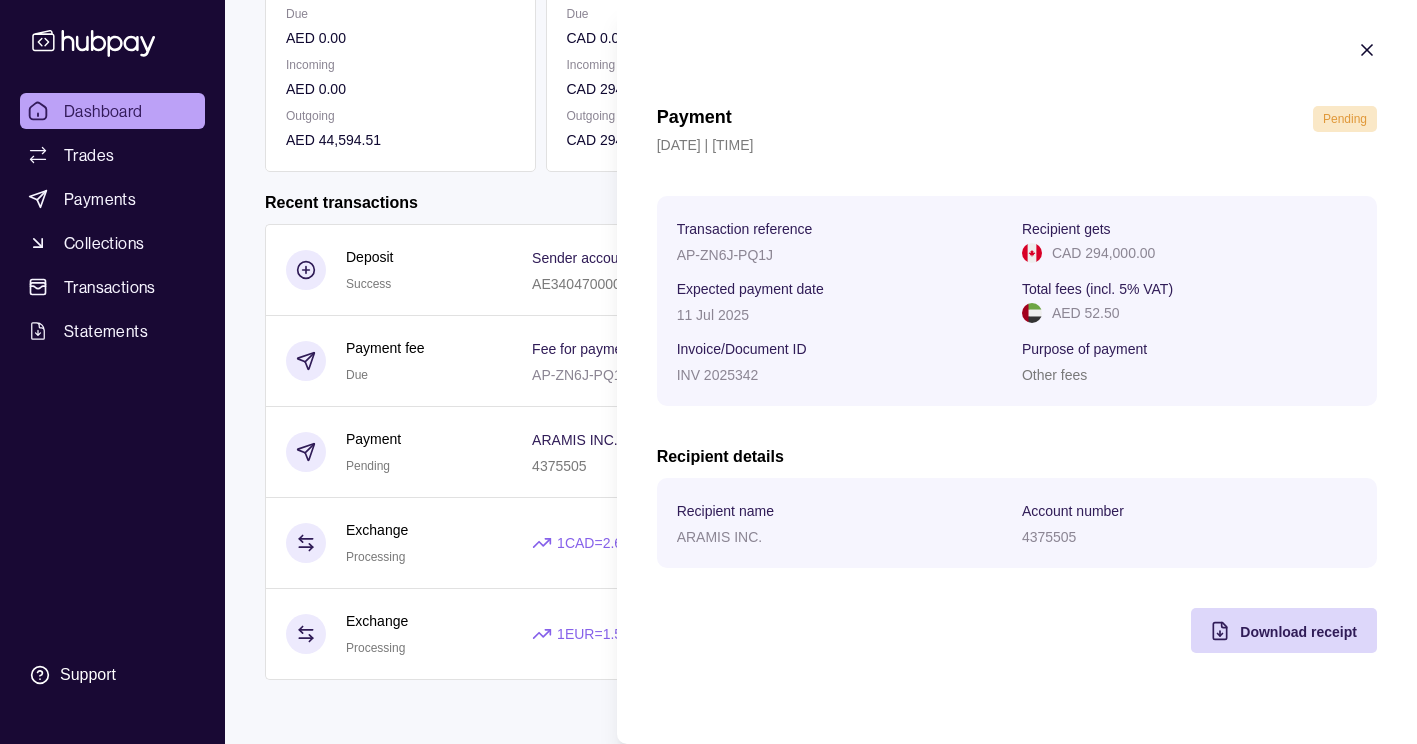 click 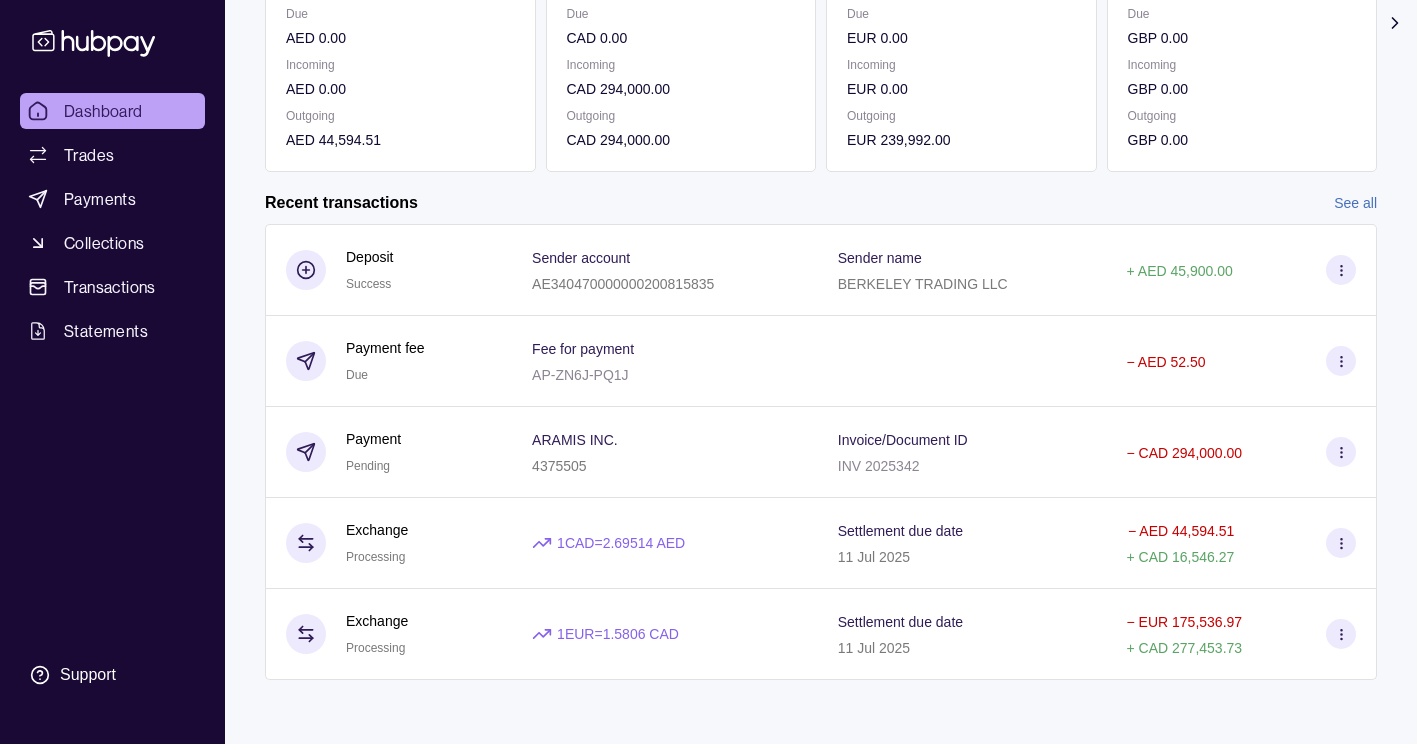 click on "See all" at bounding box center [1355, 203] 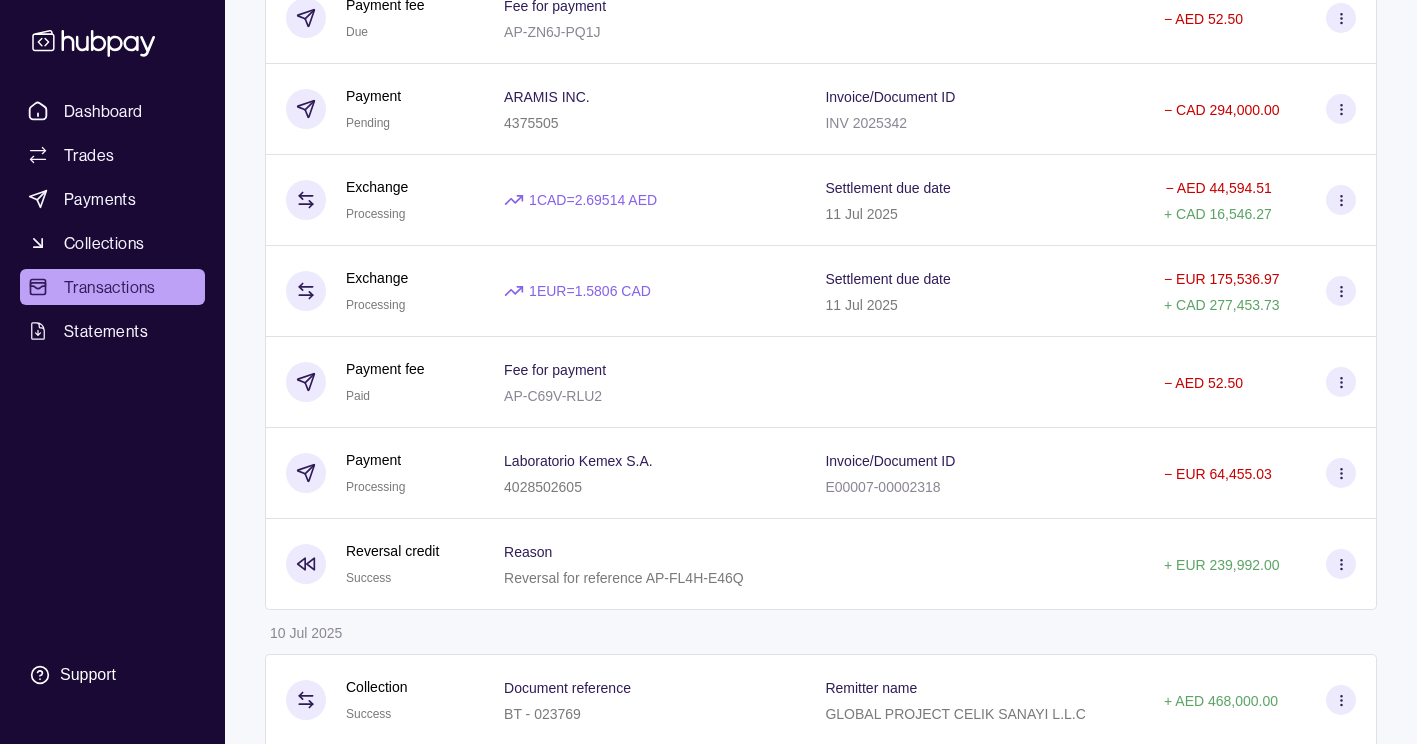scroll, scrollTop: 400, scrollLeft: 0, axis: vertical 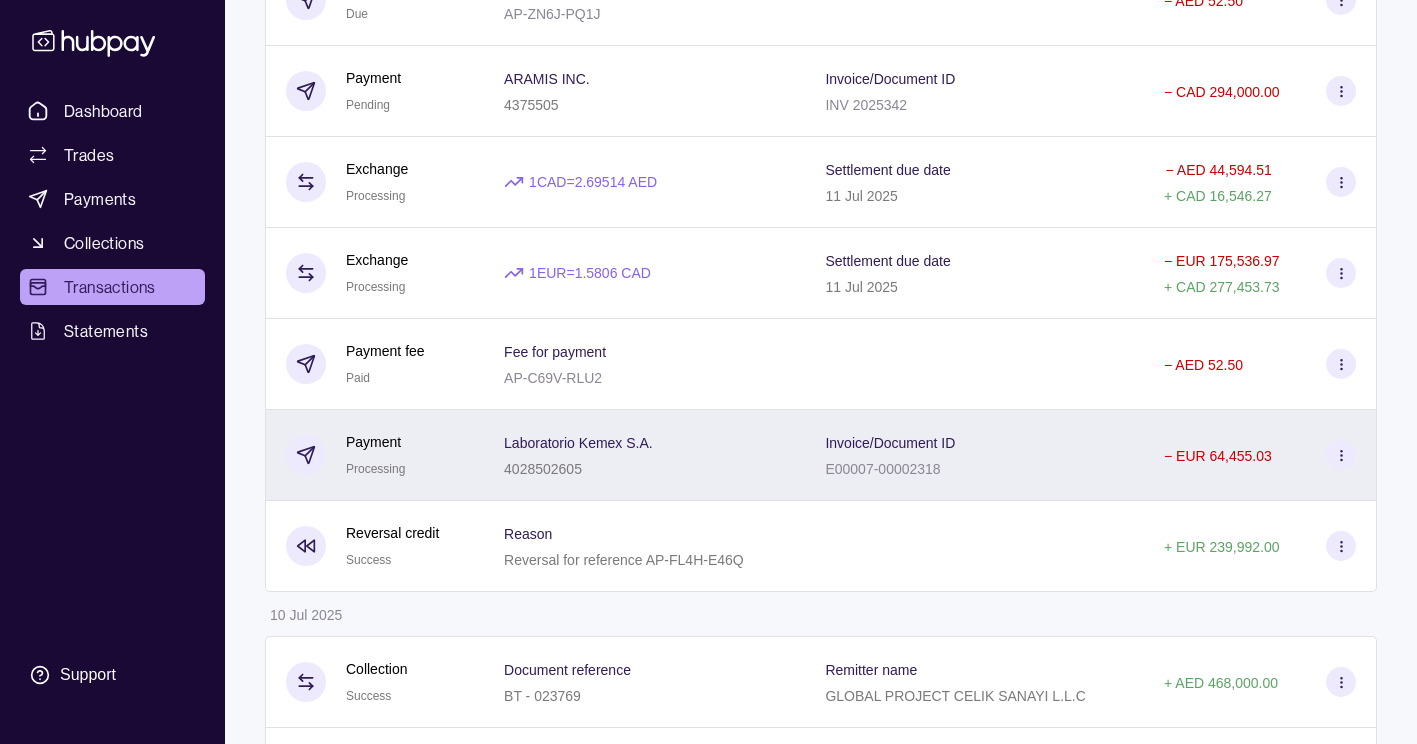 click at bounding box center [1341, 455] 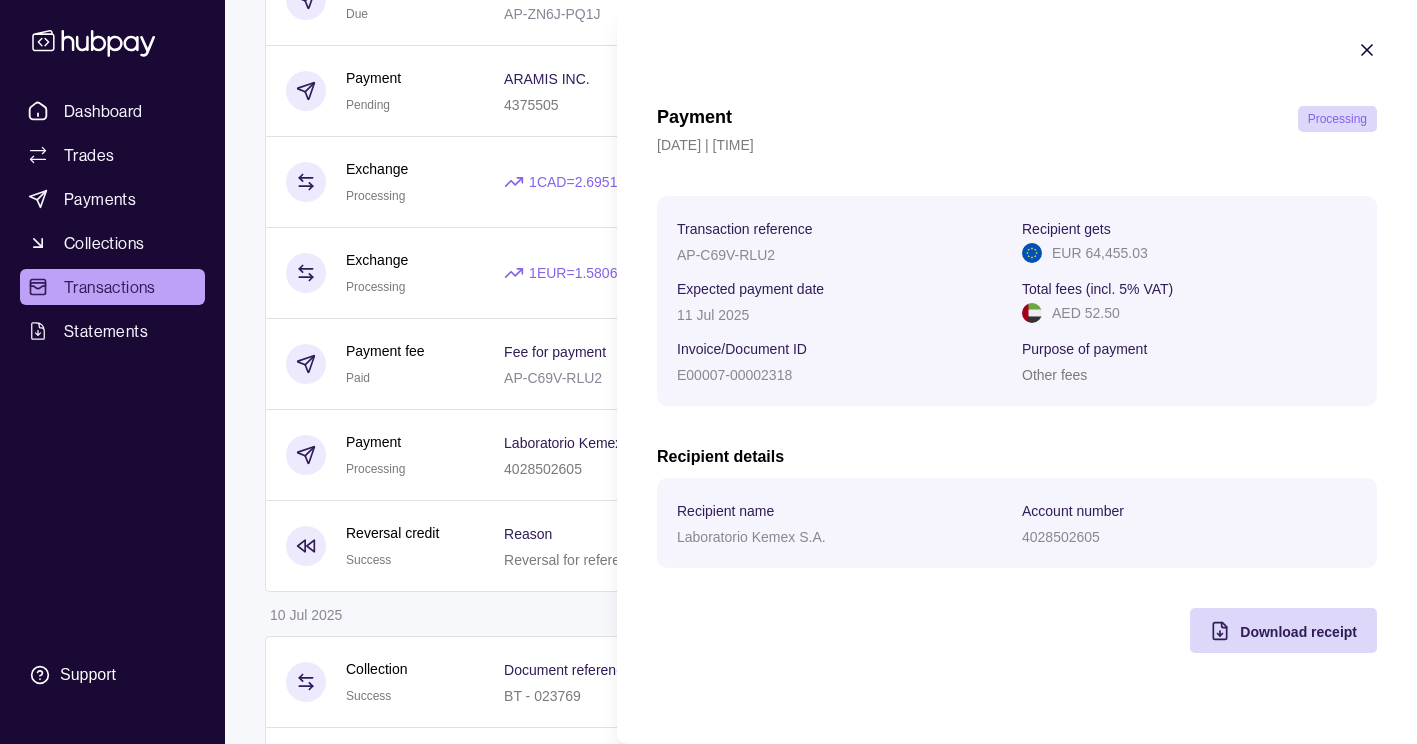 click 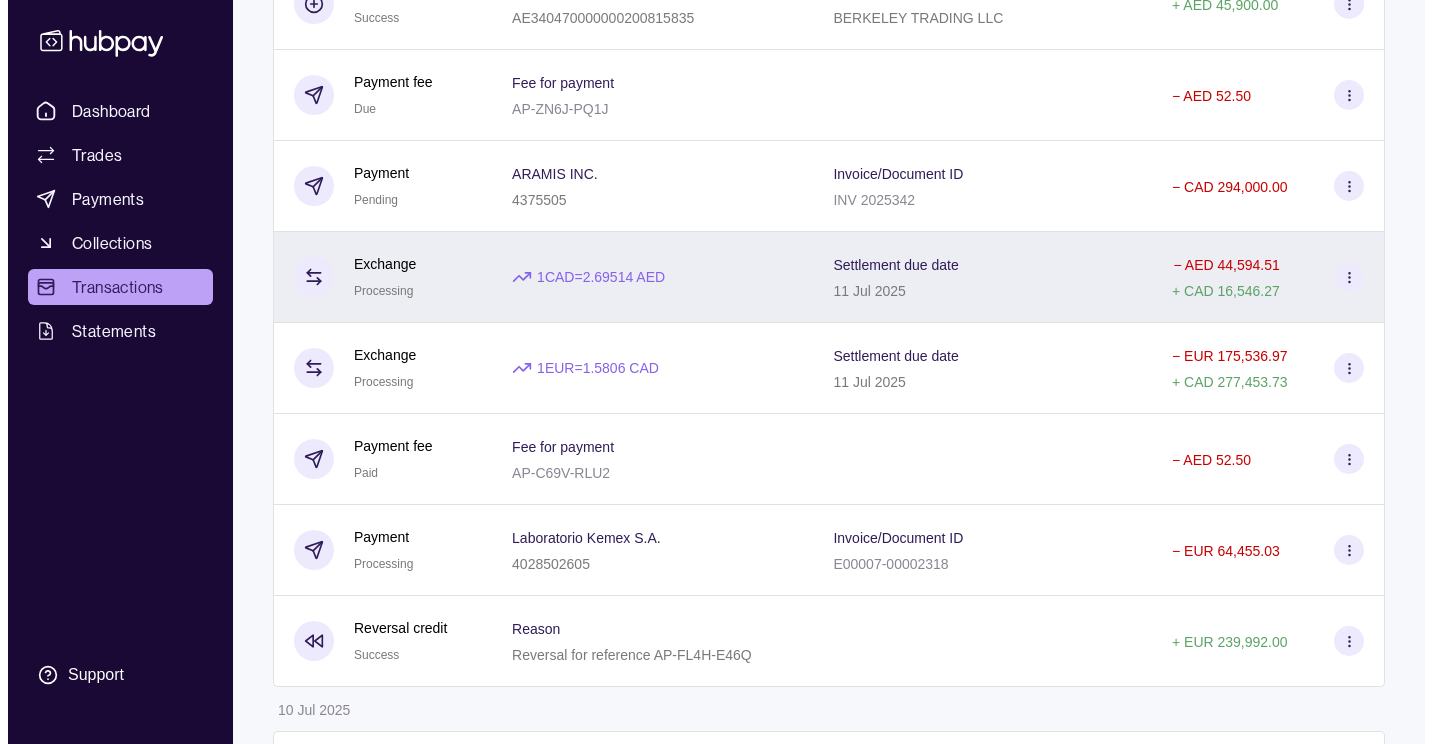 scroll, scrollTop: 0, scrollLeft: 0, axis: both 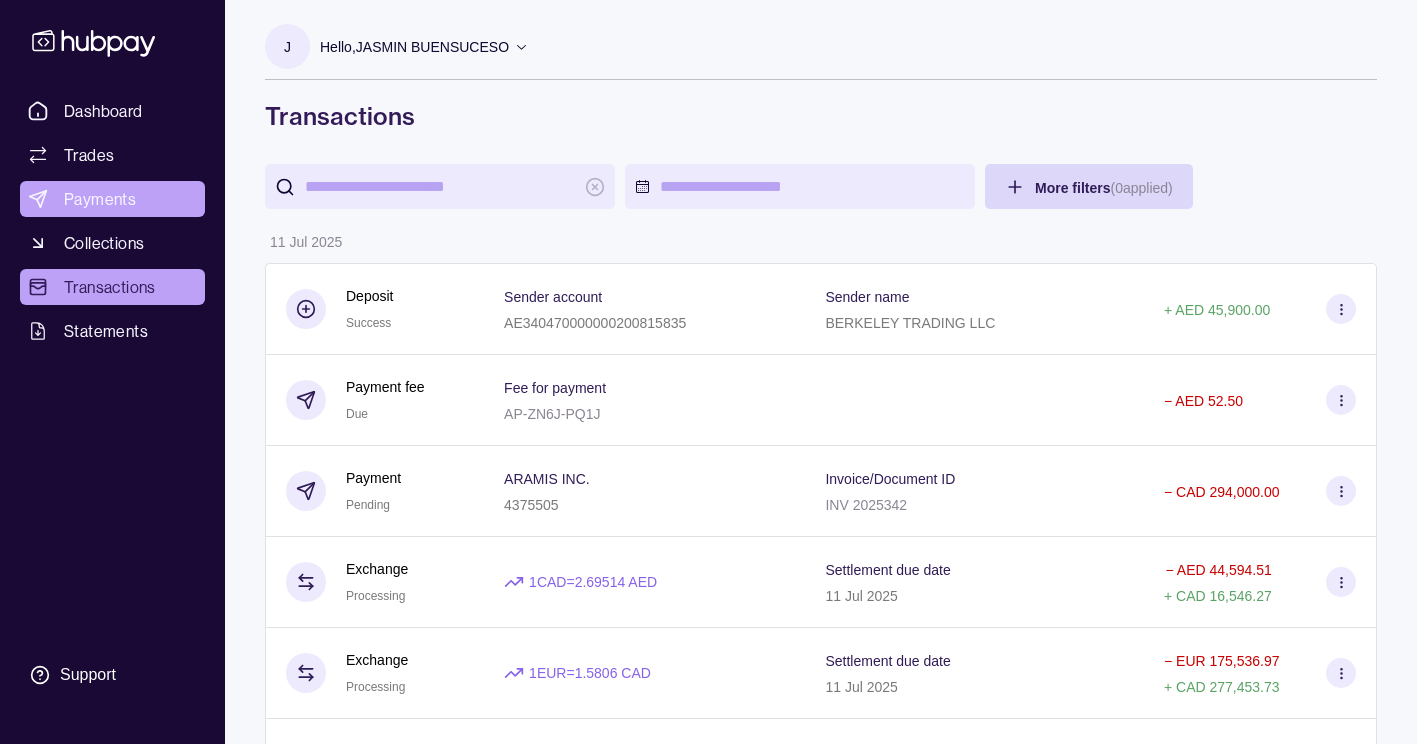 click on "Payments" at bounding box center (100, 199) 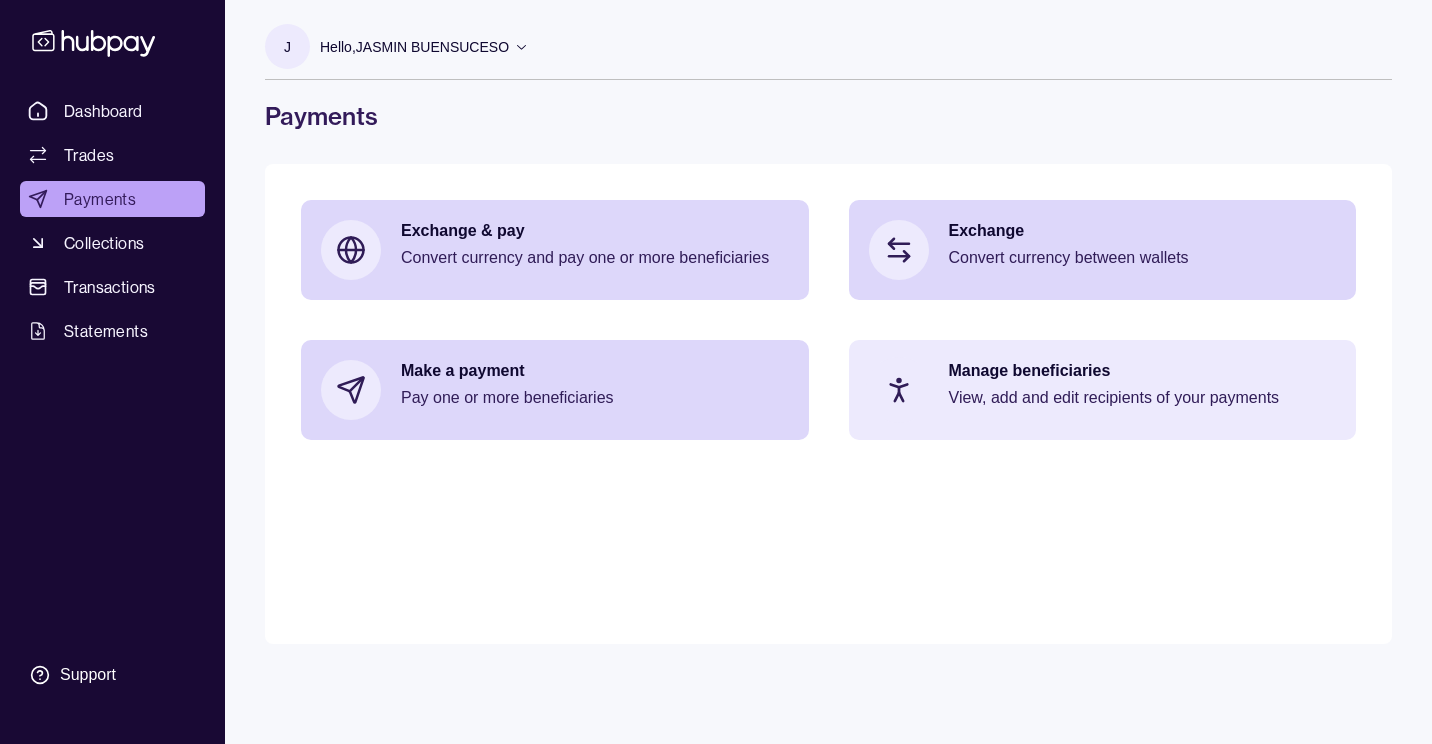 click on "Manage beneficiaries" at bounding box center (1143, 371) 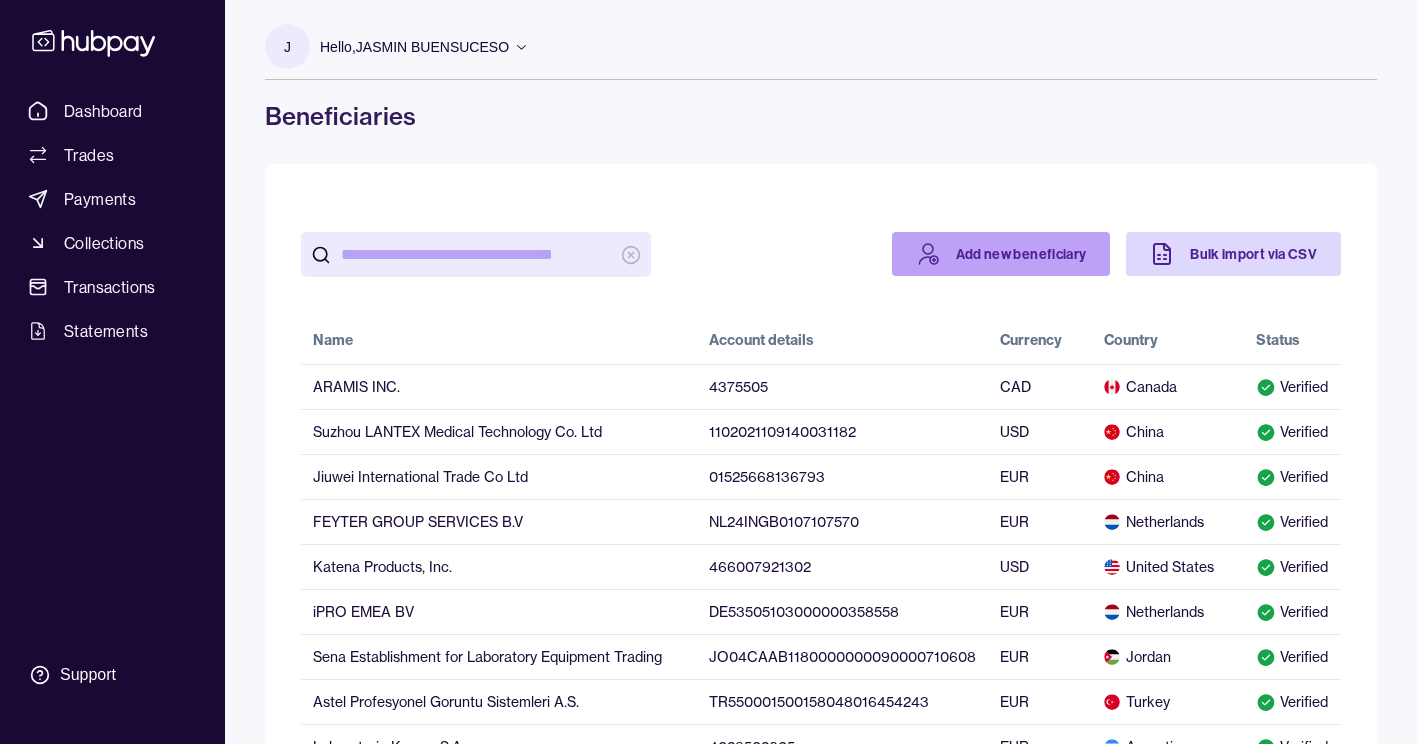click on "Add new beneficiary" at bounding box center [1001, 254] 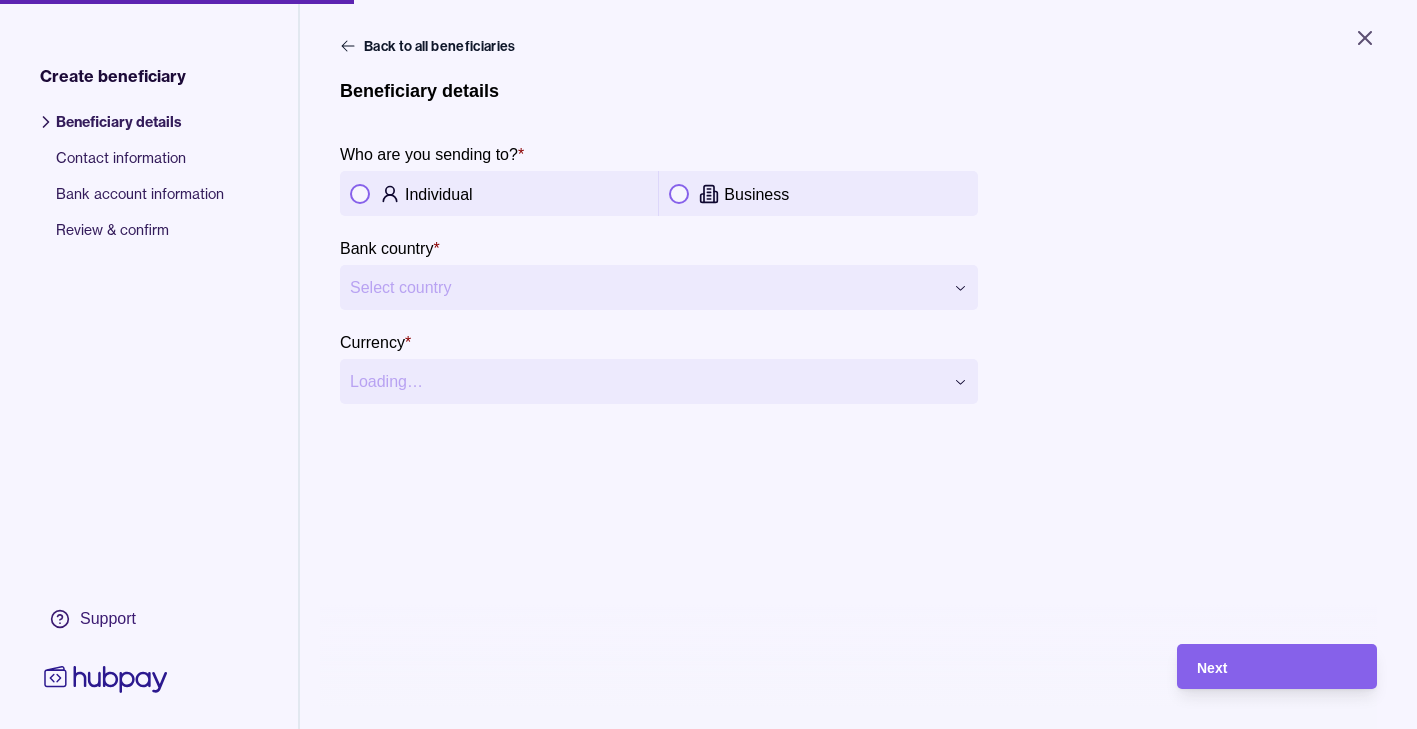 click at bounding box center [679, 194] 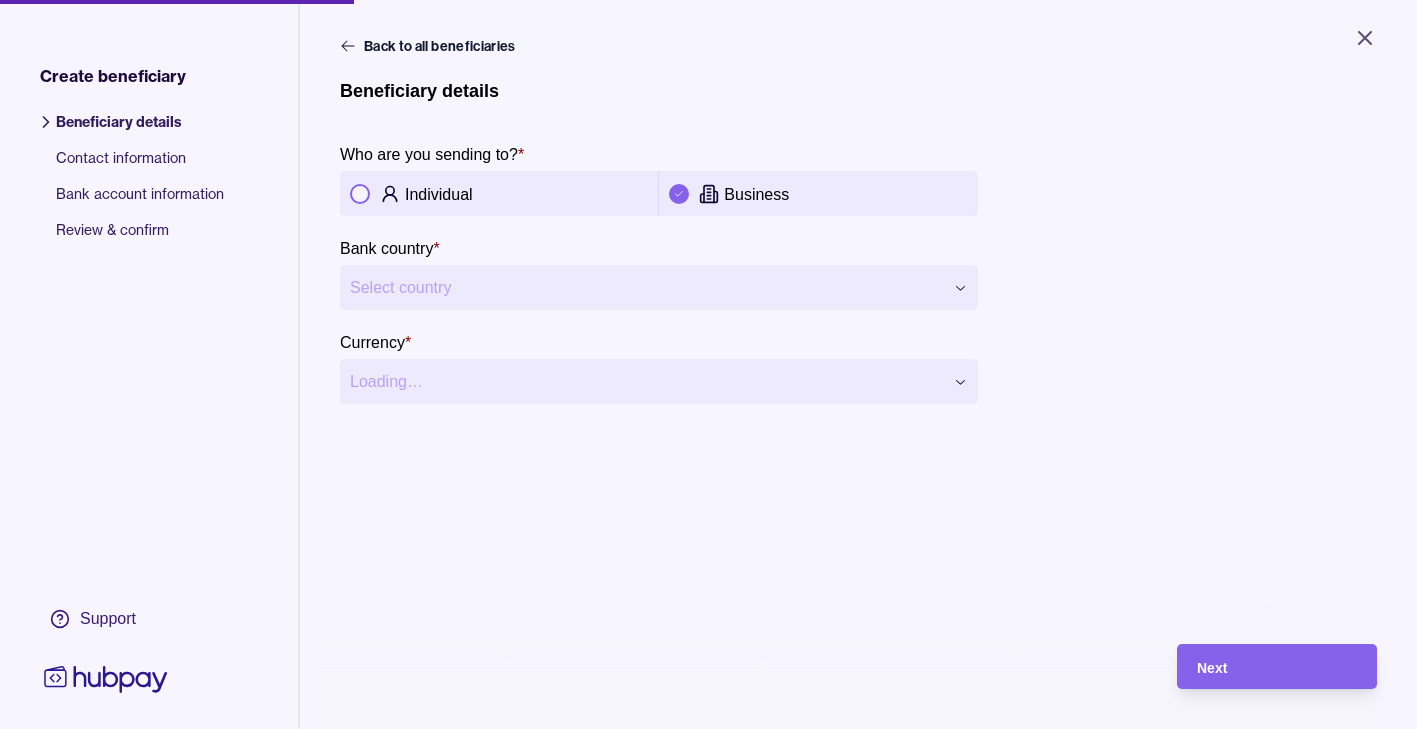 click on "**********" at bounding box center (659, 273) 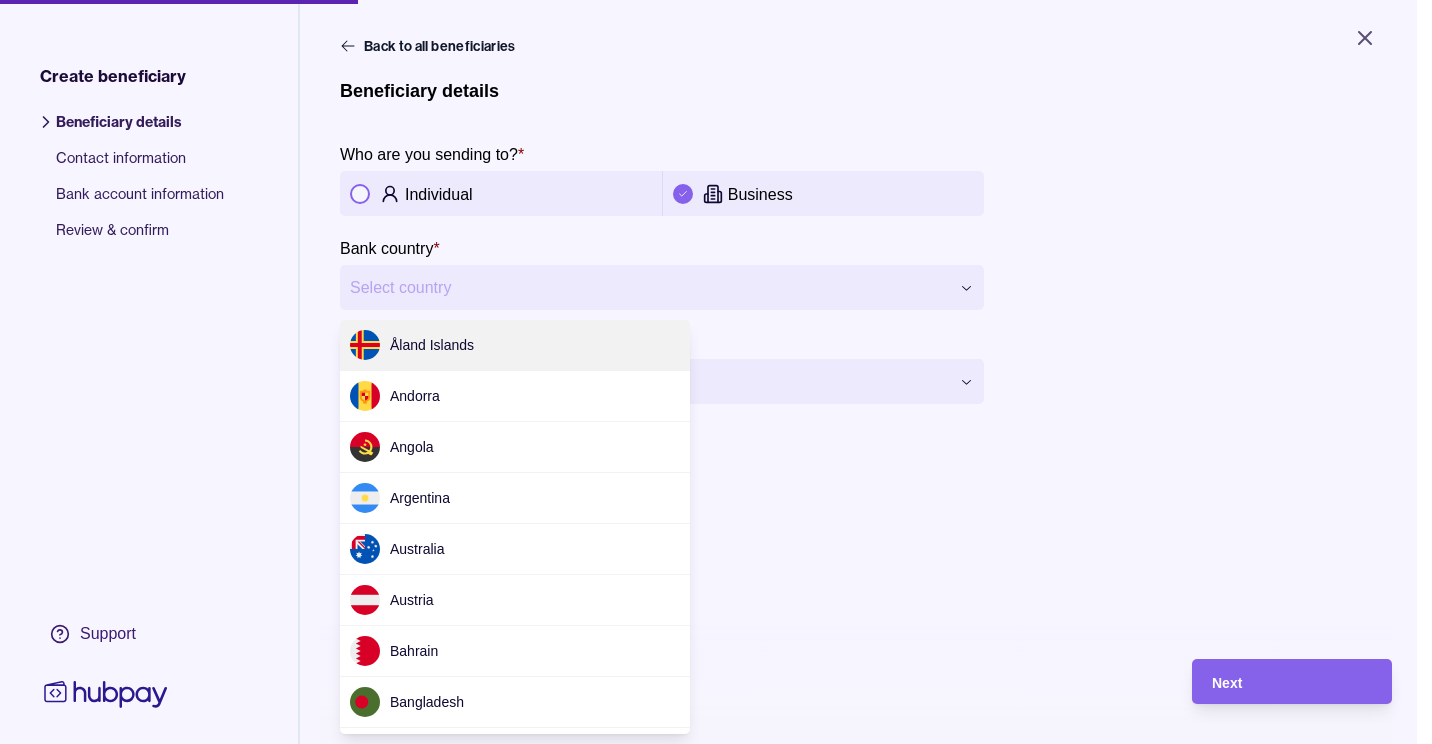 click on "**********" at bounding box center (716, 372) 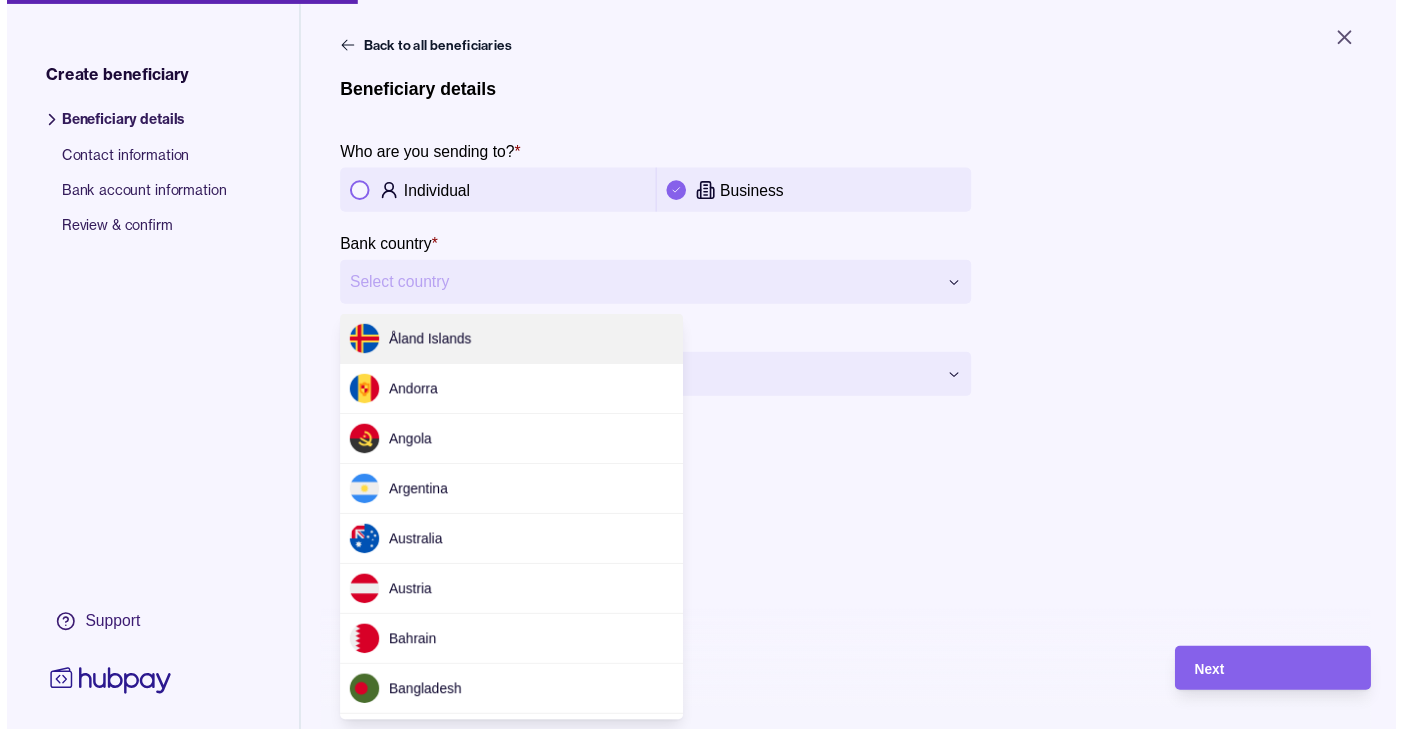 scroll, scrollTop: 1756, scrollLeft: 0, axis: vertical 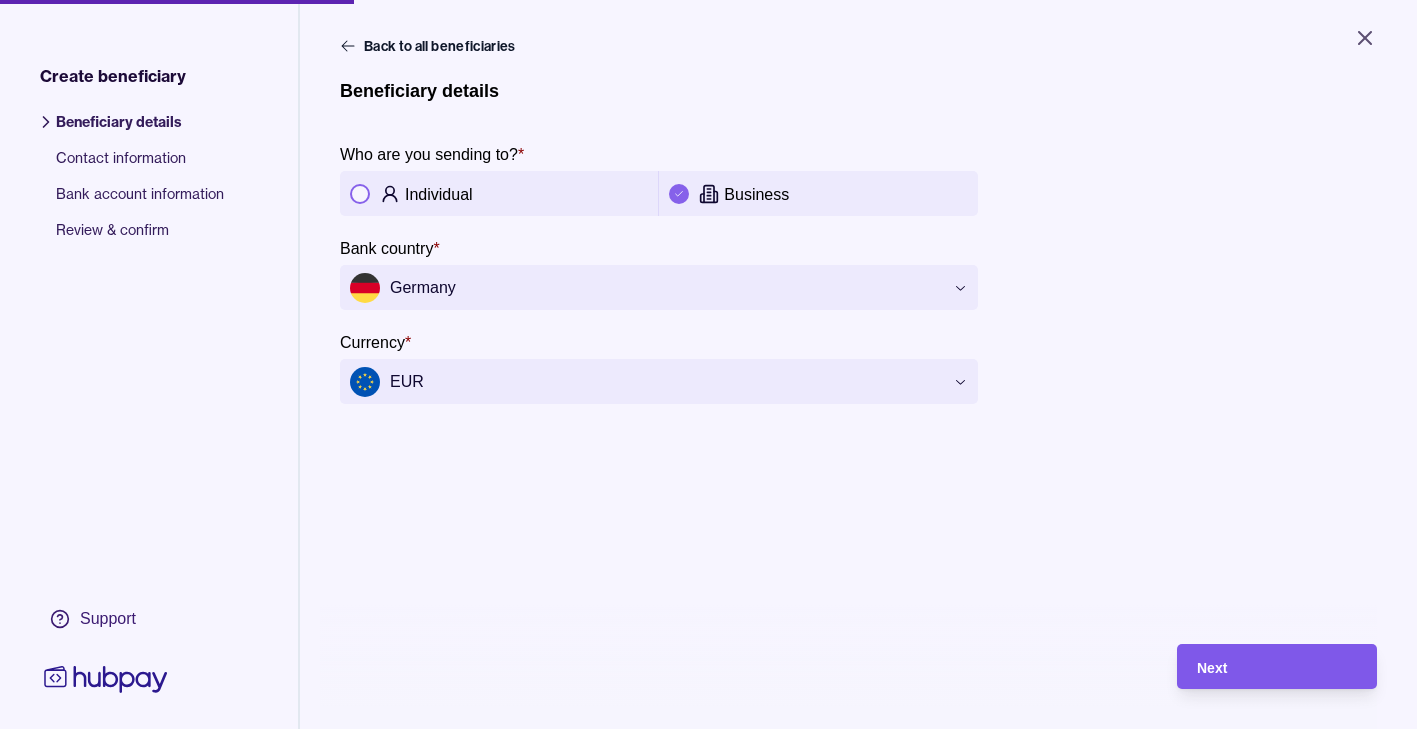 click on "Next" at bounding box center [1262, 666] 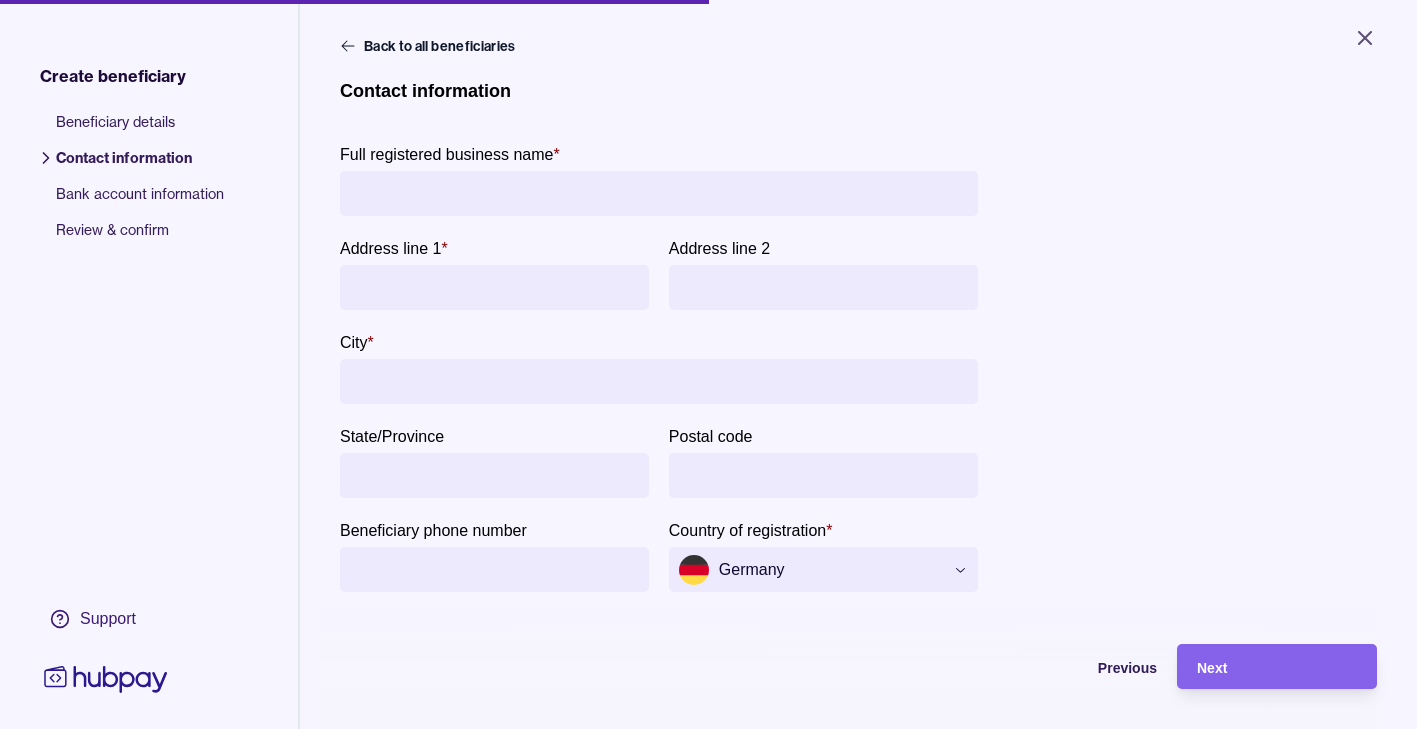 click on "Full registered business name  *" at bounding box center (659, 193) 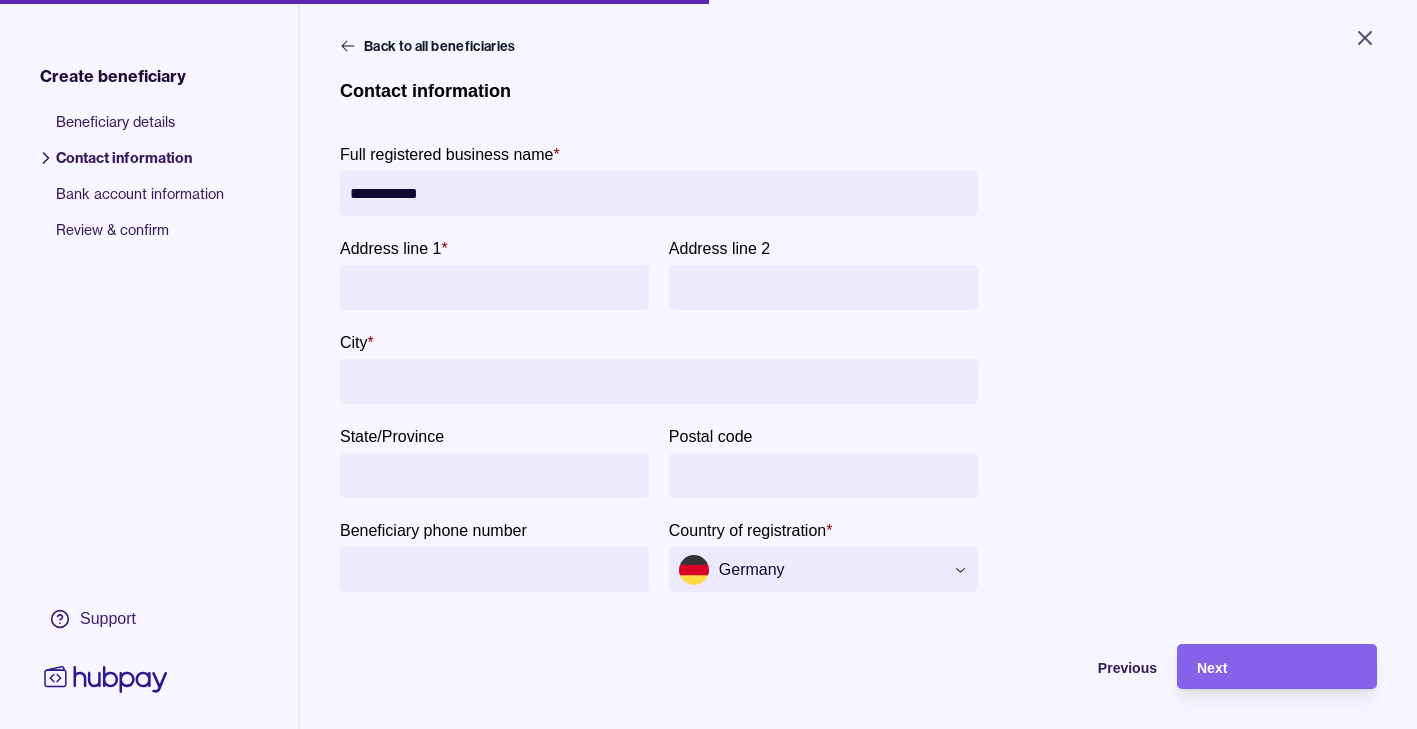 click on "**********" at bounding box center [659, 193] 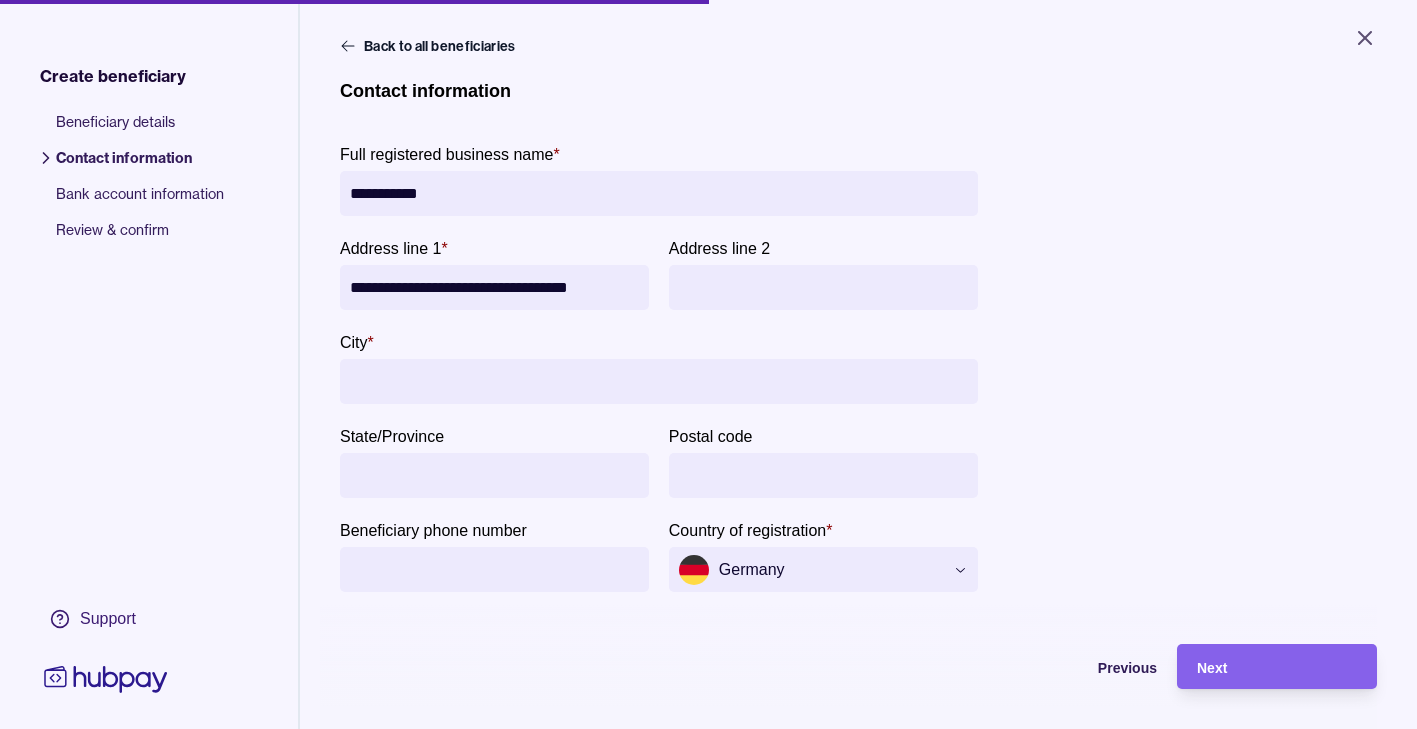 click on "**********" at bounding box center (494, 287) 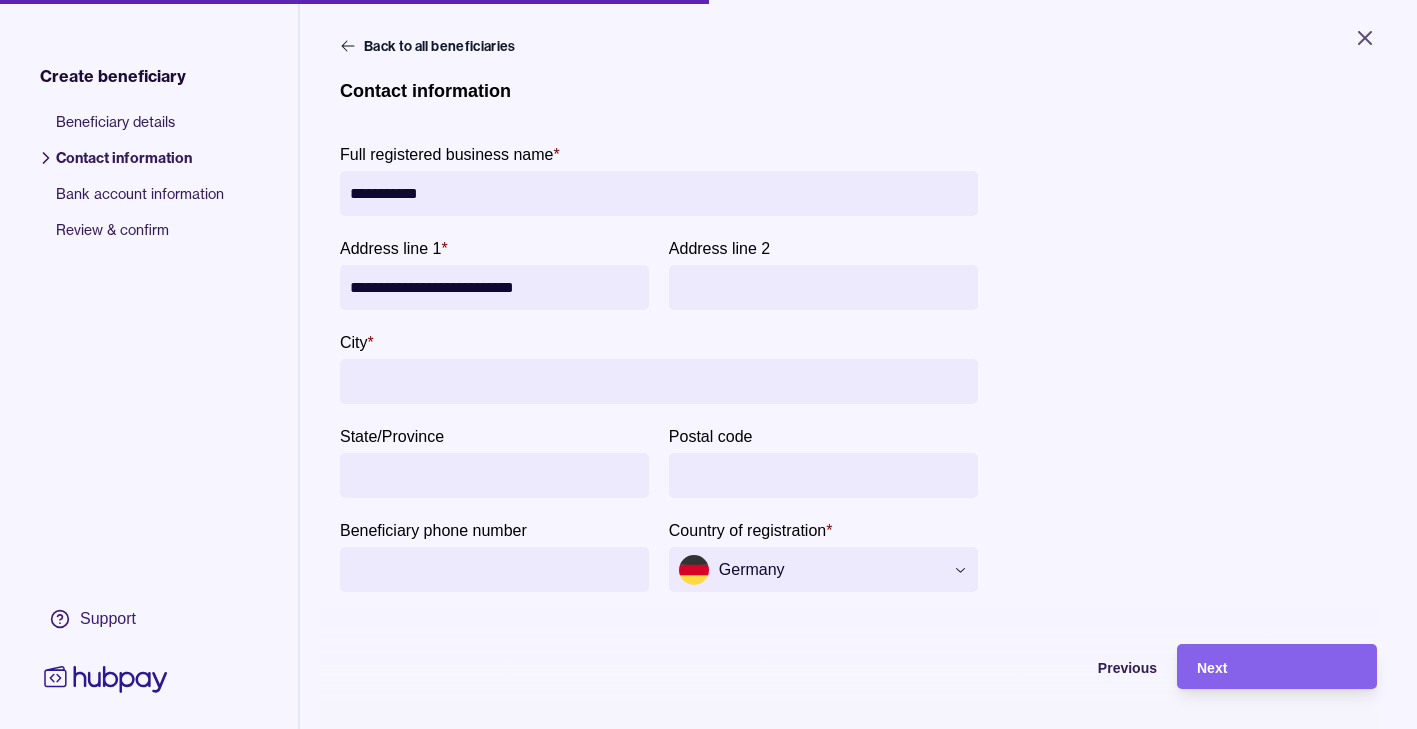 type on "**********" 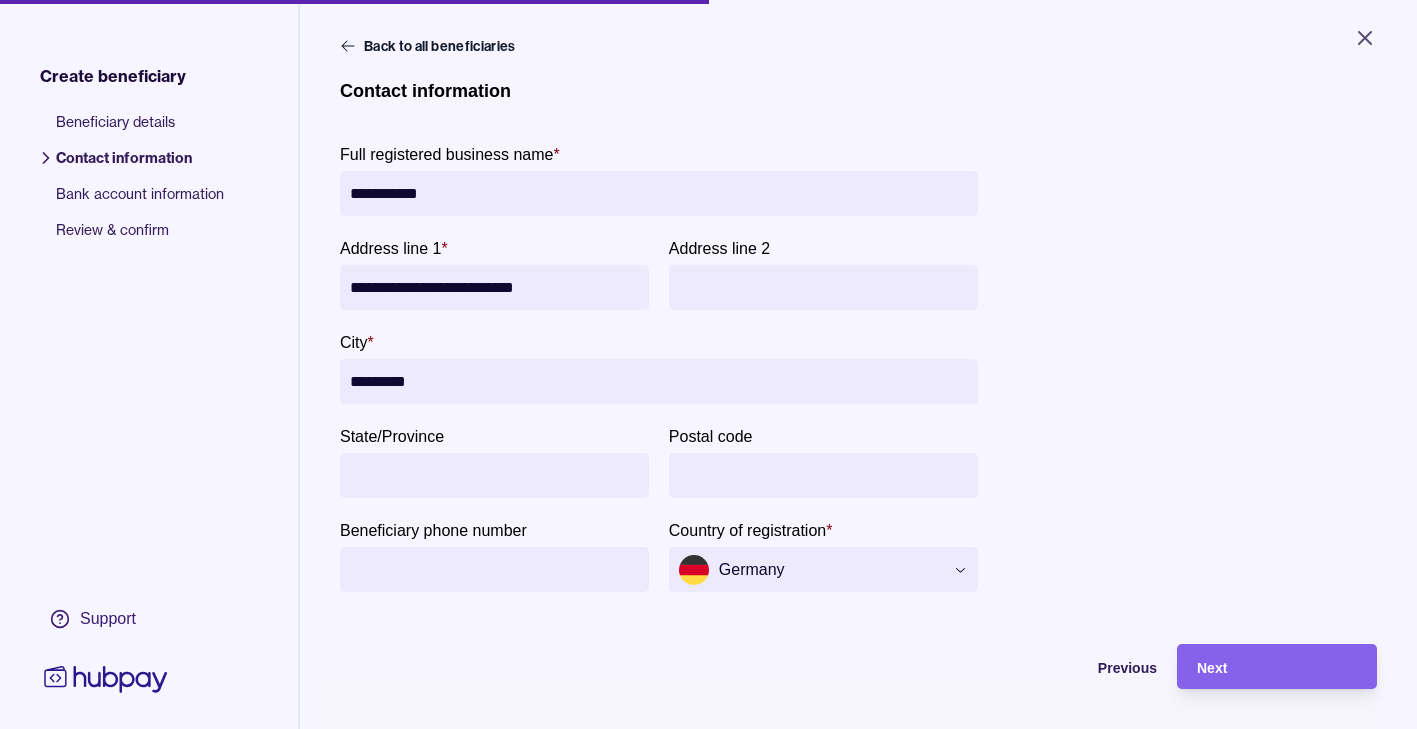 type on "*********" 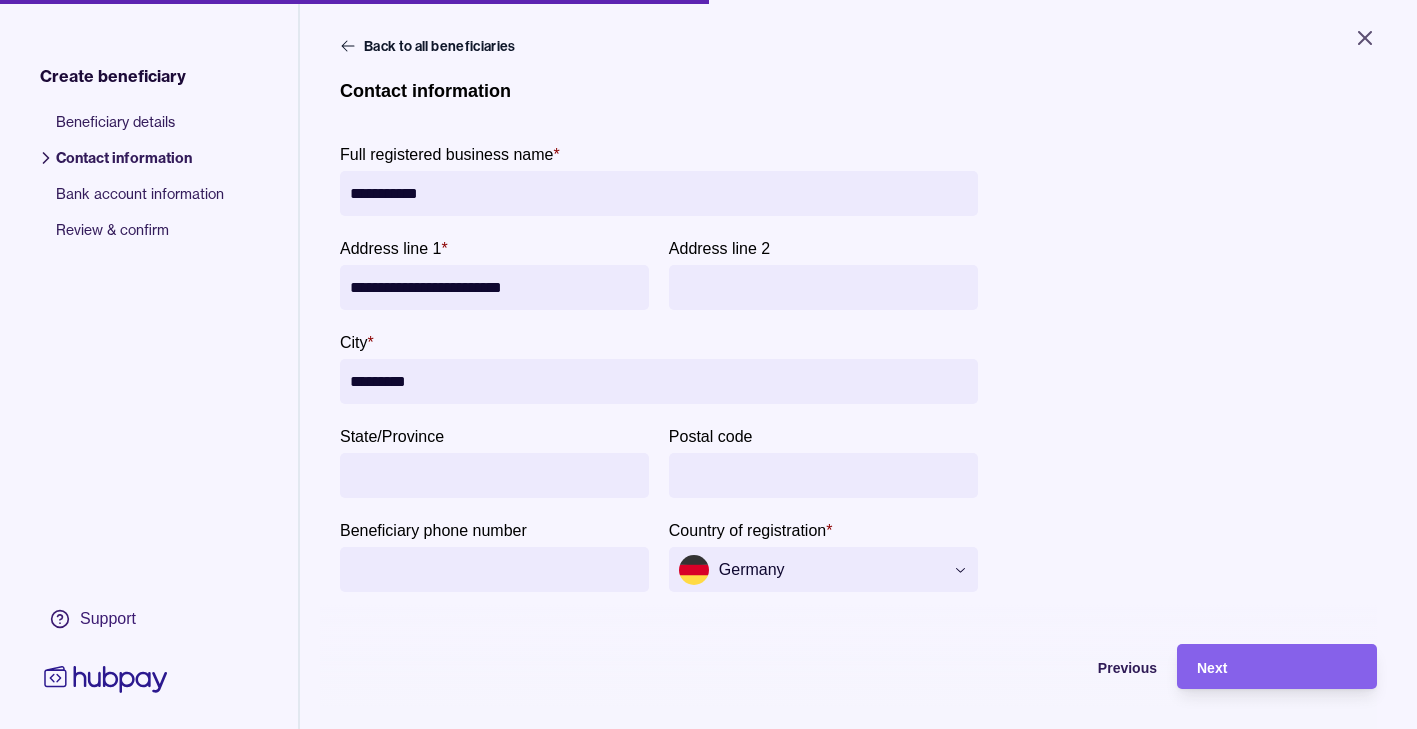 drag, startPoint x: 565, startPoint y: 278, endPoint x: 287, endPoint y: 283, distance: 278.04495 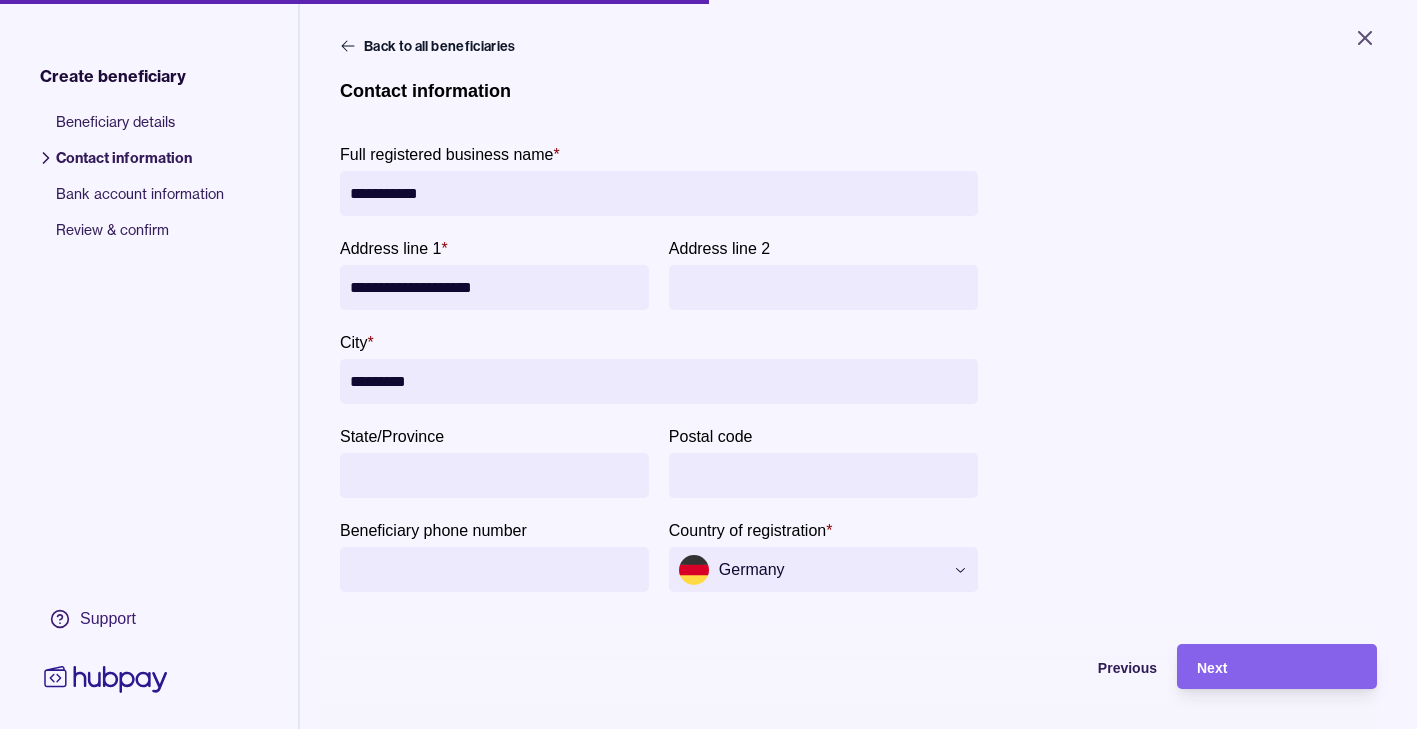drag, startPoint x: 559, startPoint y: 276, endPoint x: 241, endPoint y: 284, distance: 318.10062 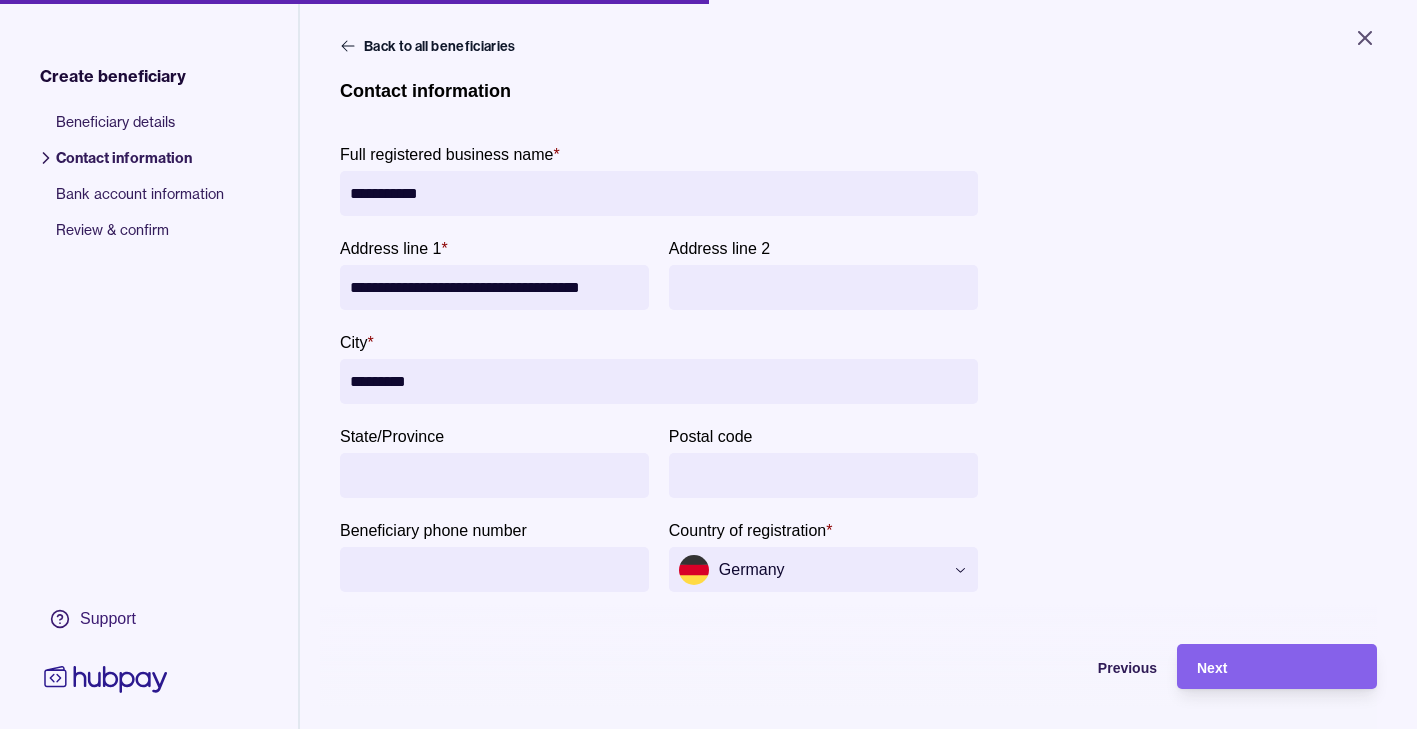scroll, scrollTop: 0, scrollLeft: 13, axis: horizontal 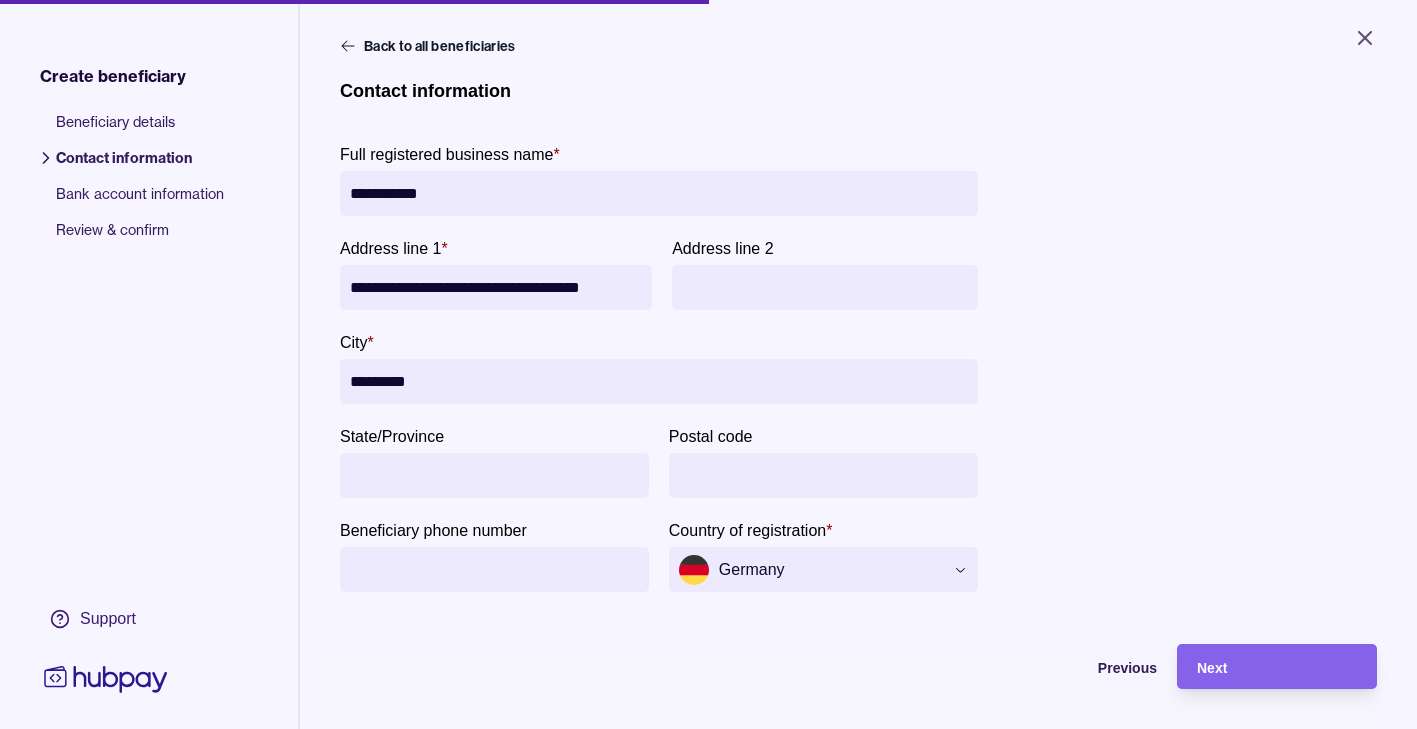 drag, startPoint x: 464, startPoint y: 281, endPoint x: 475, endPoint y: 281, distance: 11 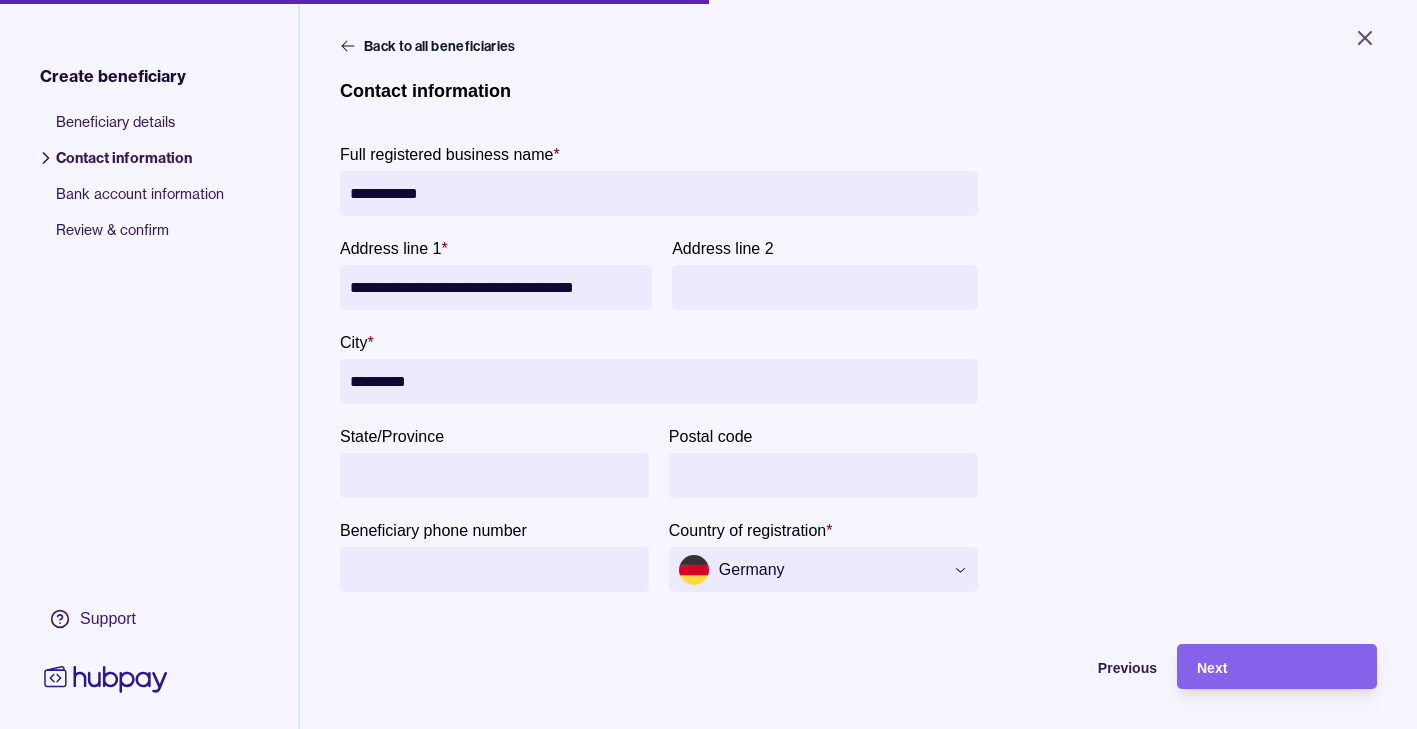 scroll, scrollTop: 0, scrollLeft: 3, axis: horizontal 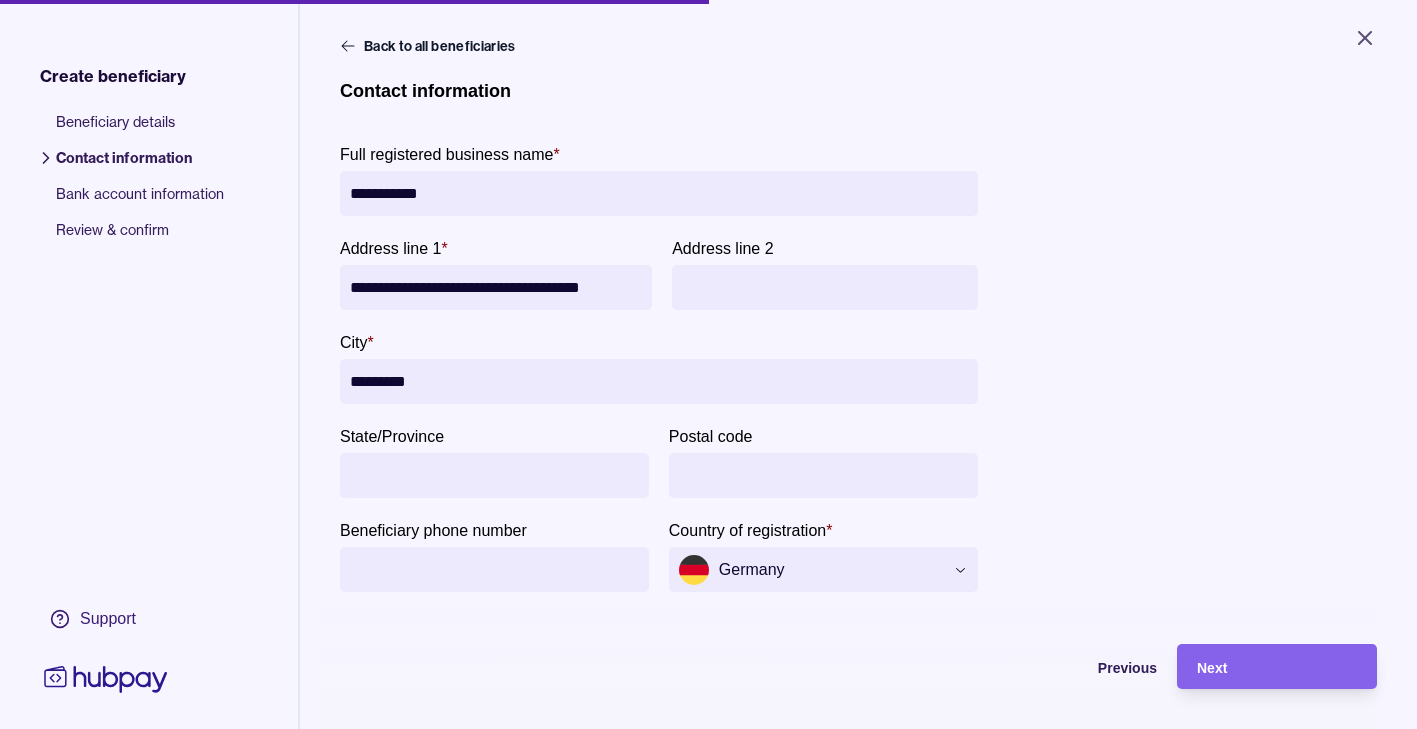click on "**********" at bounding box center [496, 287] 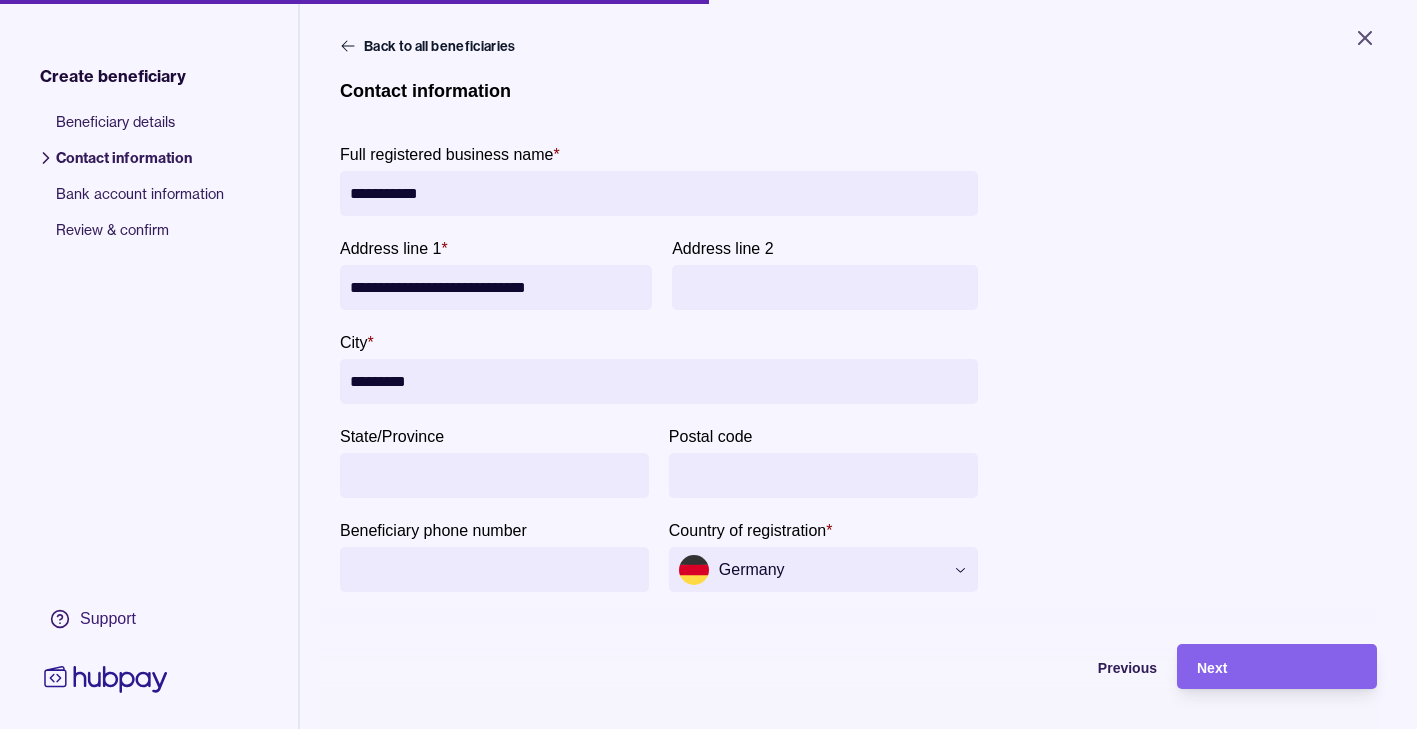 scroll, scrollTop: 0, scrollLeft: 0, axis: both 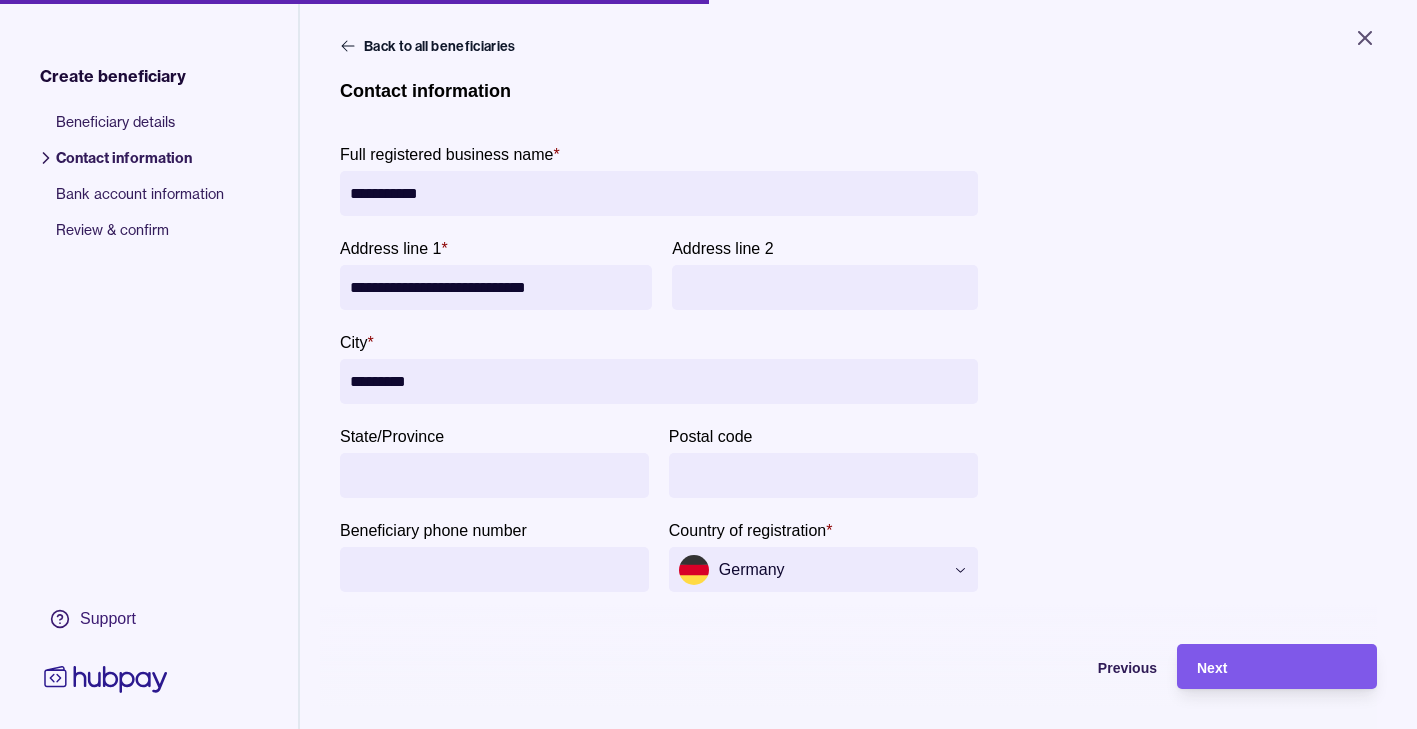 type on "**********" 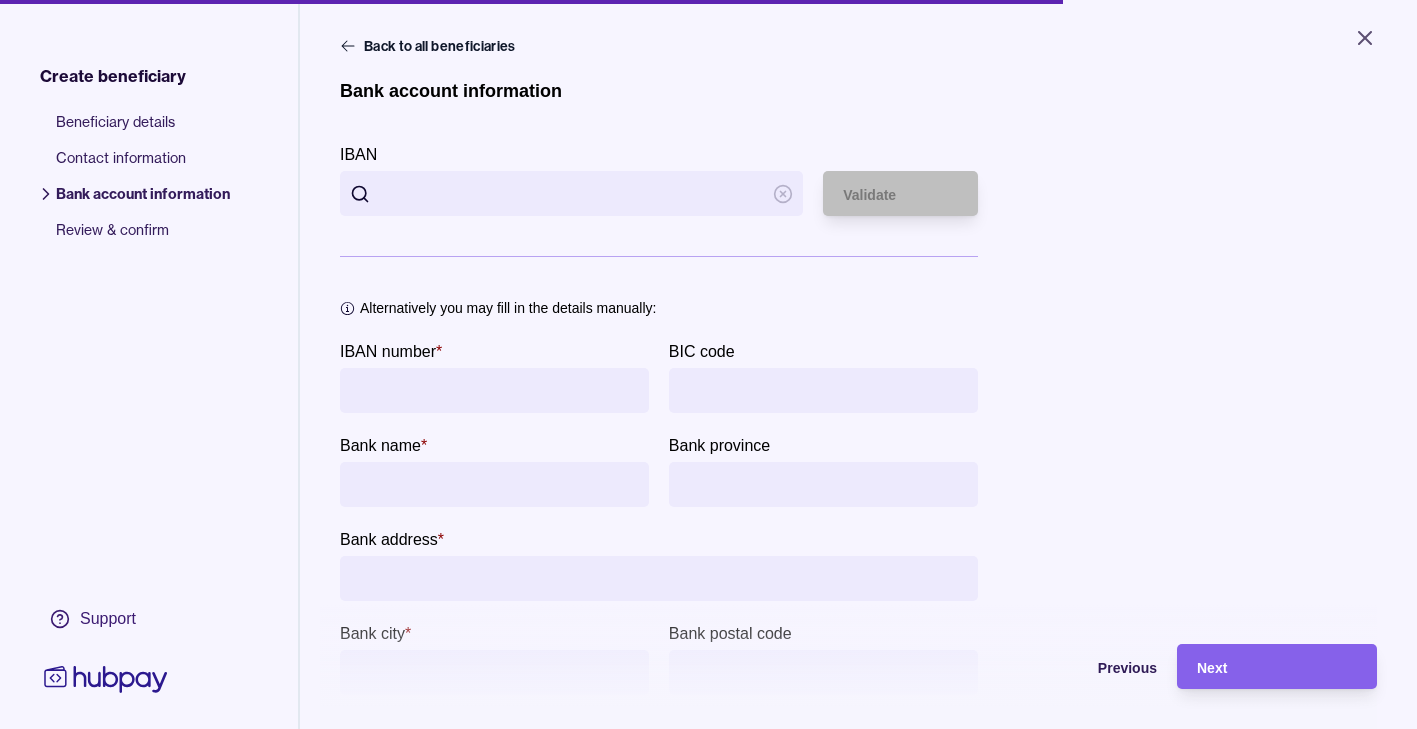 click on "IBAN" at bounding box center [571, 193] 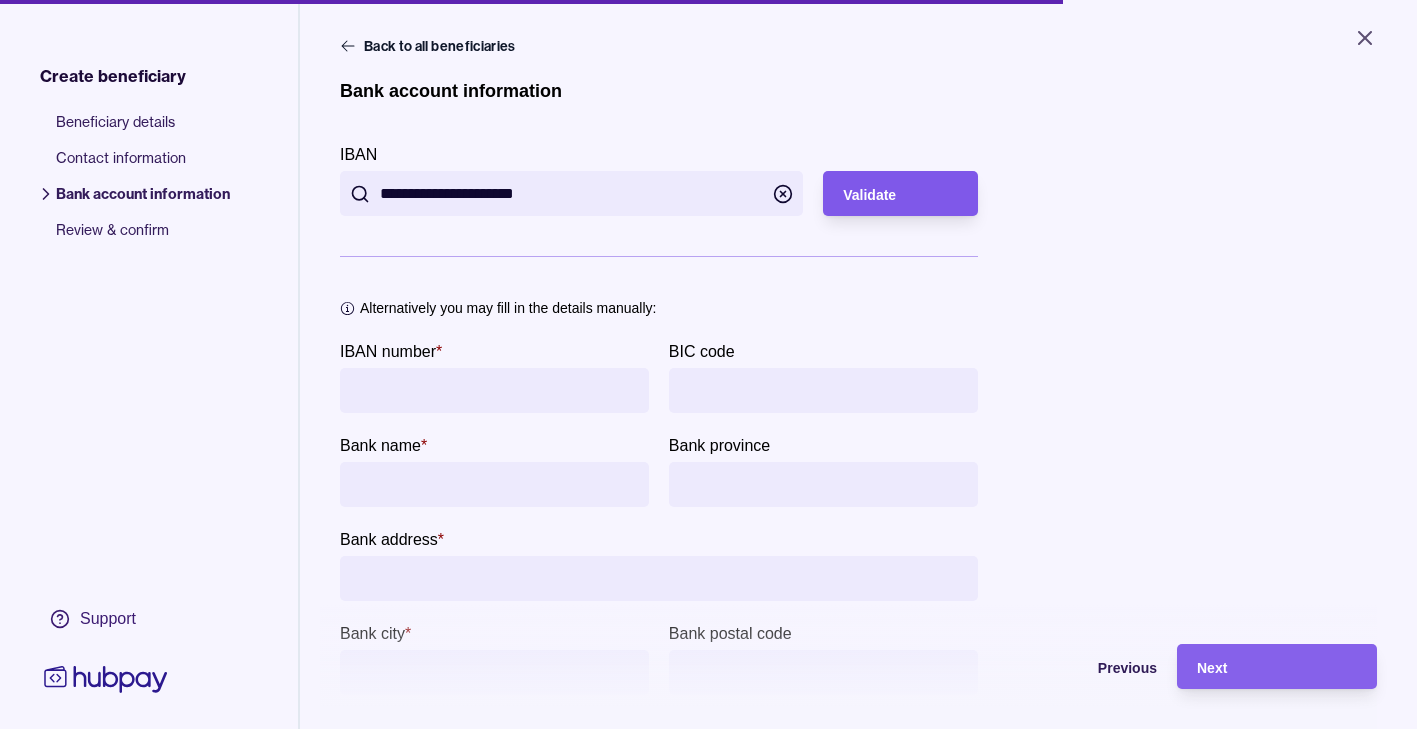 type on "**********" 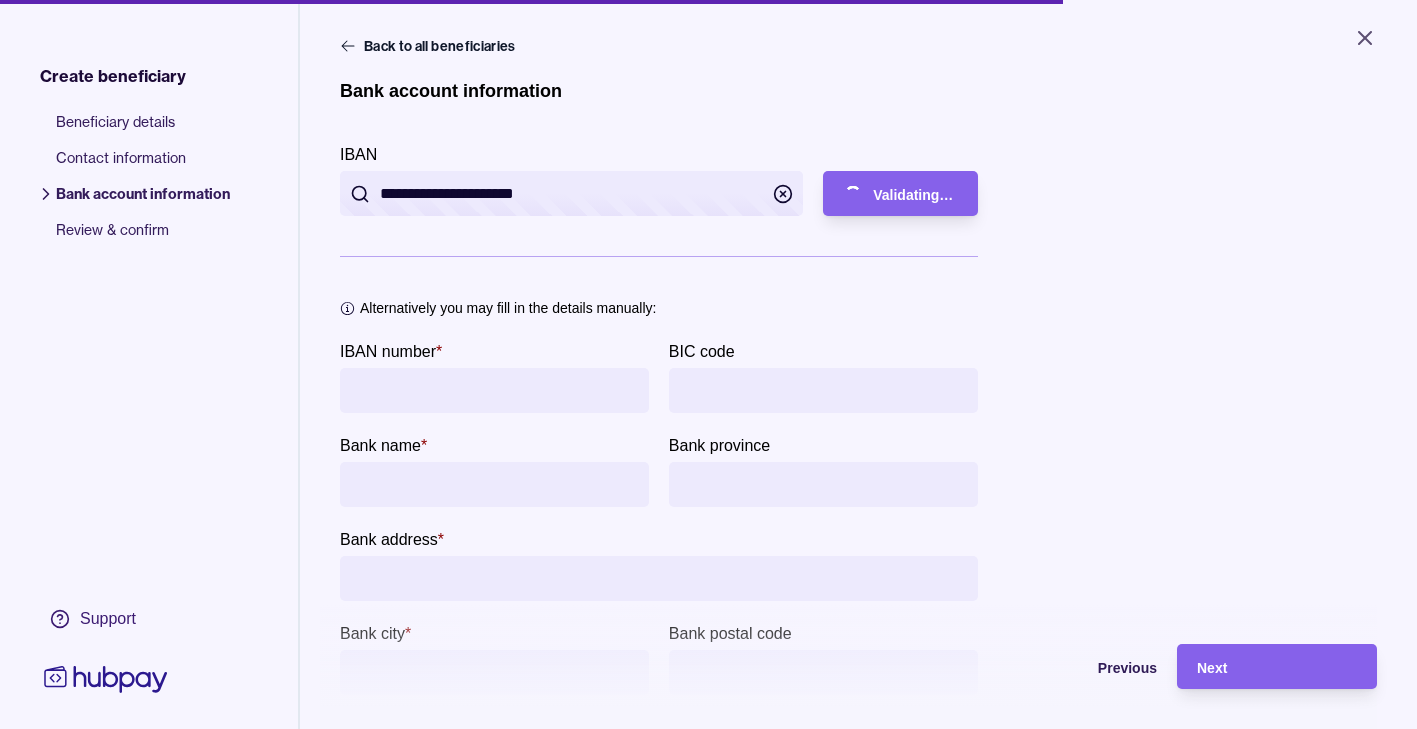 type on "**********" 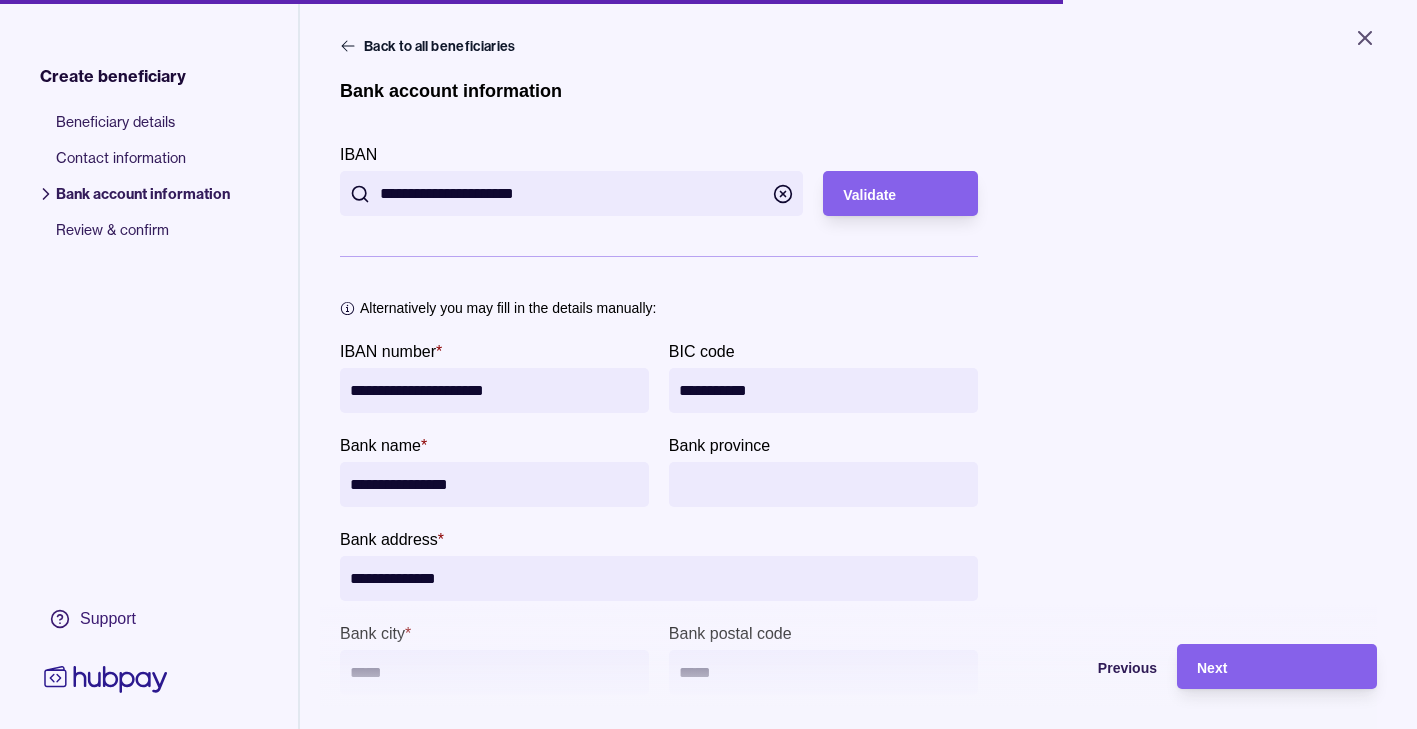 scroll, scrollTop: 213, scrollLeft: 0, axis: vertical 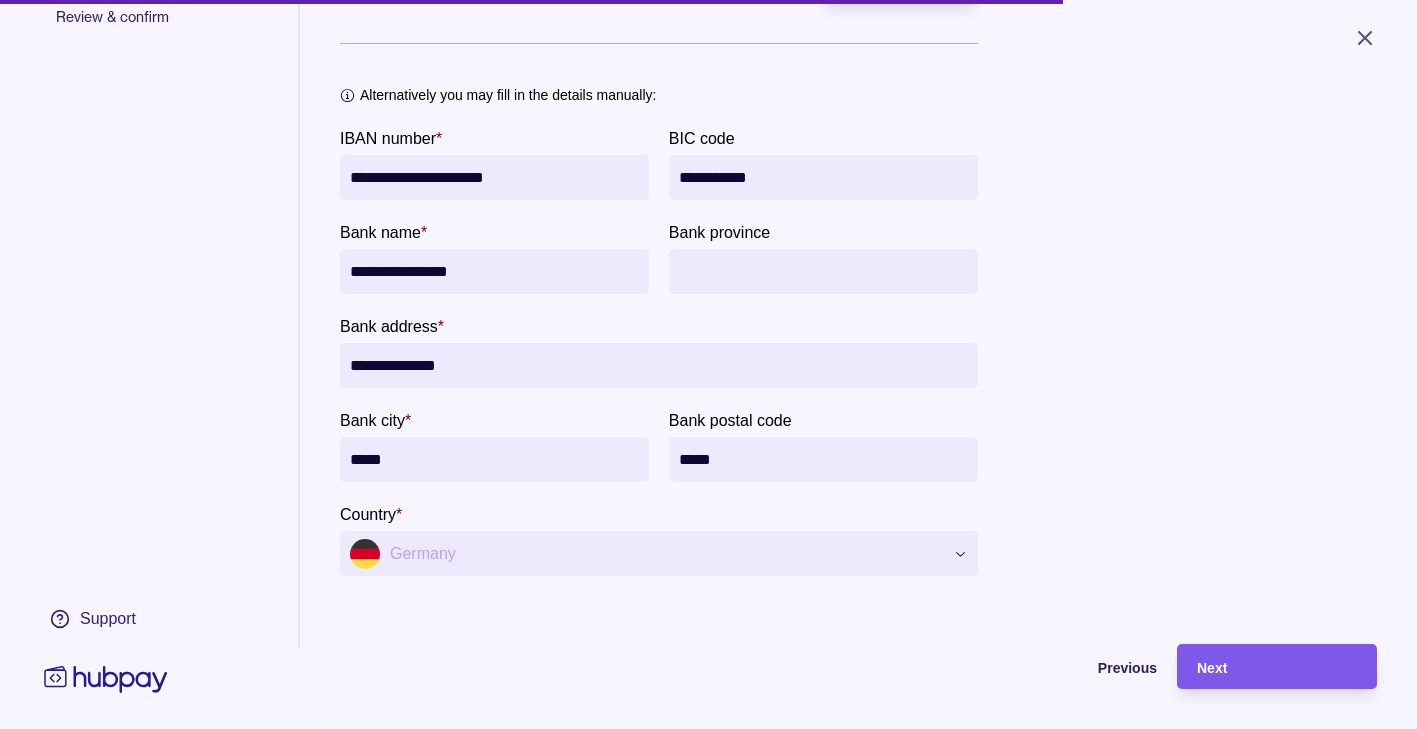 click on "Next" at bounding box center (1277, 667) 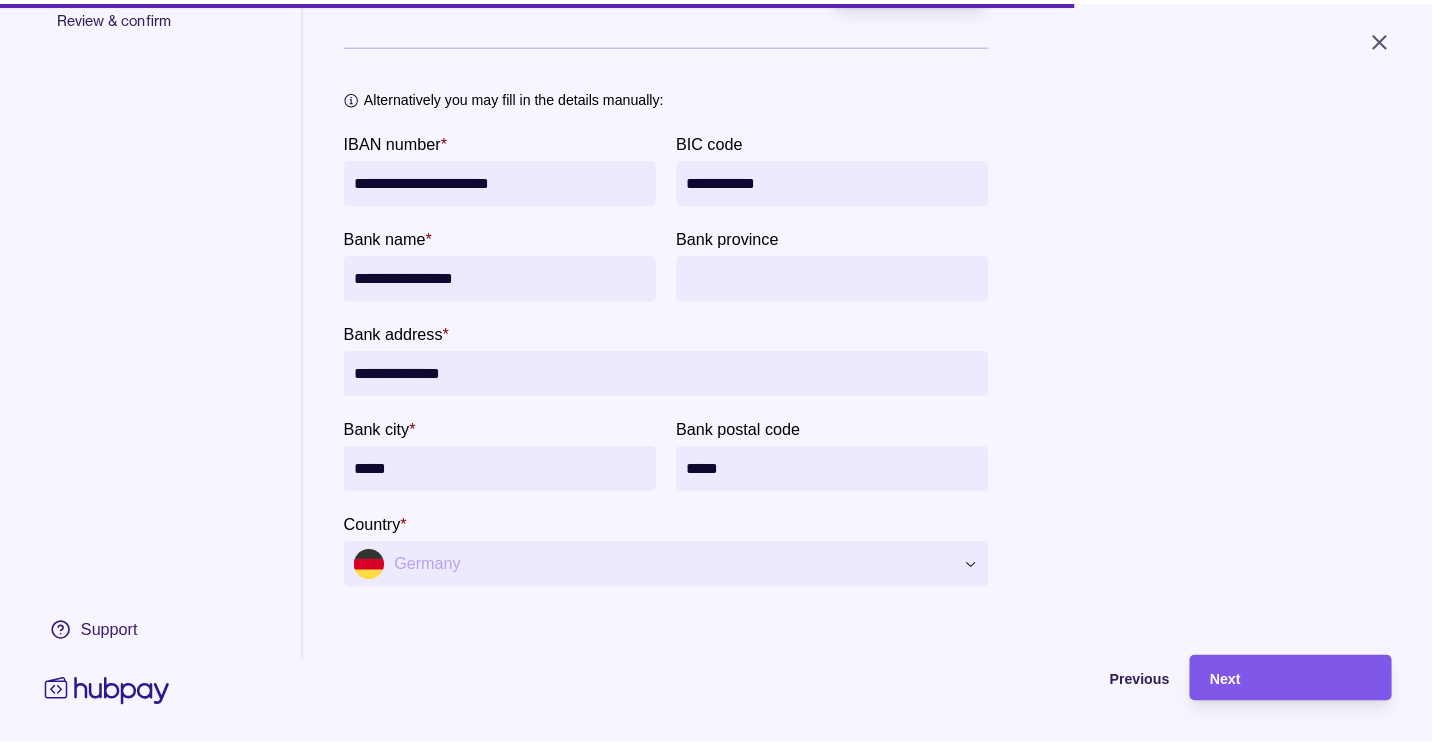 scroll, scrollTop: 156, scrollLeft: 0, axis: vertical 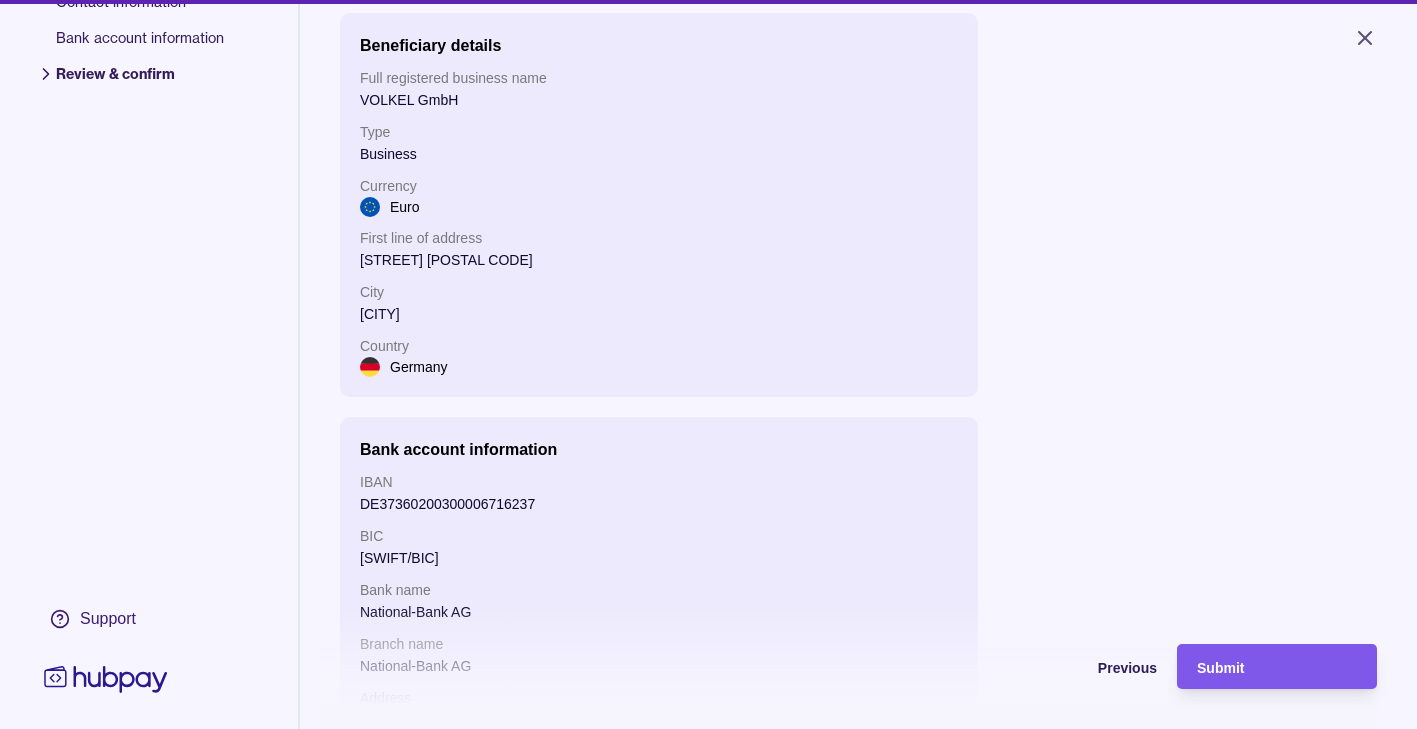 click on "Submit" at bounding box center (1277, 667) 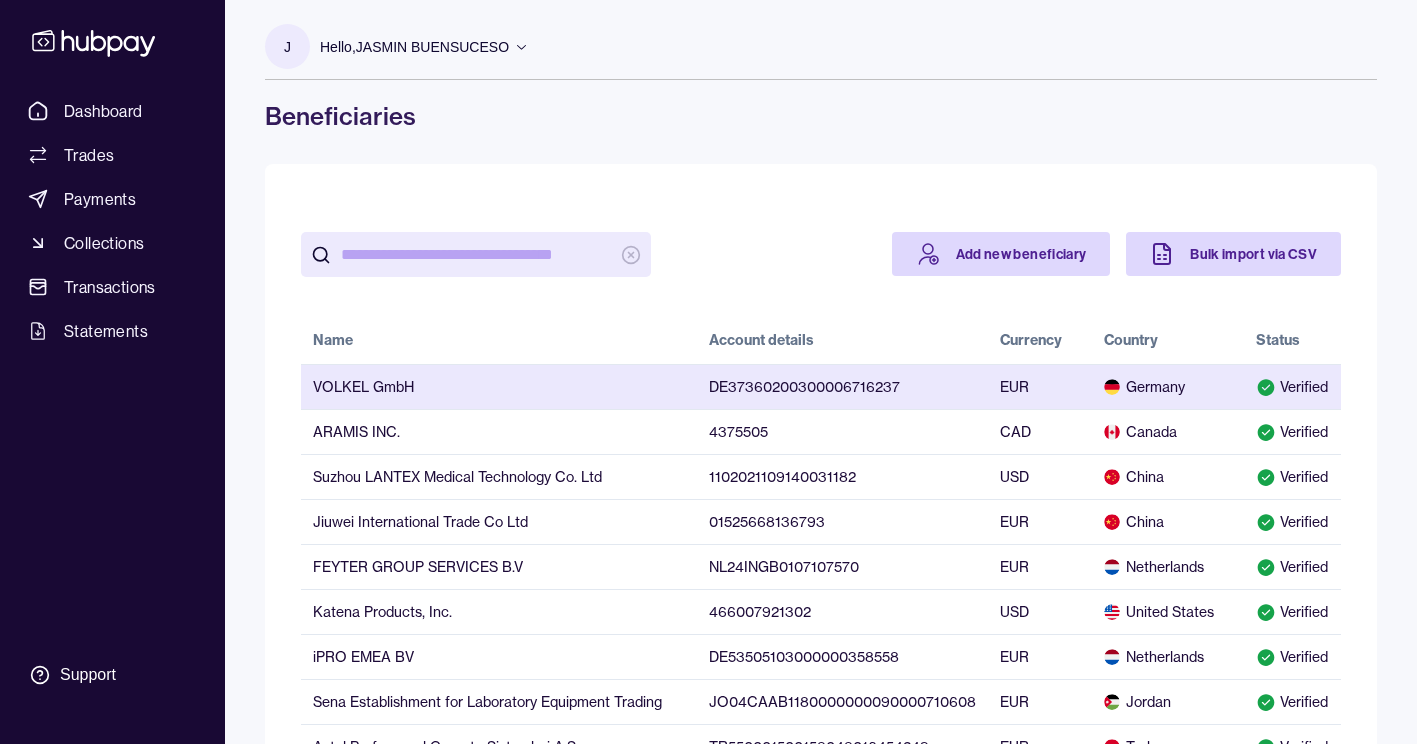 click on "VOLKEL GmbH" at bounding box center (499, 386) 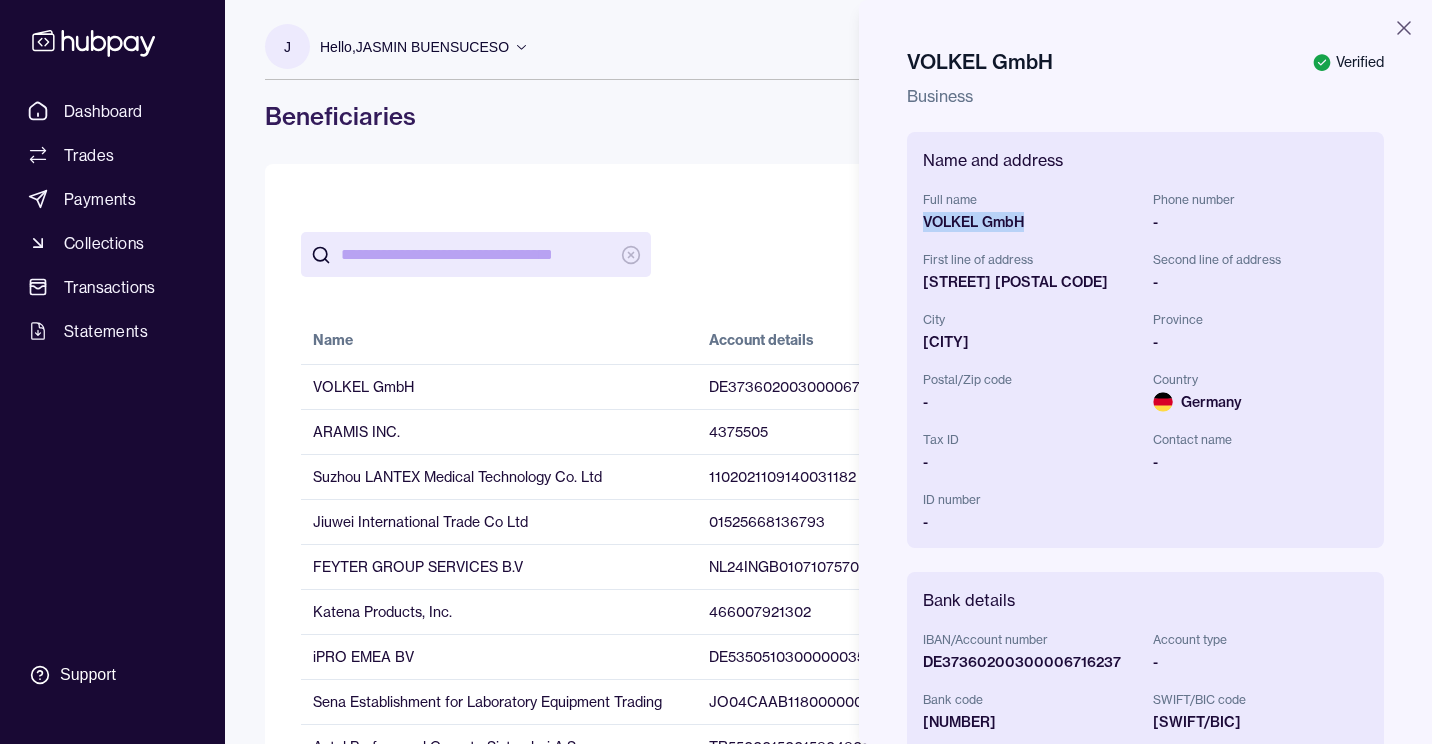 drag, startPoint x: 923, startPoint y: 213, endPoint x: 1029, endPoint y: 228, distance: 107.05606 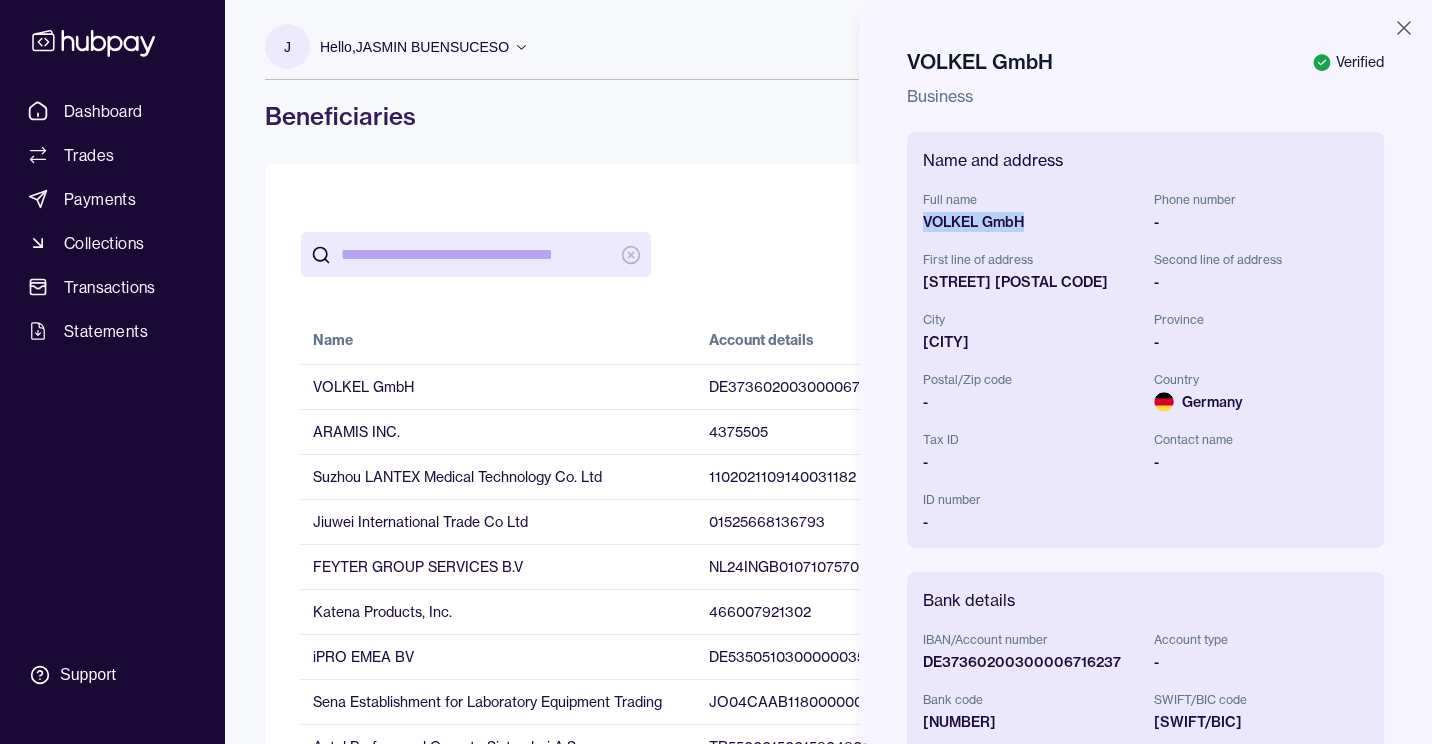 drag, startPoint x: 925, startPoint y: 280, endPoint x: 970, endPoint y: 303, distance: 50.537113 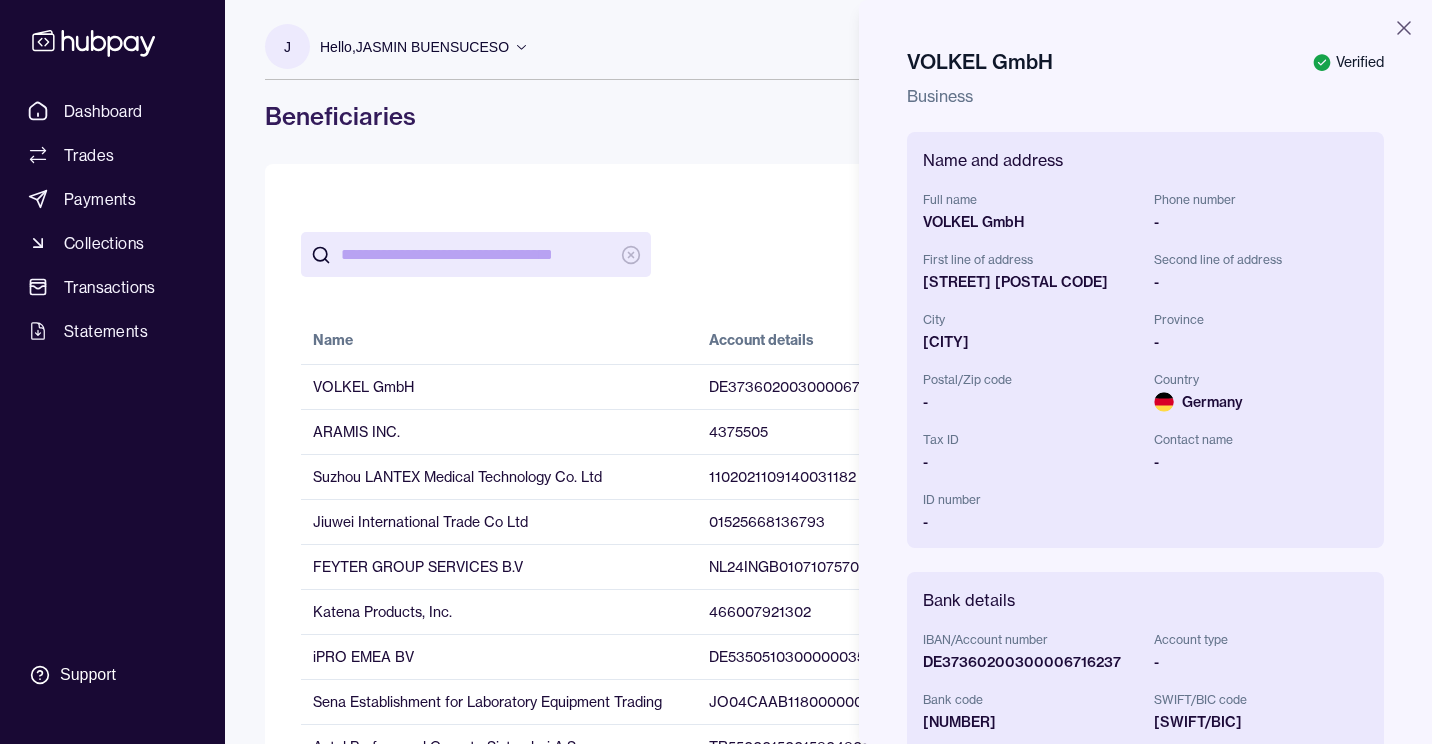 click on "[CITY]" at bounding box center (1030, 342) 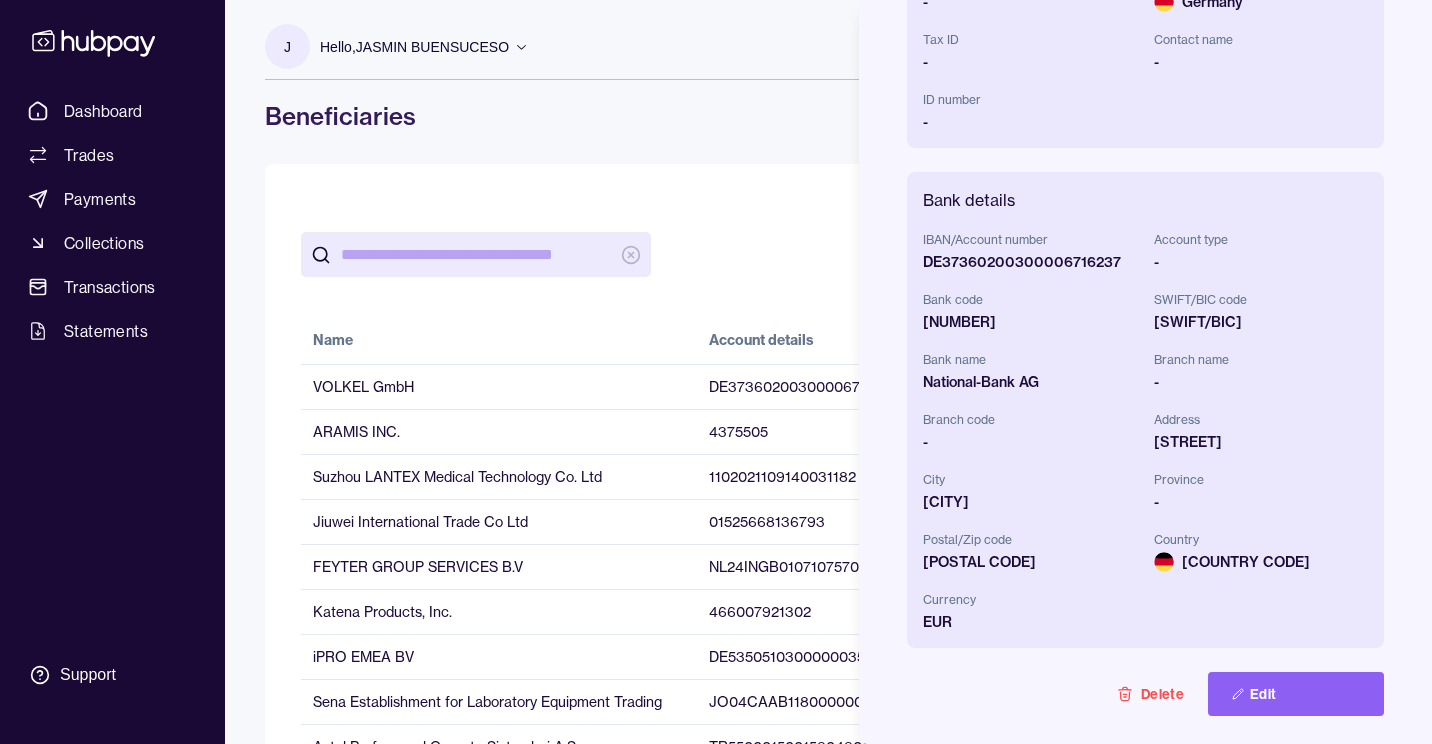 click on "DE37360200300006716237" at bounding box center (1030, 262) 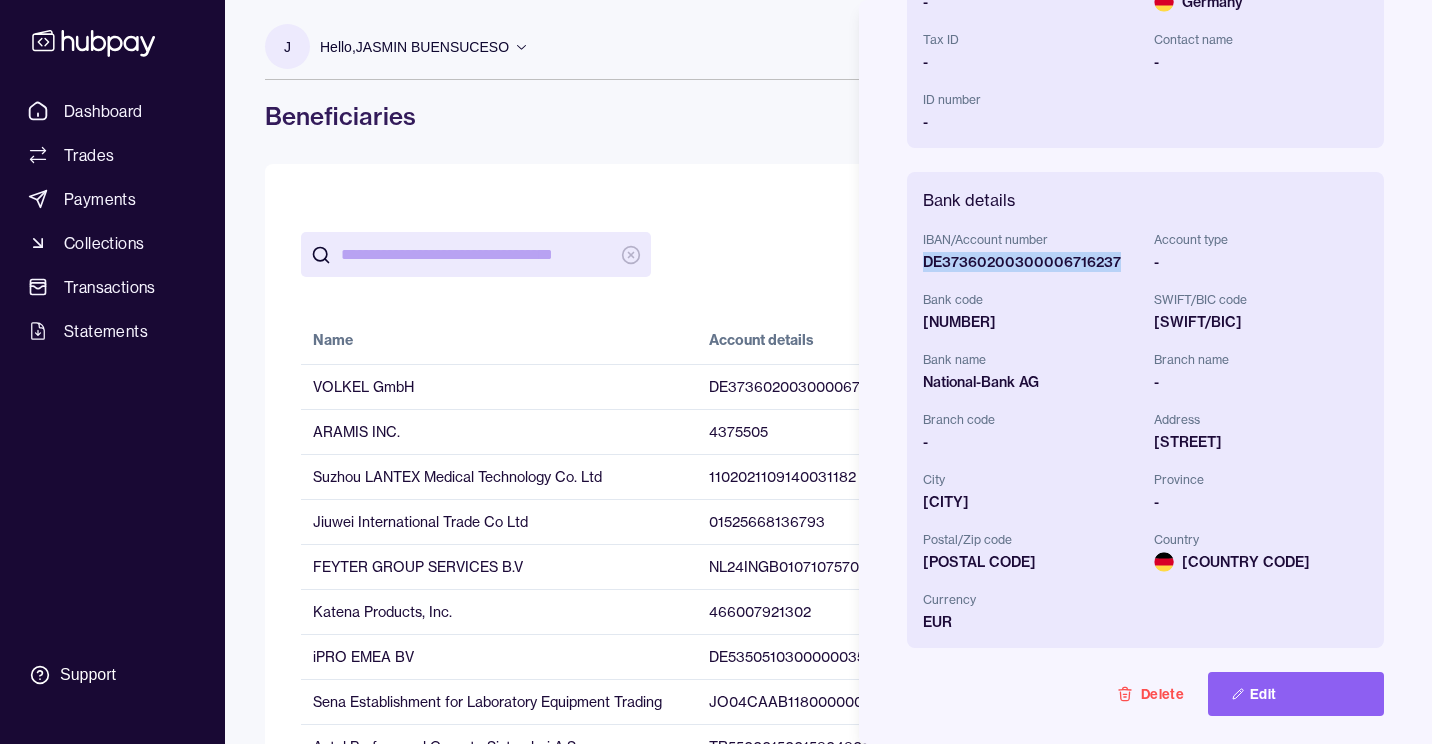 click on "DE37360200300006716237" at bounding box center [1030, 262] 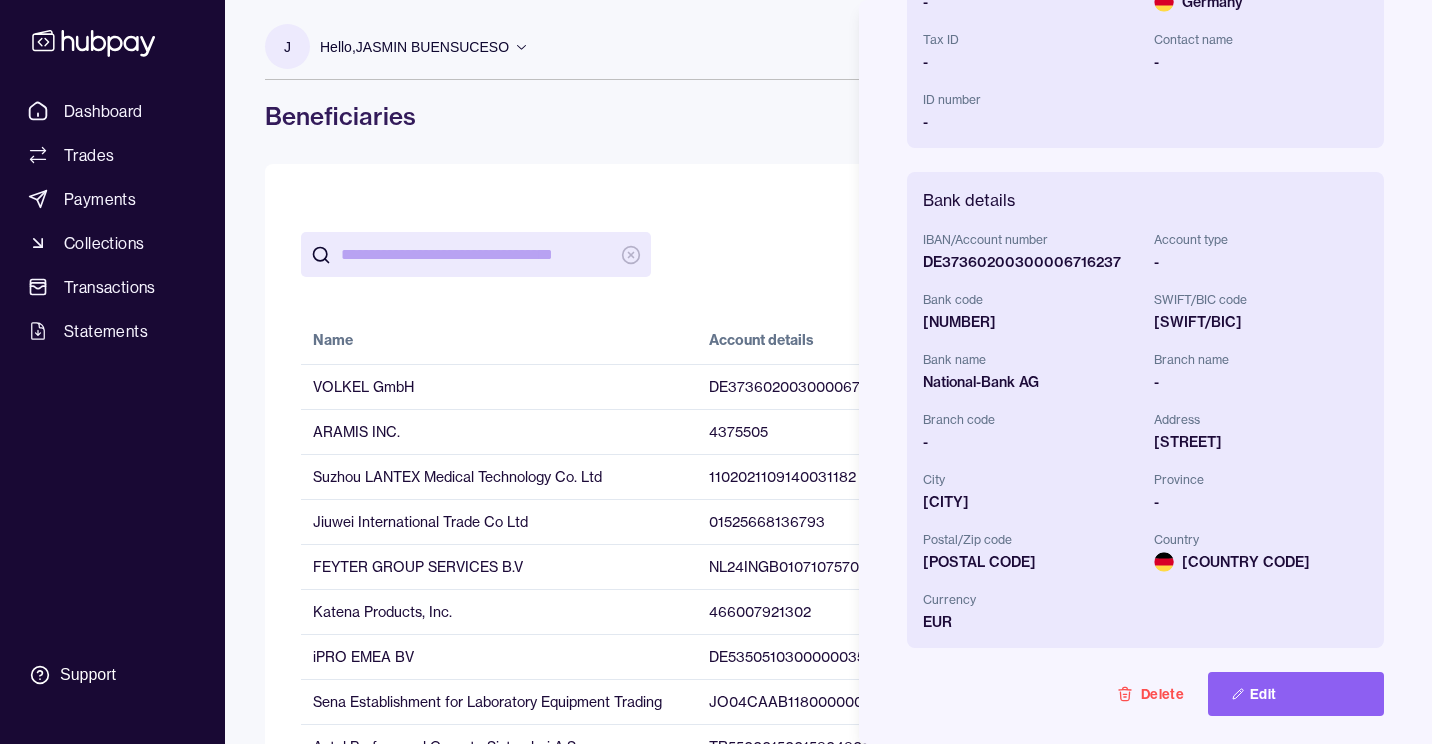 click on "[SWIFT/BIC]" at bounding box center [1261, 322] 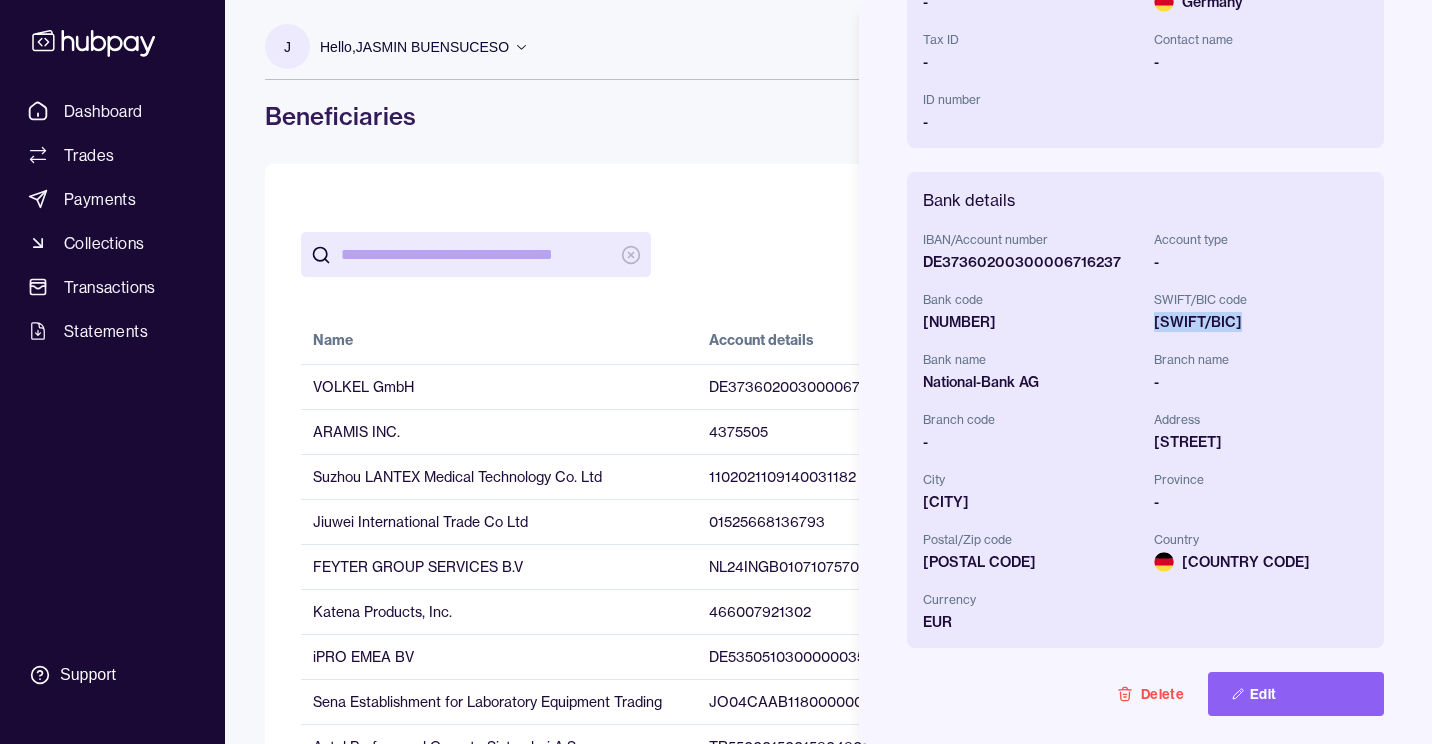 click on "[SWIFT/BIC]" at bounding box center (1261, 322) 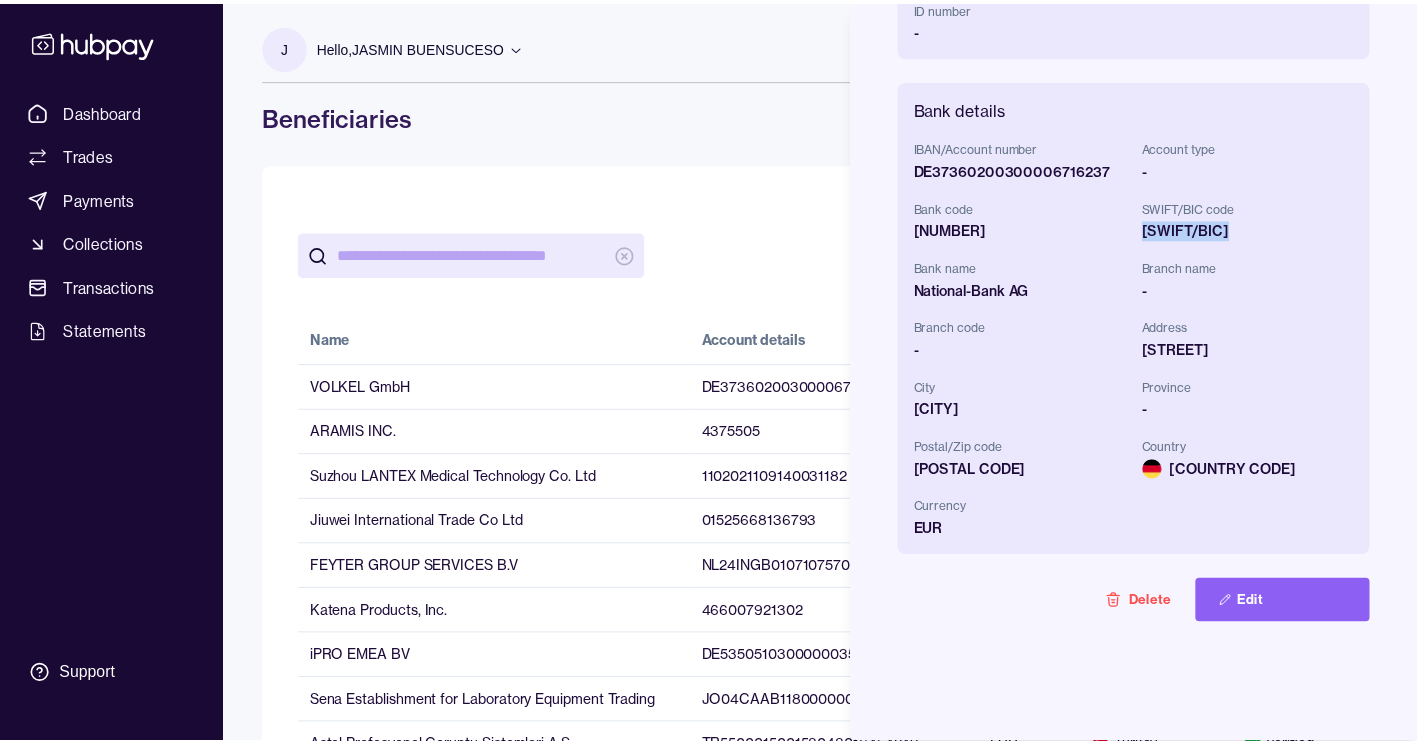 scroll, scrollTop: 512, scrollLeft: 0, axis: vertical 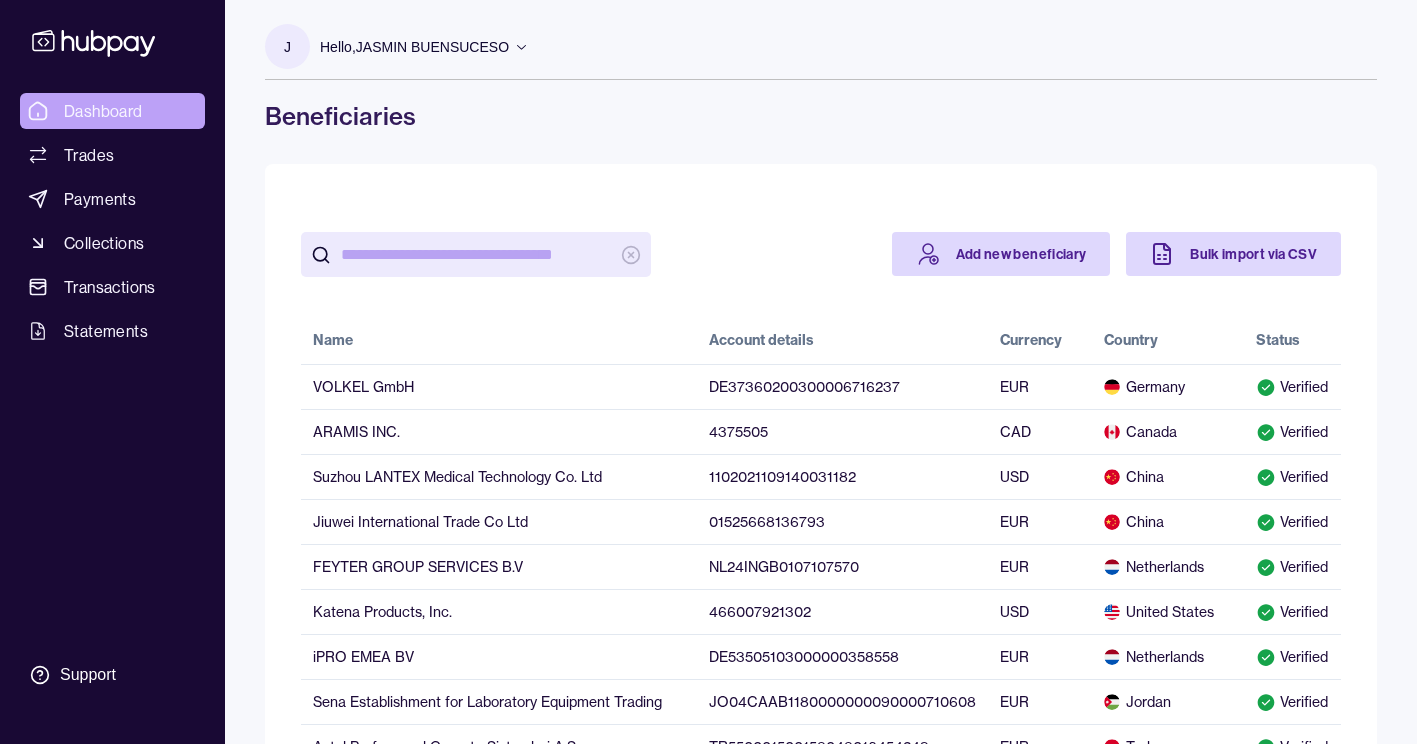 click on "Dashboard" at bounding box center [103, 111] 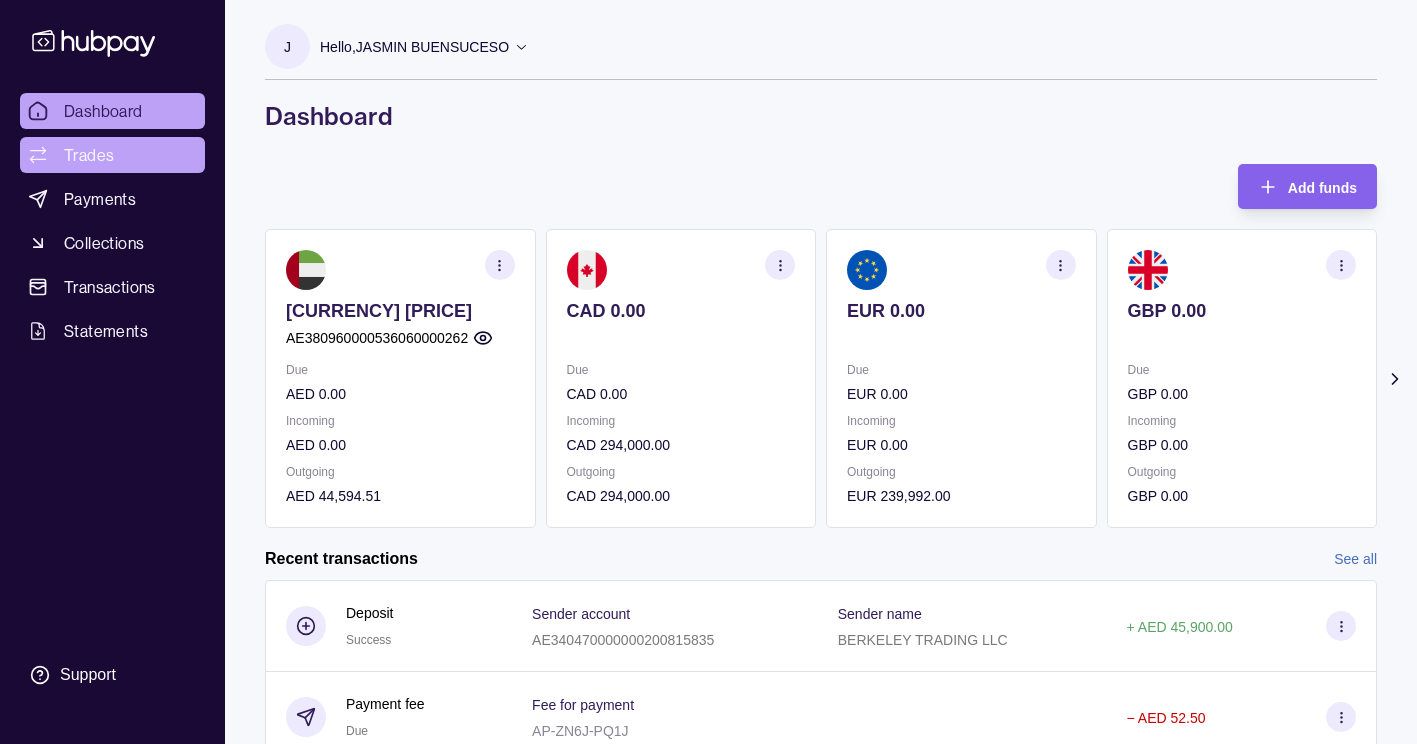 click on "Trades" at bounding box center [112, 155] 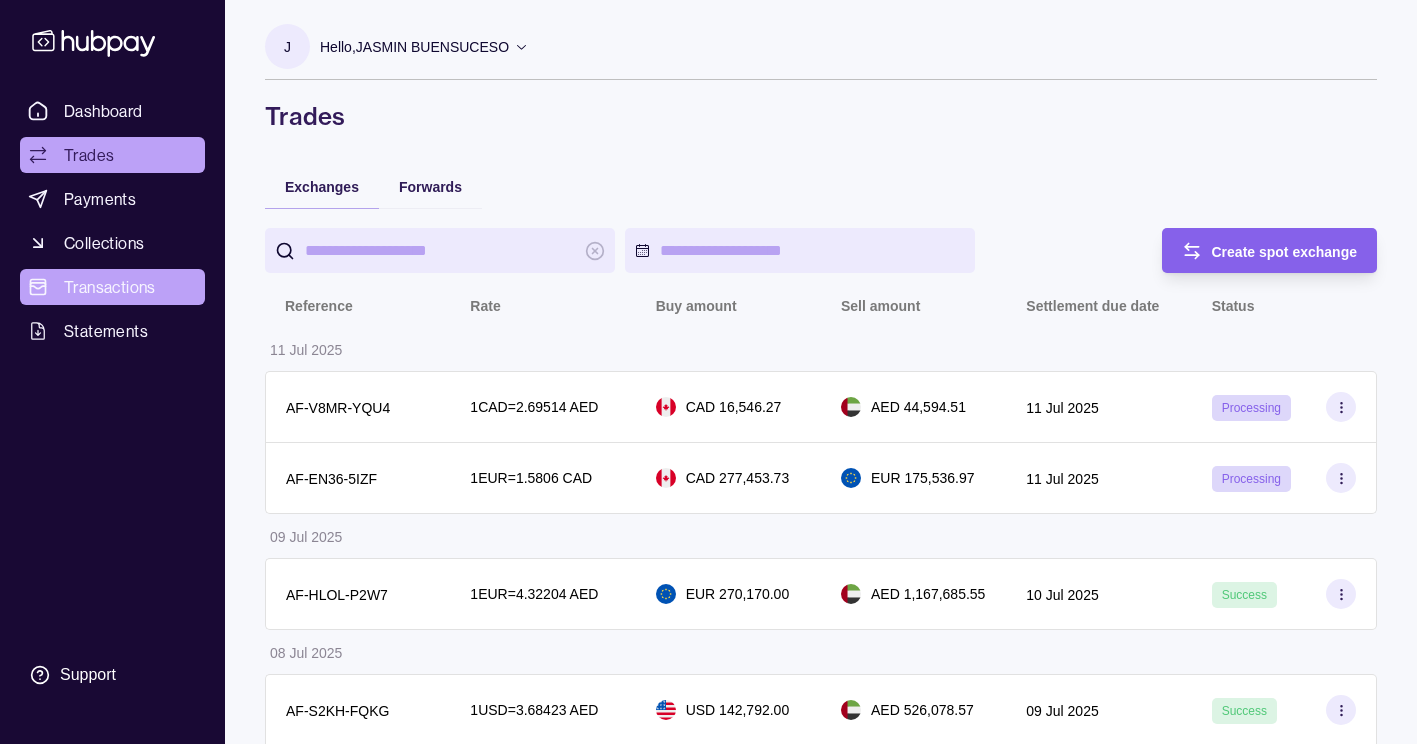 click on "Transactions" at bounding box center [110, 287] 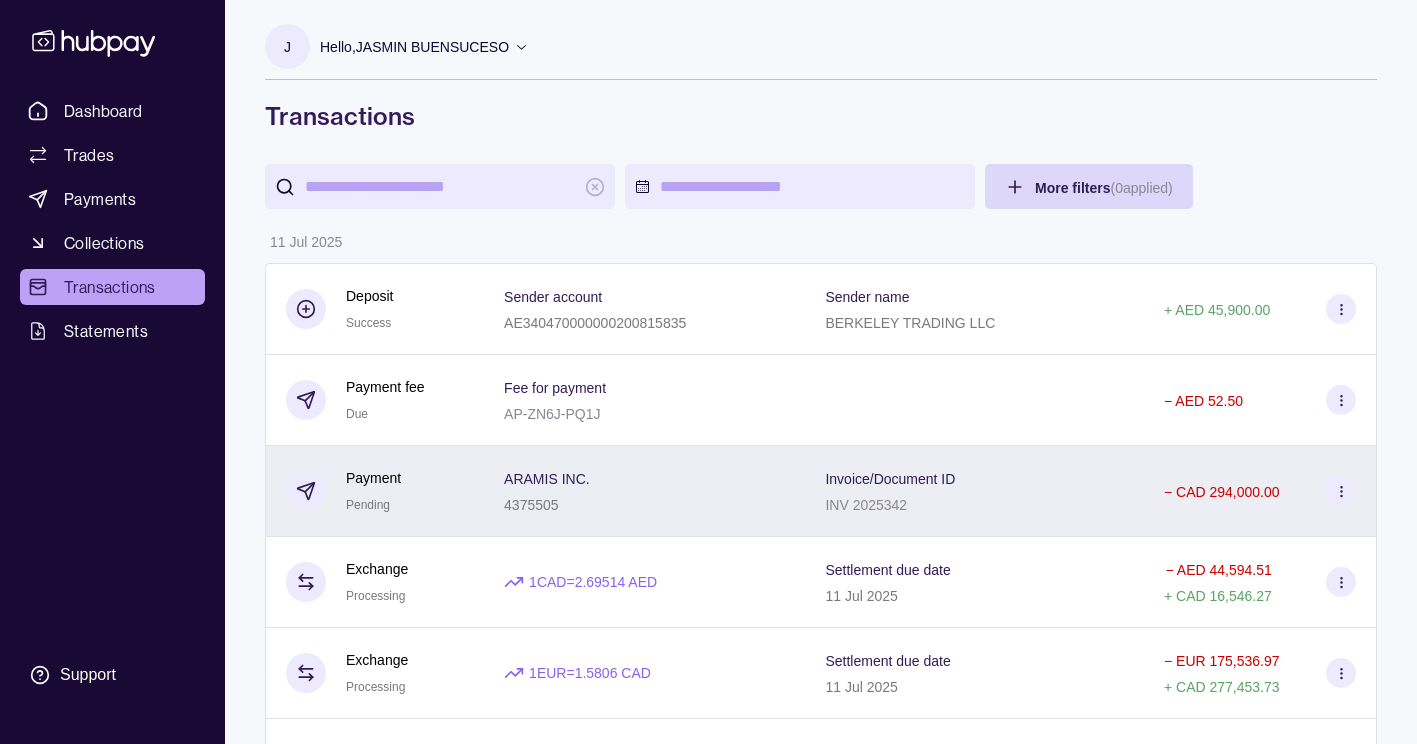 click at bounding box center [1341, 491] 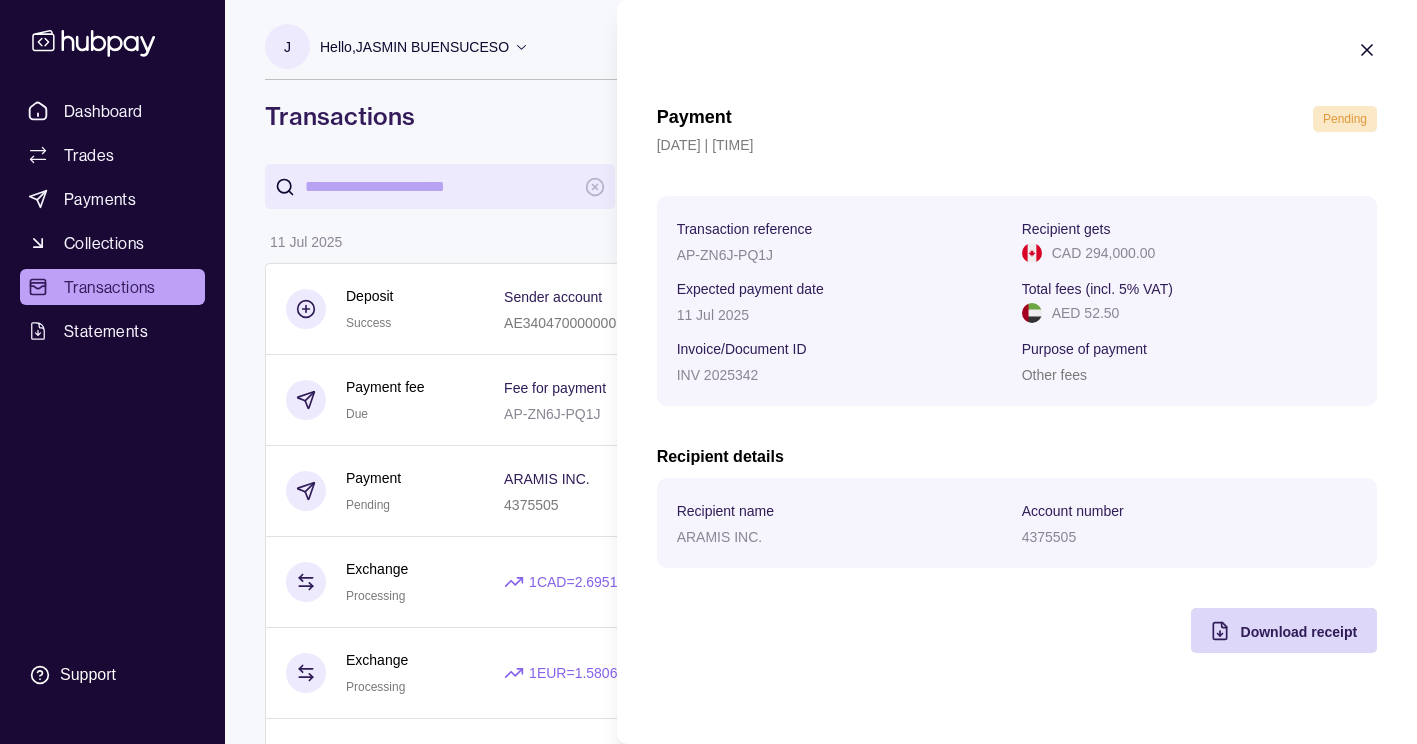 click 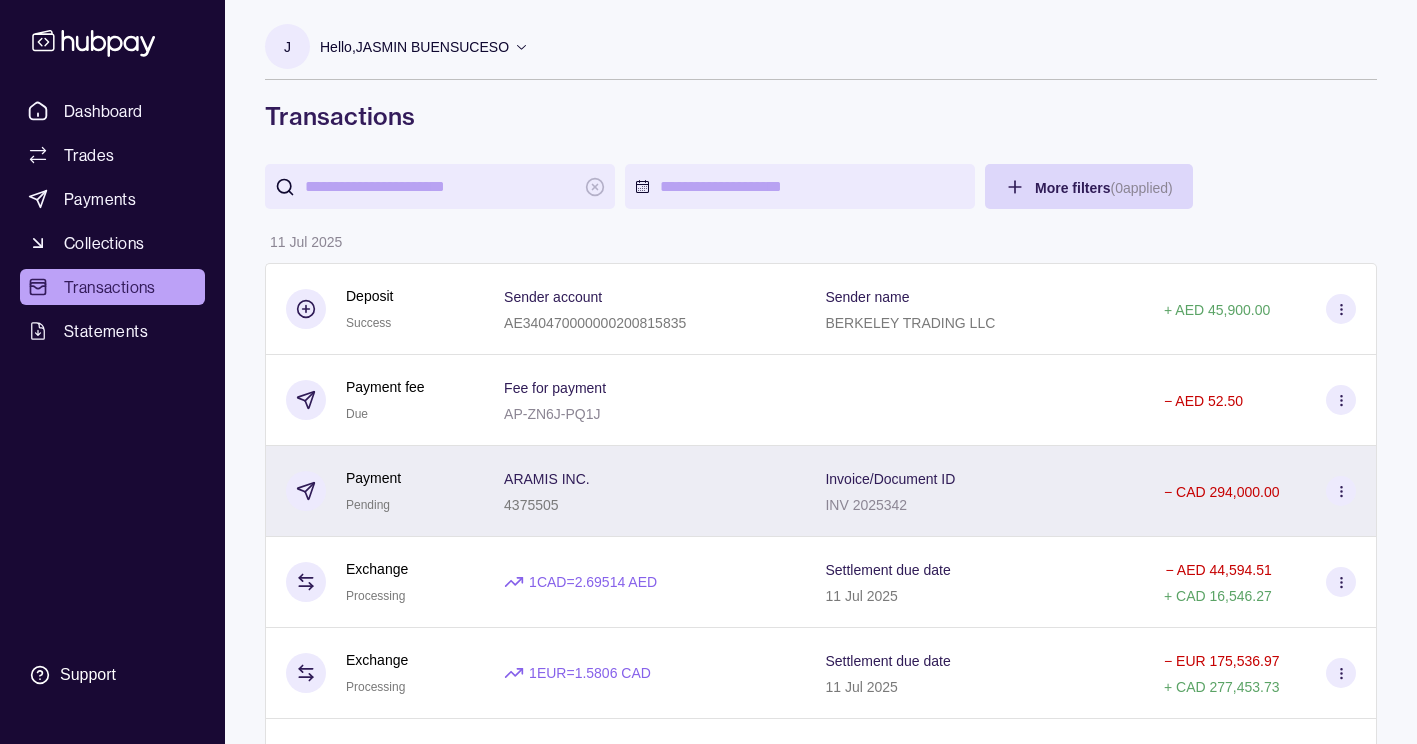 scroll, scrollTop: 400, scrollLeft: 0, axis: vertical 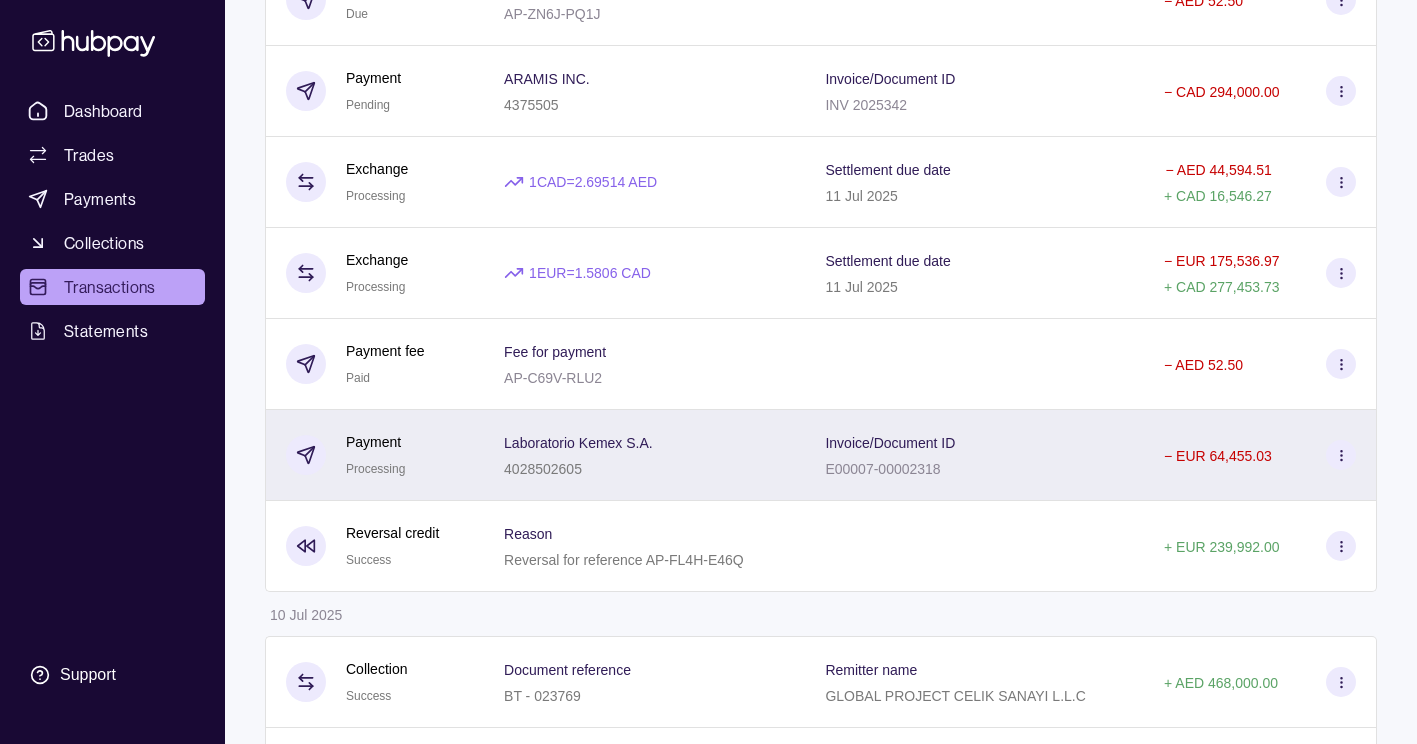 click 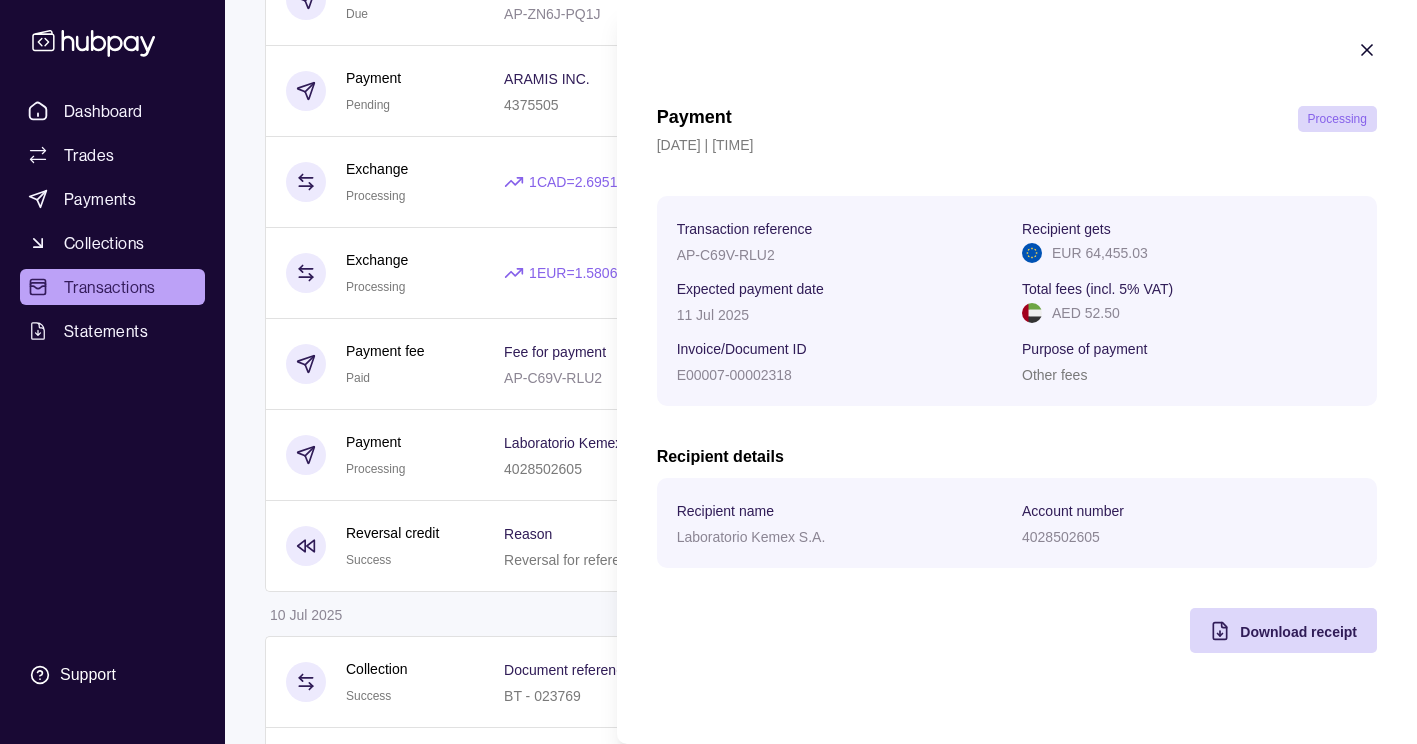click 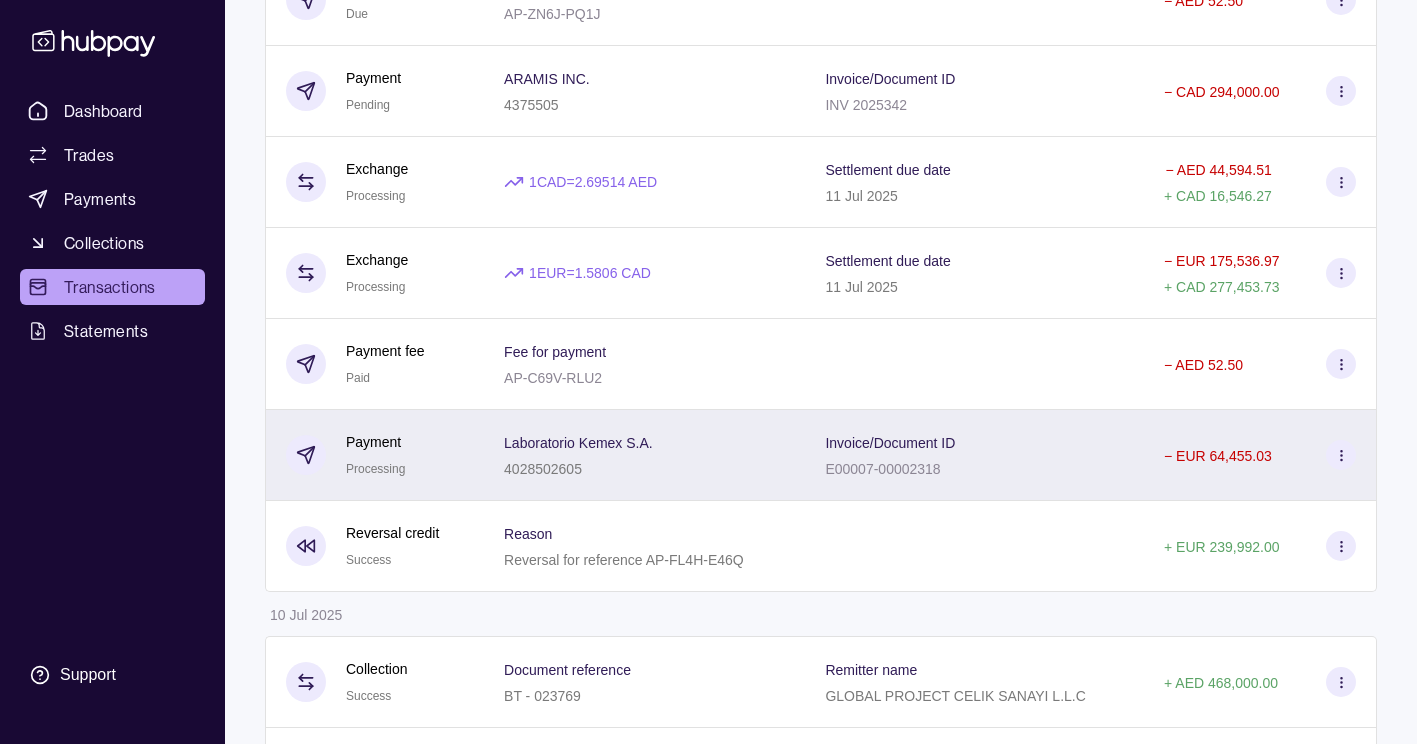 click at bounding box center (1341, 455) 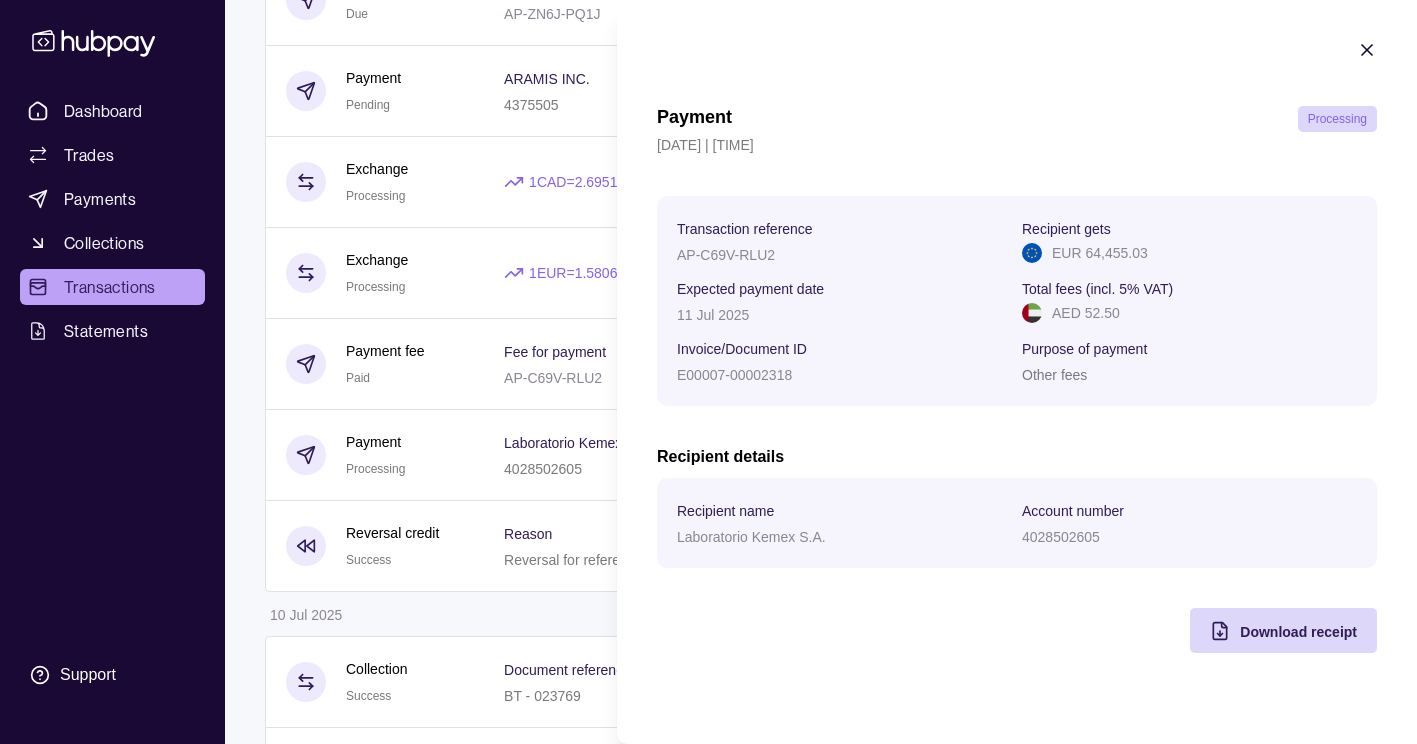 click on "Payment Processing [DATE] | [TIME] Transaction reference [DOCUMENT ID] Recipient gets [CURRENCY] [PRICE] Expected payment date [DATE] Total fees (incl. 5% VAT) [CURRENCY] [PRICE] Invoice/Document ID [DOCUMENT ID] Purpose of payment Other fees Recipient details Recipient name Laboratorio Kemex S.A. Account number [ACCOUNT NUMBER] Download receipt" at bounding box center [1017, 346] 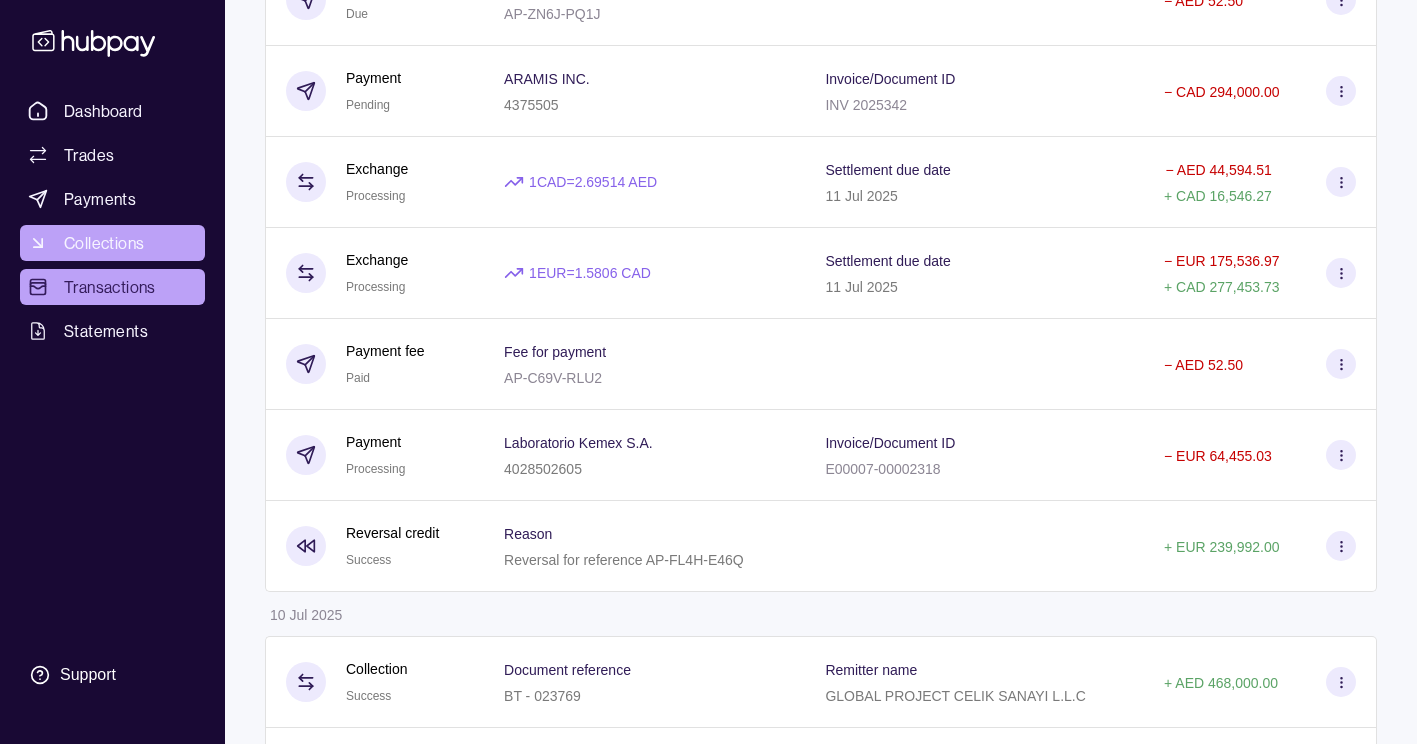 click on "Dashboard Trades Payments Collections Transactions Statements Support J Hello, J [NAME] BERKELEY TRADING LLC Account Terms and conditions Privacy policy Sign out Transactions More filters ( 0 applied) Details Amount [DATE] Deposit Success Sender account [ACCOUNT NUMBER] Sender name BERKELEY TRADING LLC + [CURRENCY] [PRICE] Payment fee Due Fee for payment [DOCUMENT ID] - [CURRENCY] [PRICE] Payment Pending ARAMIS INC. [DOCUMENT ID] - [CURRENCY] [PRICE] Exchange Processing 1 CAD = [PRICE] AED CAD [PRICE] AED [PRICE] [DATE] - [CURRENCY] [PRICE] + [CURRENCY] [PRICE] Exchange Processing 1 EUR = [PRICE] CAD [DATE] - [CURRENCY] [PRICE] + [CURRENCY] [PRICE] Payment fee Paid Fee for payment [DOCUMENT ID] - [CURRENCY] [PRICE] Payment Processing Laboratorio Kemex S.A. [ACCOUNT NUMBER] Invoice/Document ID [DOCUMENT ID] - [CURRENCY] Reversal credit Success Reason Reversal for reference [DOCUMENT ID] + [CURRENCY] [PRICE] [DATE] Collection Success + +" at bounding box center (708, 729) 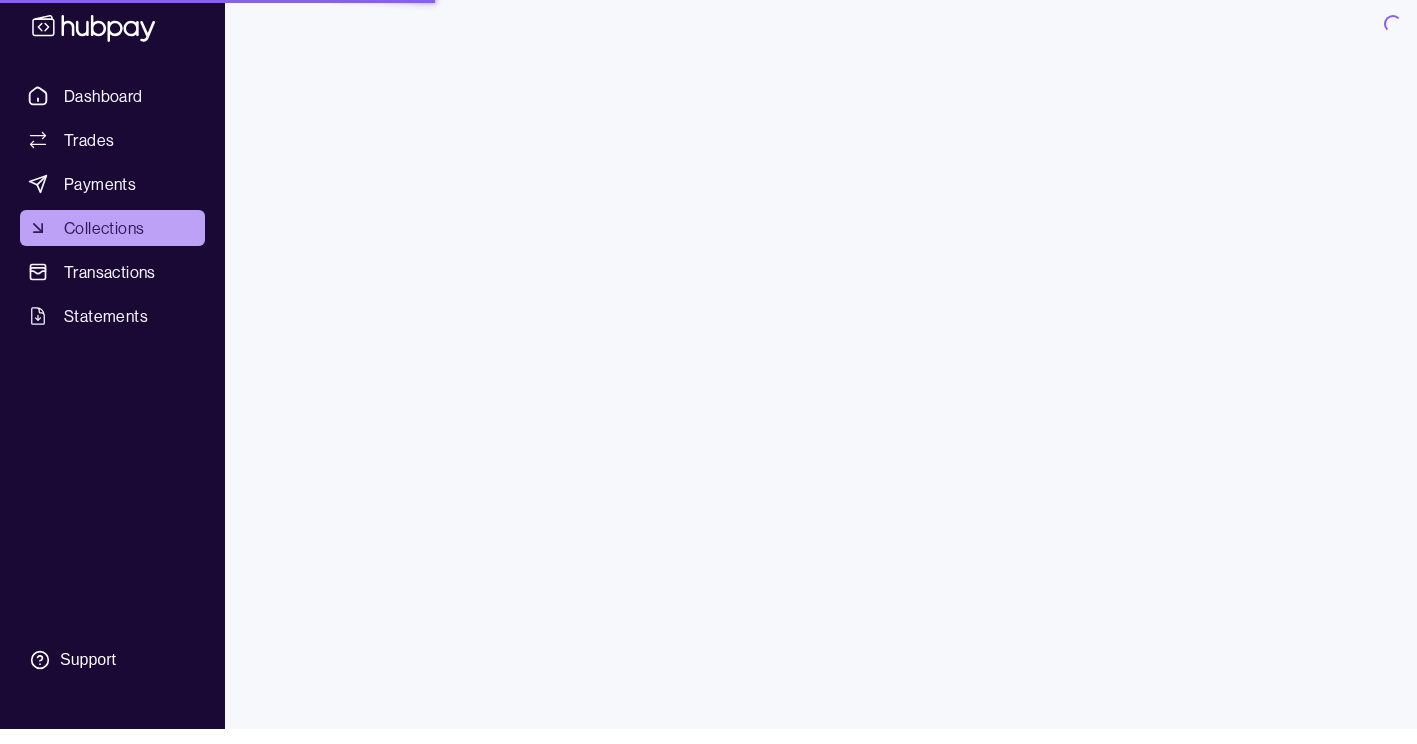 scroll, scrollTop: 0, scrollLeft: 0, axis: both 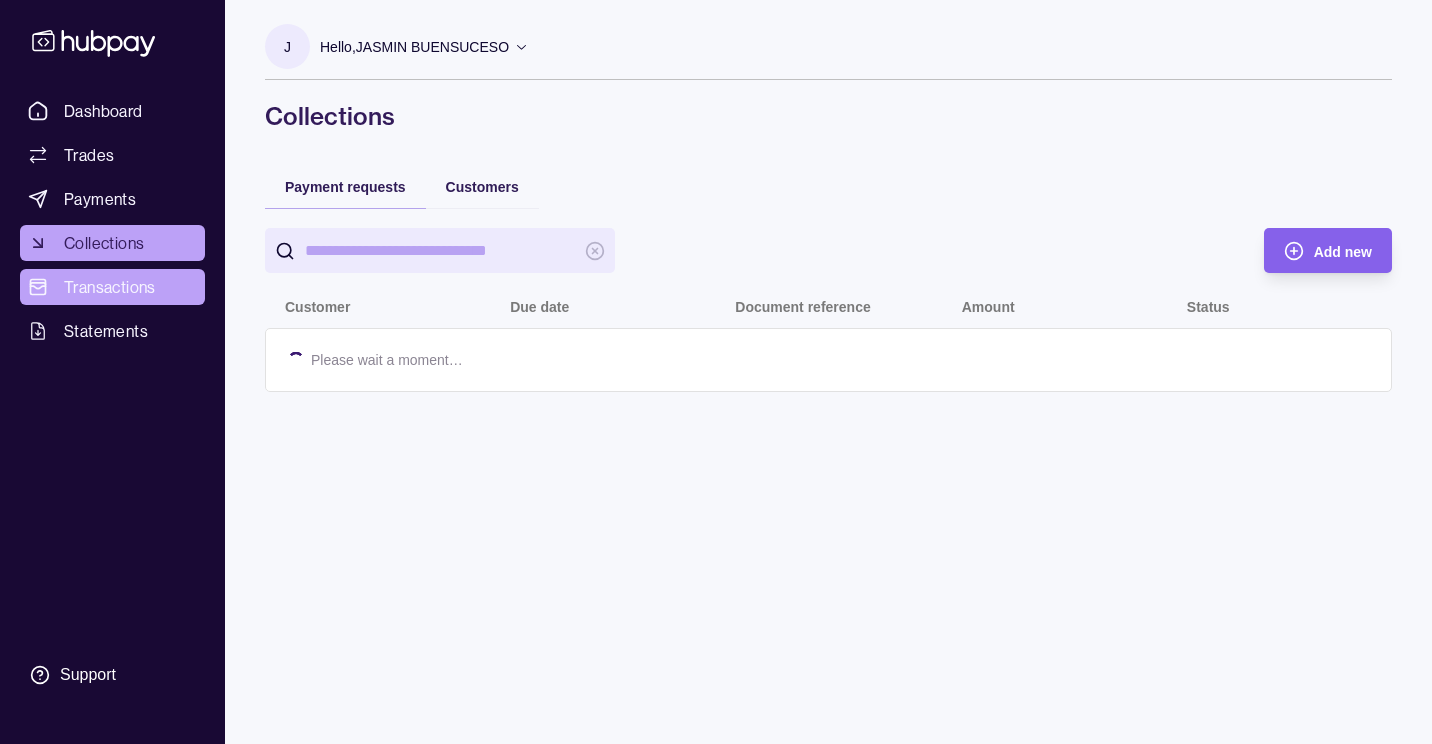 click on "Transactions" at bounding box center [110, 287] 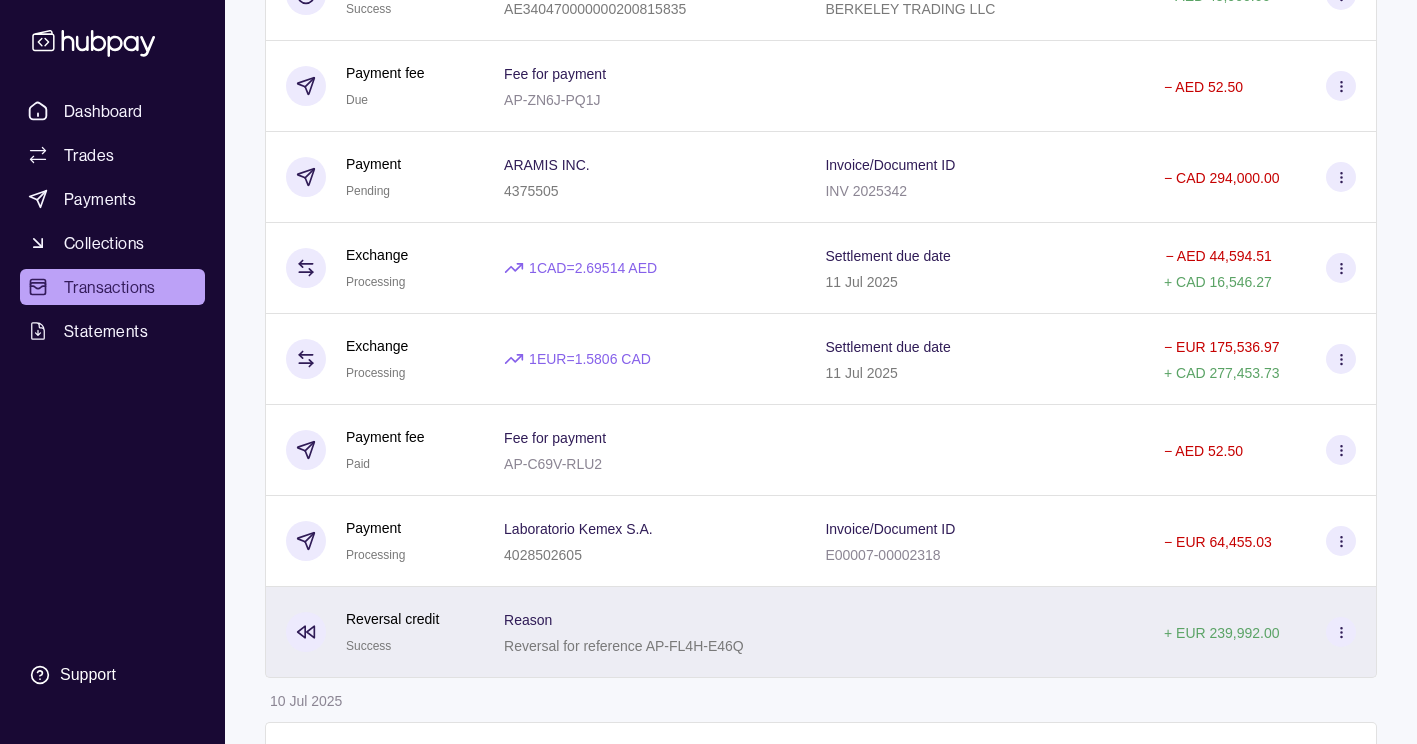 scroll, scrollTop: 400, scrollLeft: 0, axis: vertical 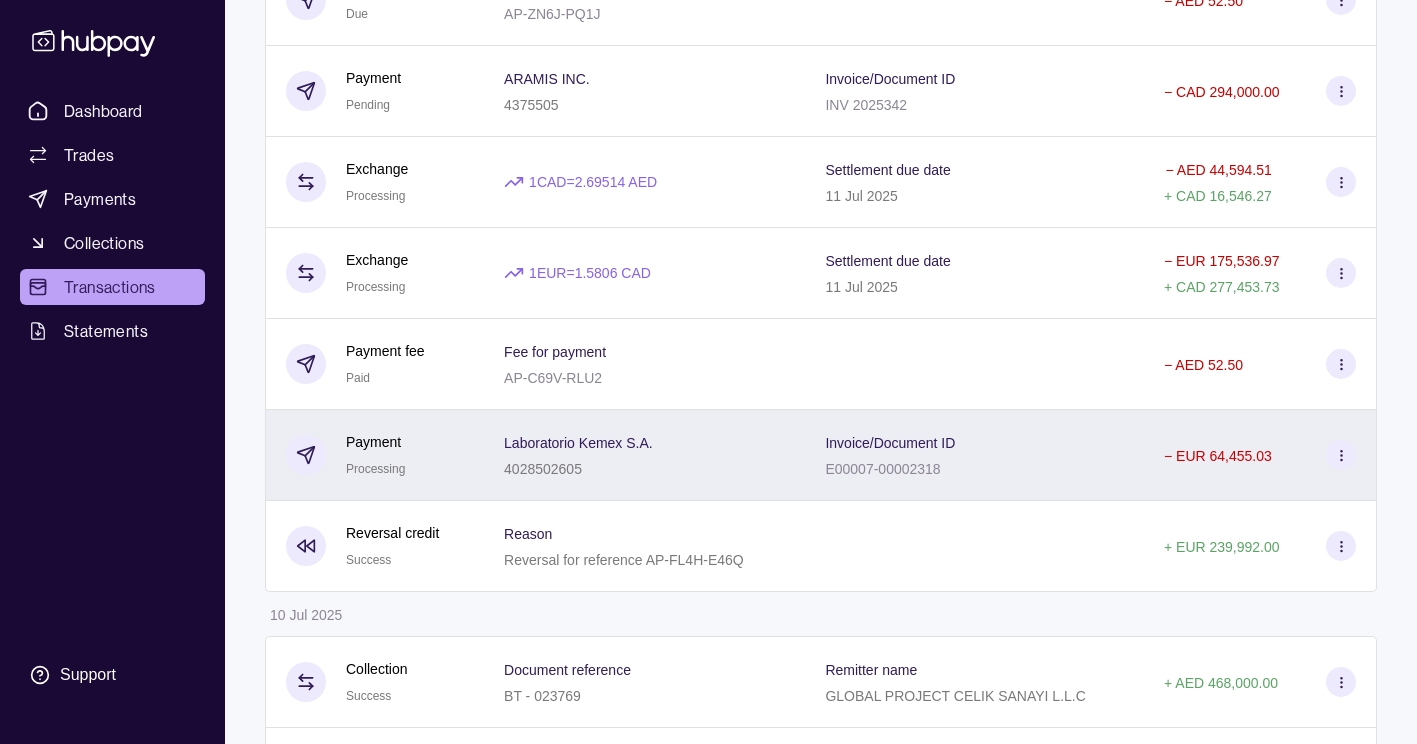 click 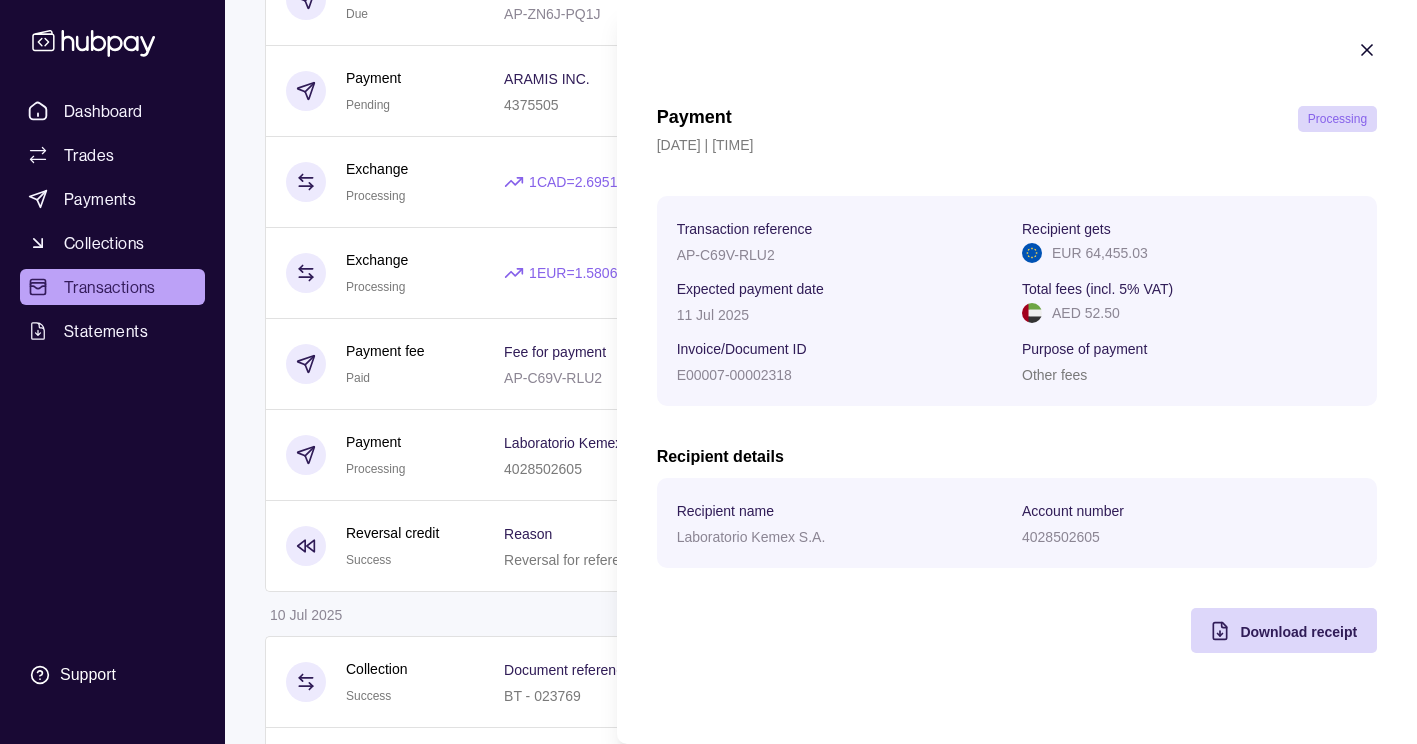 click 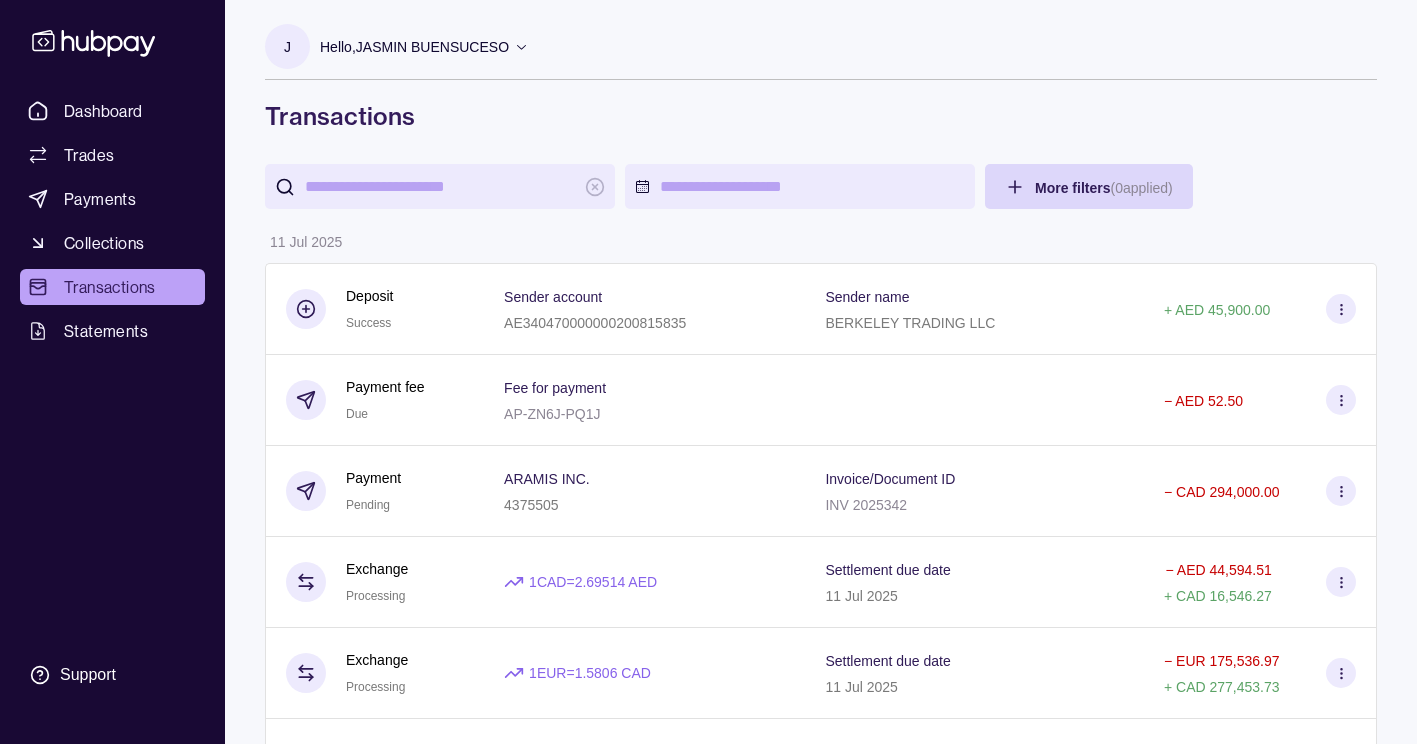 scroll, scrollTop: 400, scrollLeft: 0, axis: vertical 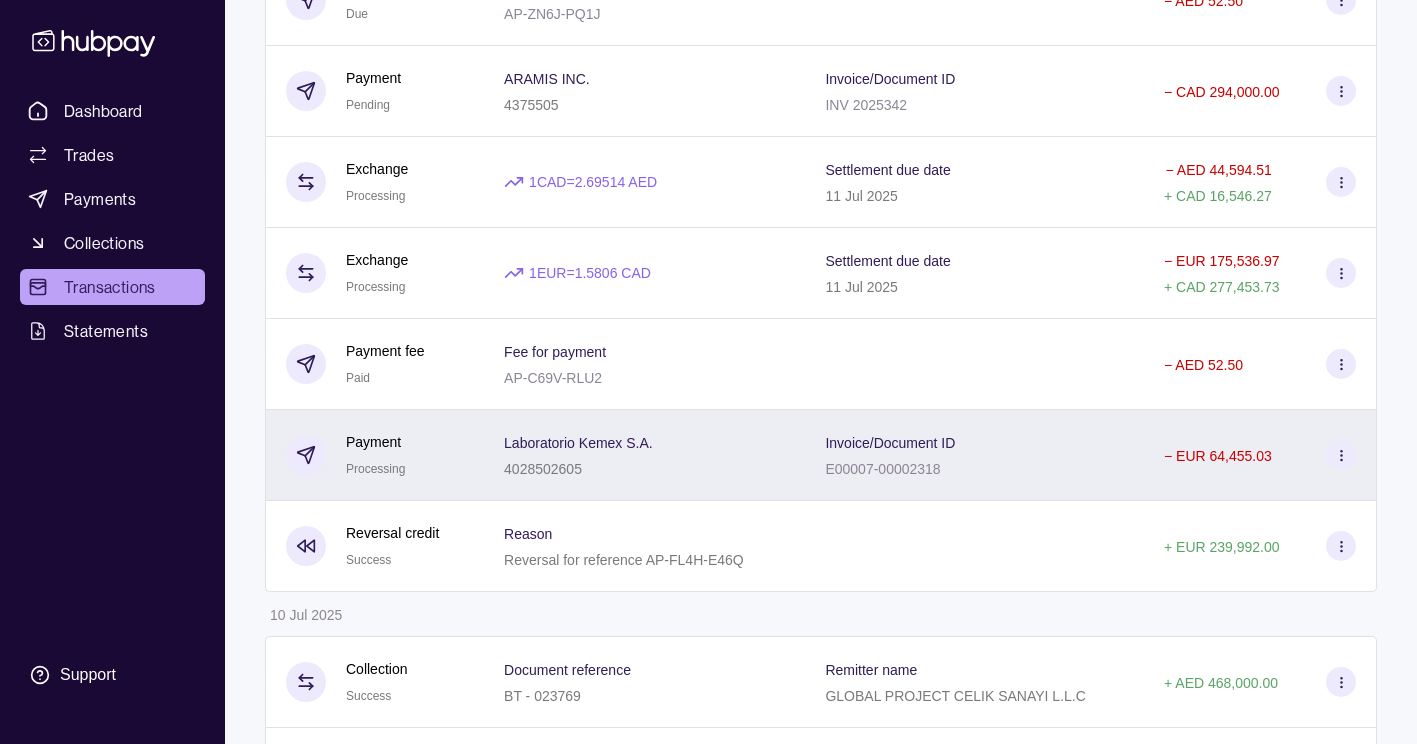 click on "− &nbsp;[CURRENCY] [PRICE]" at bounding box center [1260, 455] 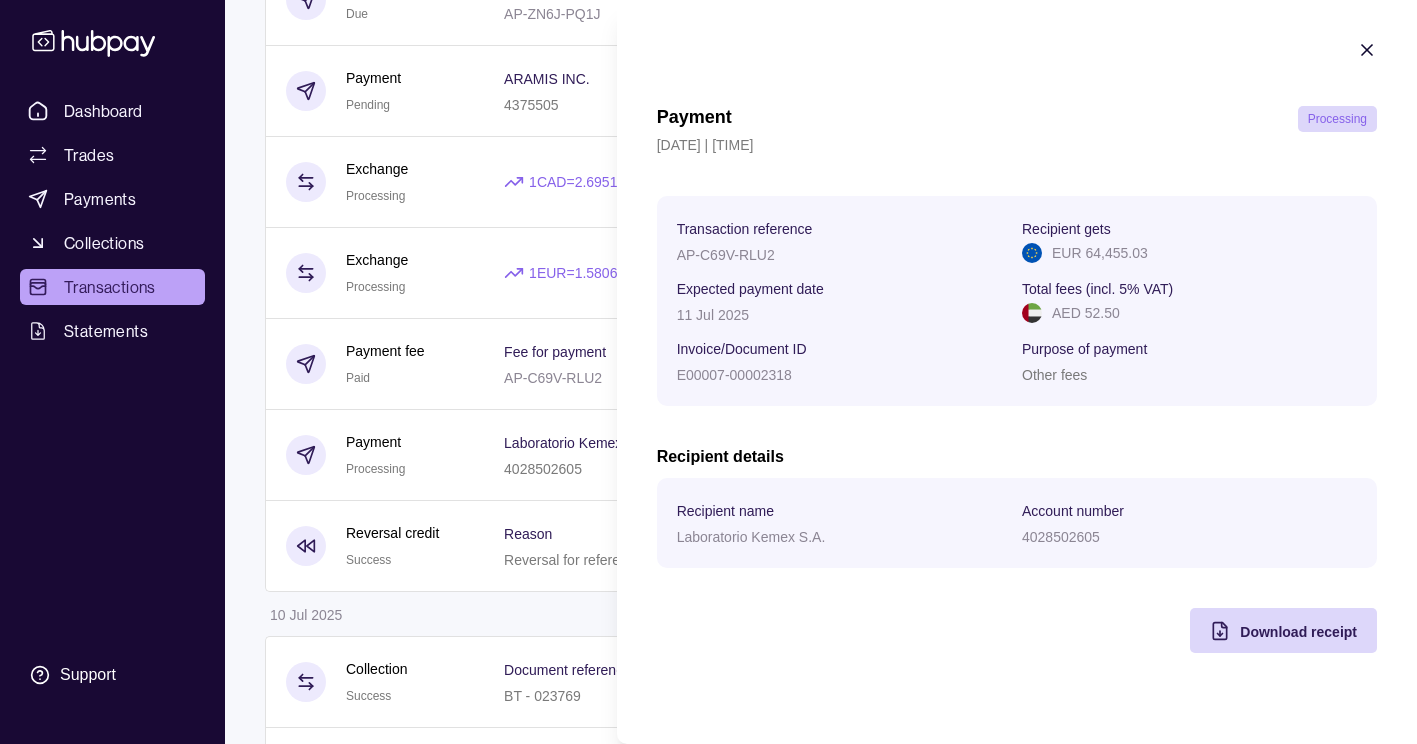 type 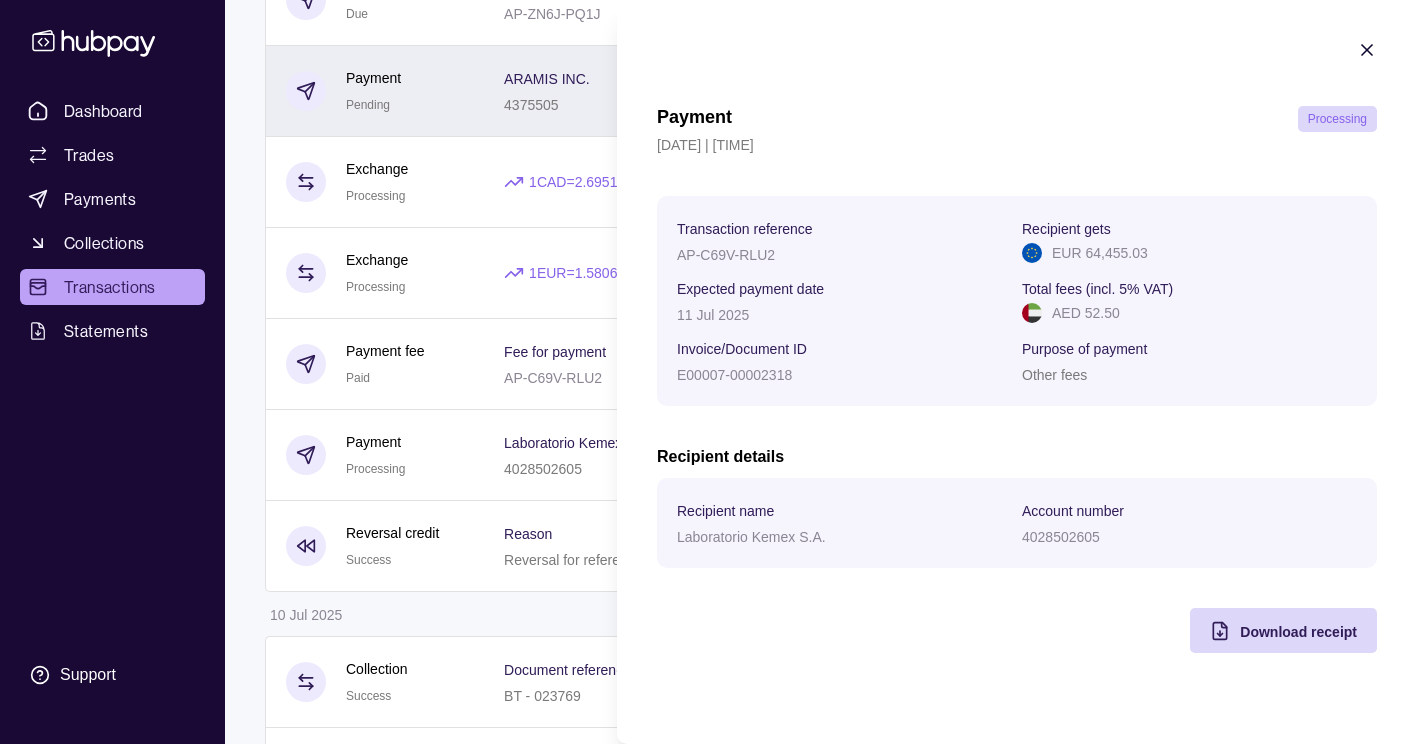 drag, startPoint x: 1366, startPoint y: 45, endPoint x: 1348, endPoint y: 112, distance: 69.375786 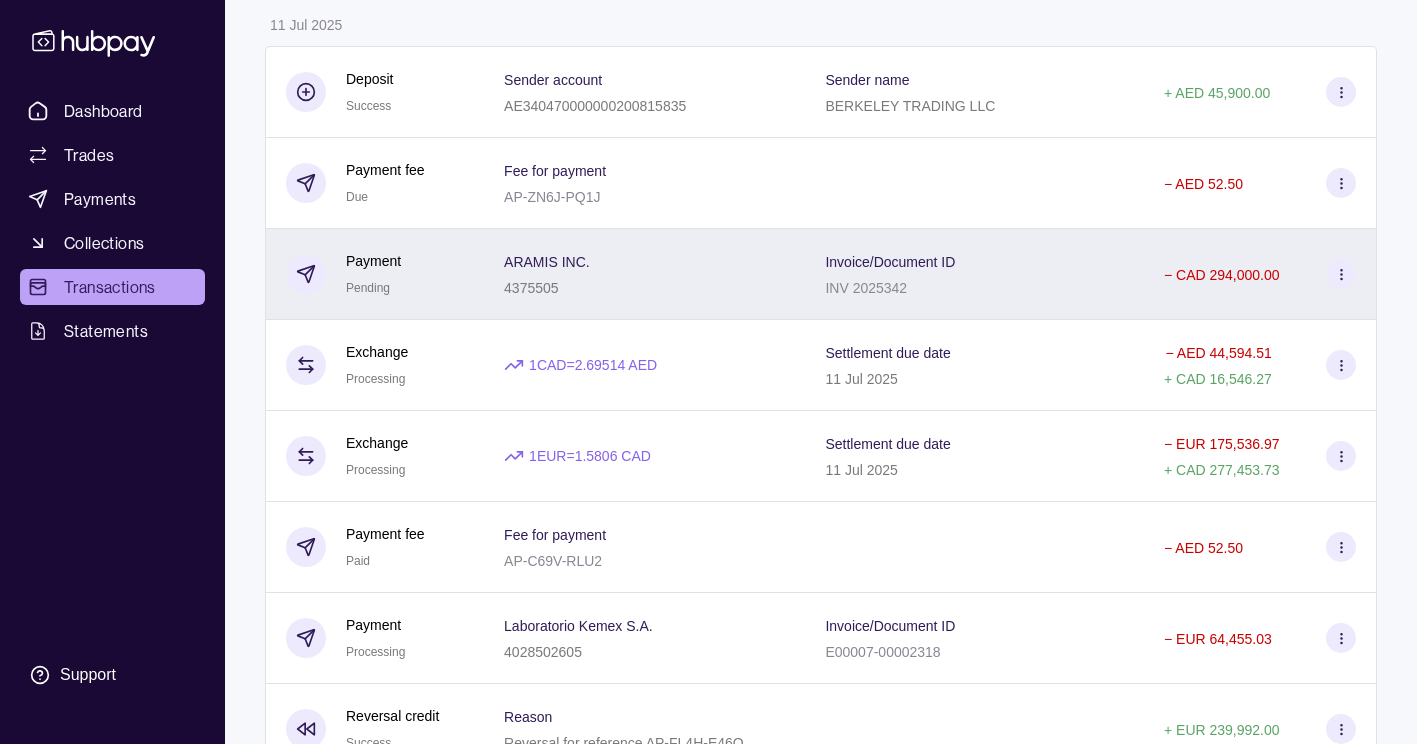 scroll, scrollTop: 216, scrollLeft: 0, axis: vertical 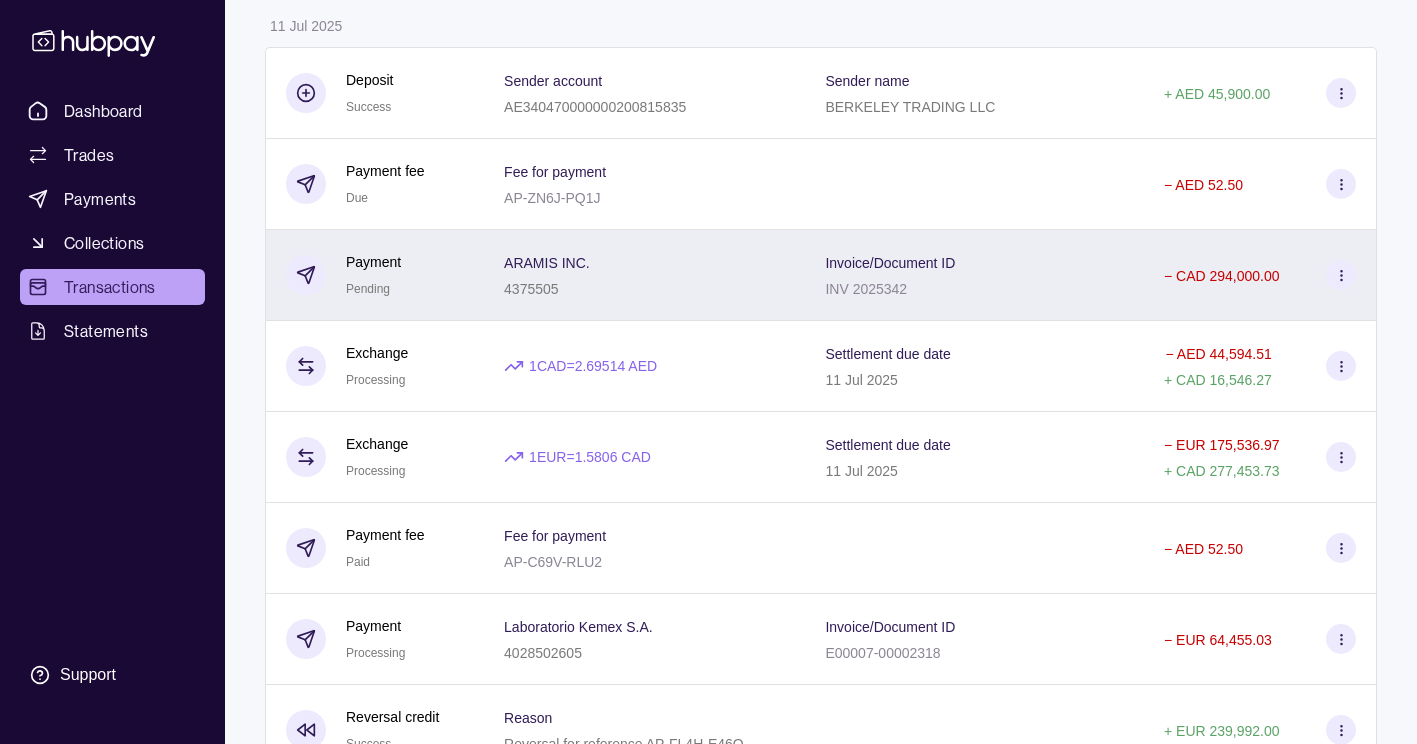 click 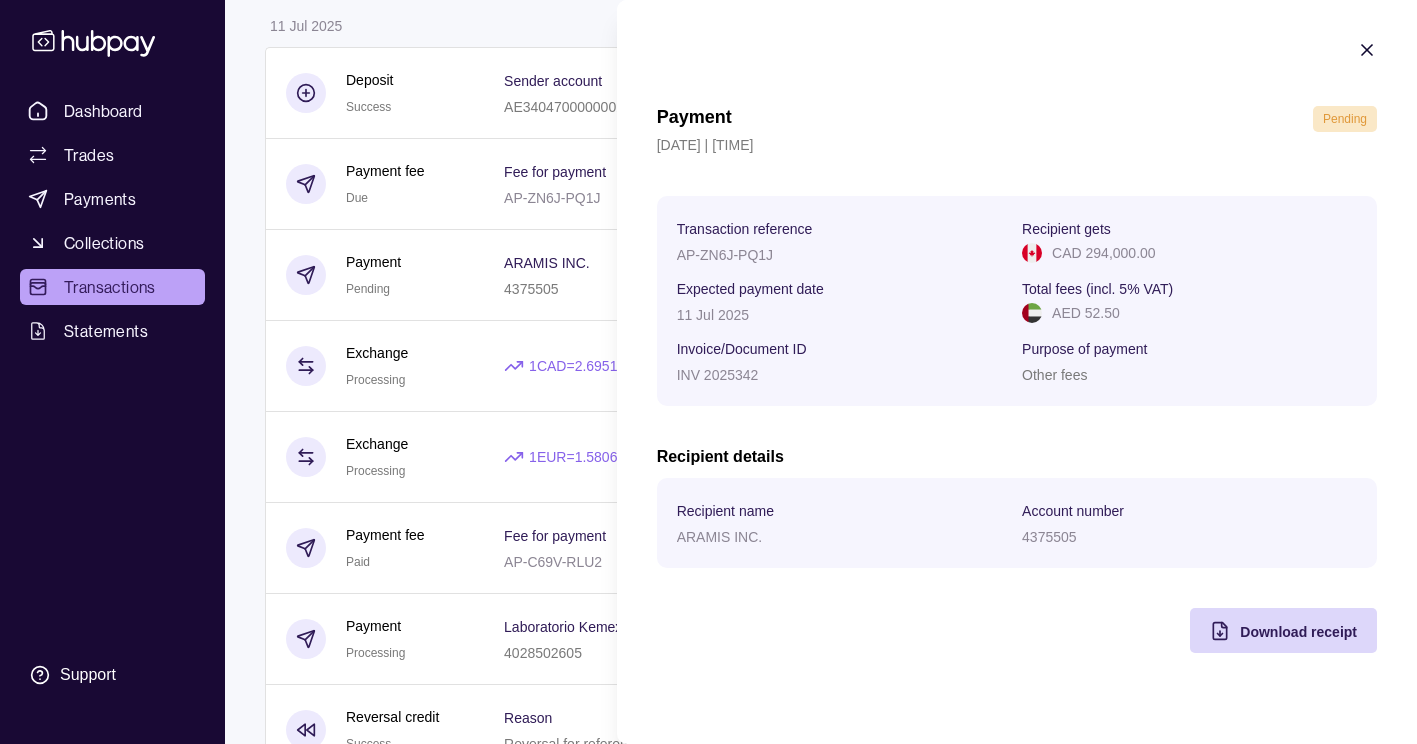 type 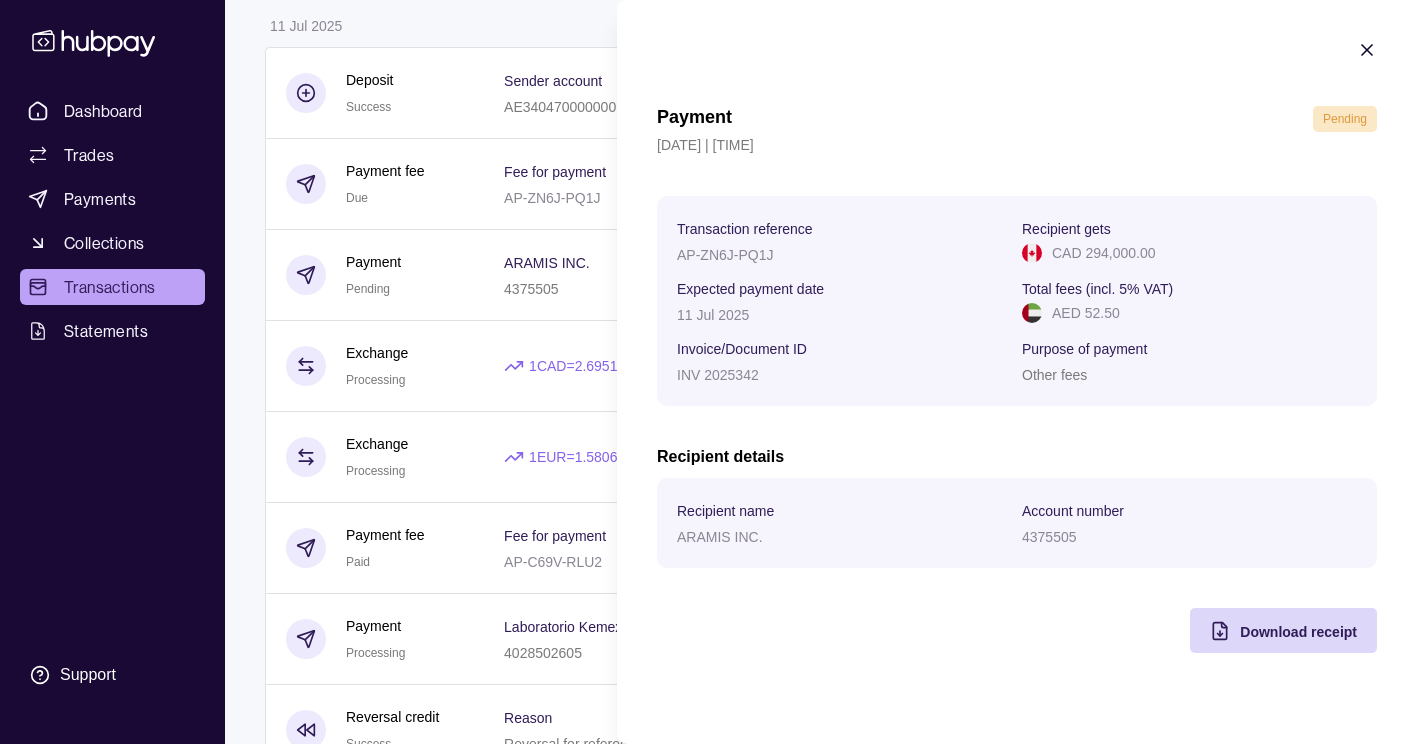 click 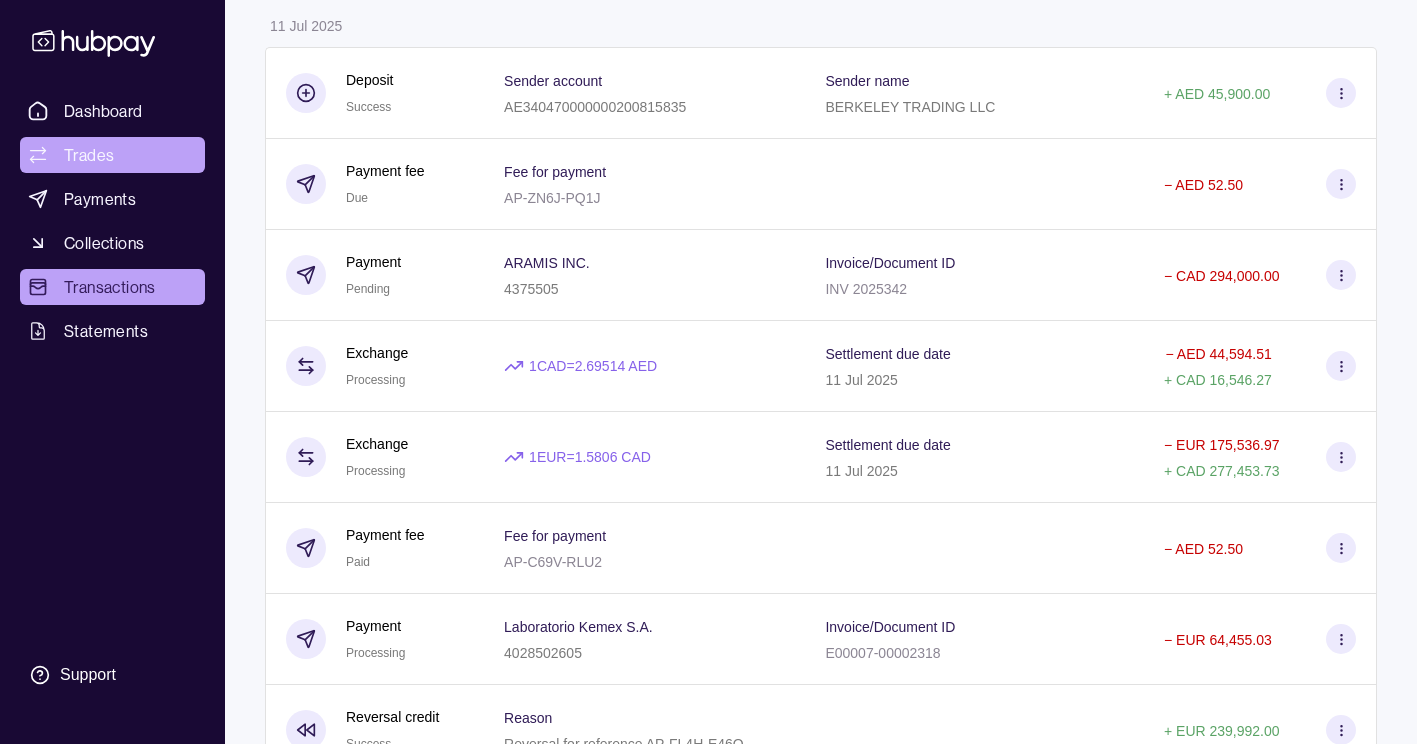 click on "Trades" at bounding box center (112, 155) 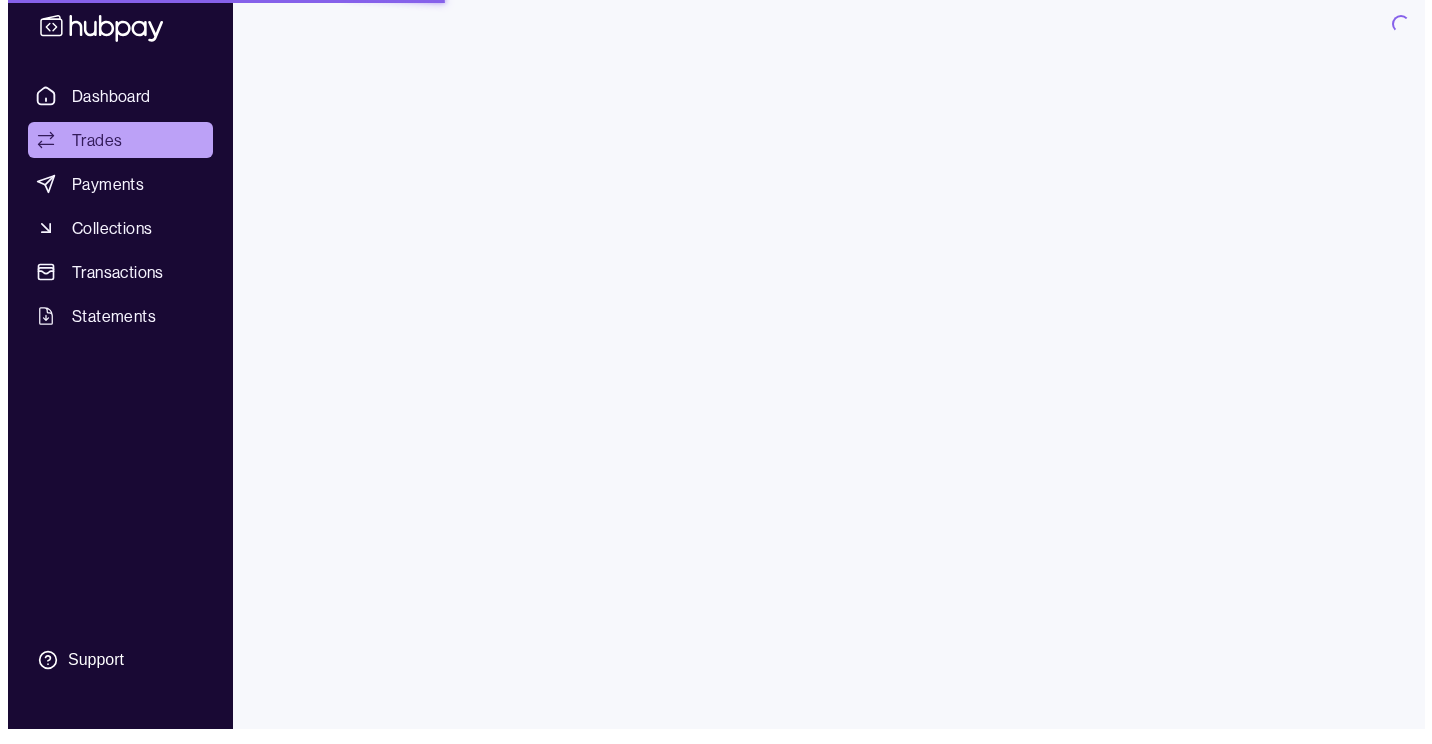 scroll, scrollTop: 0, scrollLeft: 0, axis: both 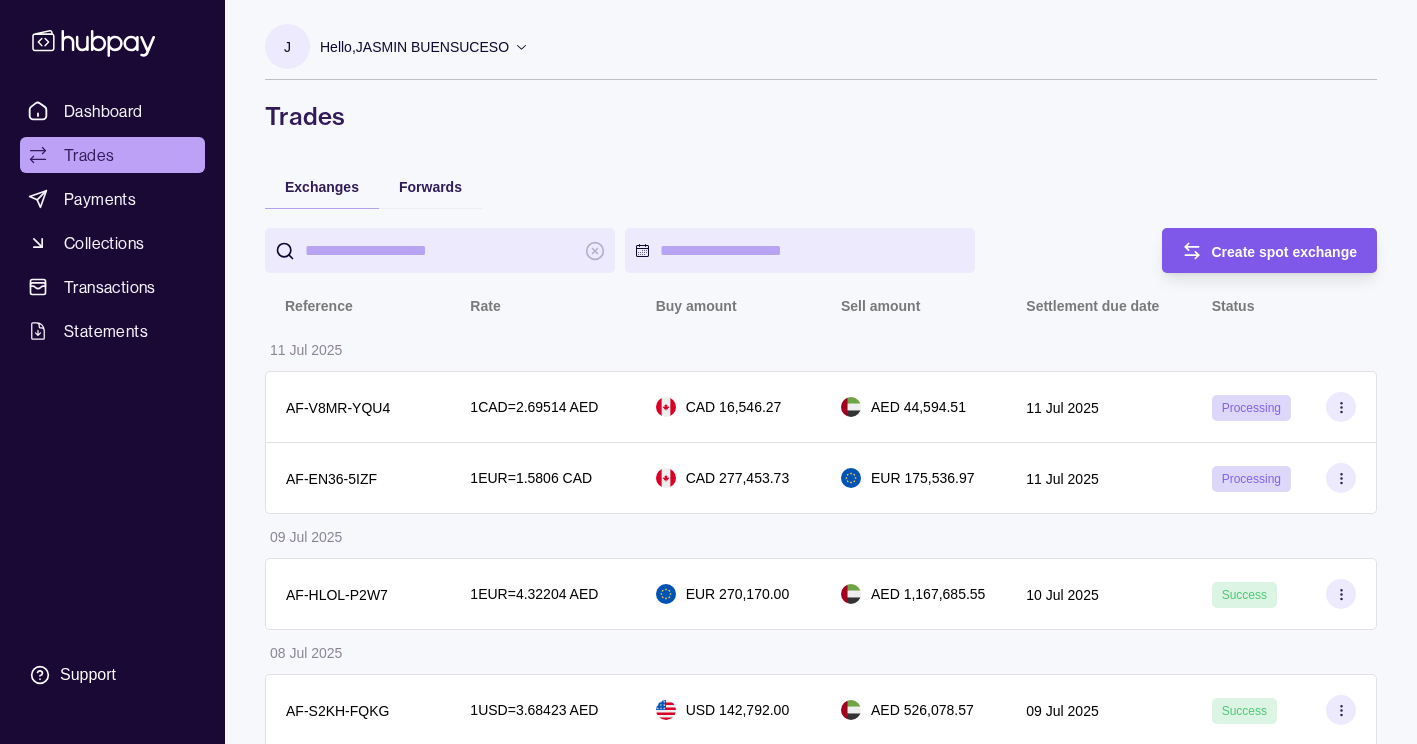 click on "Create spot exchange" at bounding box center [1255, 250] 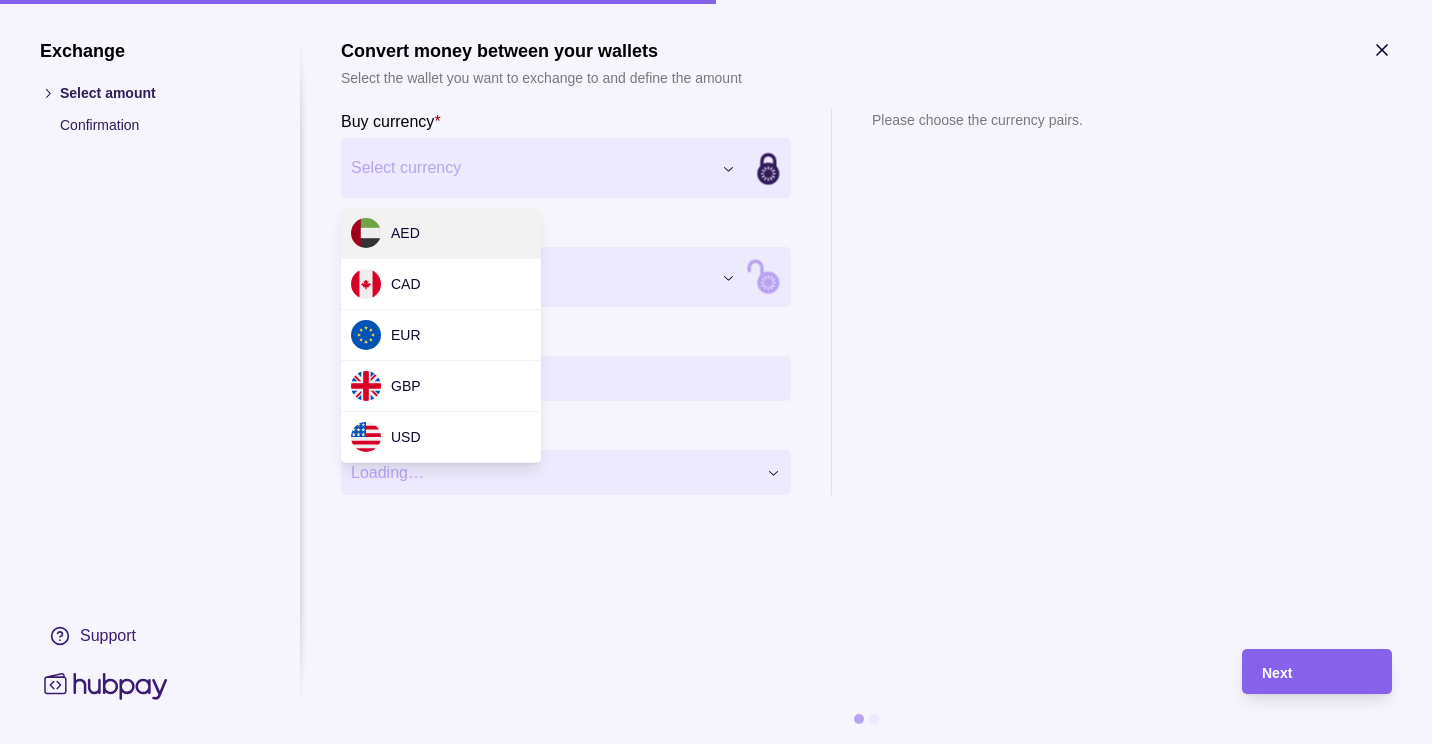 click on "Dashboard Trades Payments Collections Transactions Statements Support J Hello, J [NAME] BERKELEY TRADING LLC Account Terms and conditions Privacy policy Sign out Trades Exchanges Forwards Create spot exchange Reference Rate Buy amount Sell amount Settlement due date Status [DATE] [DOCUMENT ID] 1 CAD = [PRICE] AED CAD [PRICE] AED [PRICE] [DATE] Processing [DOCUMENT ID] 1 EUR = [PRICE] CAD CAD [PRICE] EUR [PRICE] [DATE] Processing [DATE] [DOCUMENT ID] 1 EUR = [PRICE] AED EUR [PRICE] AED [PRICE] [DATE] Success [DATE] [DOCUMENT ID] 1 USD = [PRICE] AED USD [PRICE] AED [PRICE] [DATE] Success [DATE] [DOCUMENT ID] 1 USD = [PRICE] AED AED [PRICE] USD [PRICE] [DATE] Success [DATE] [DOCUMENT ID] 1 EUR = [PRICE] AED EUR [PRICE] AED [PRICE] [DATE] Success [DATE] [DOCUMENT ID] 1 EUR = [PRICE] AED EUR [PRICE] AED [PRICE] [DATE] Success [DATE] [DOCUMENT ID] 1 EUR = [PRICE] AED Success" at bounding box center [716, 1221] 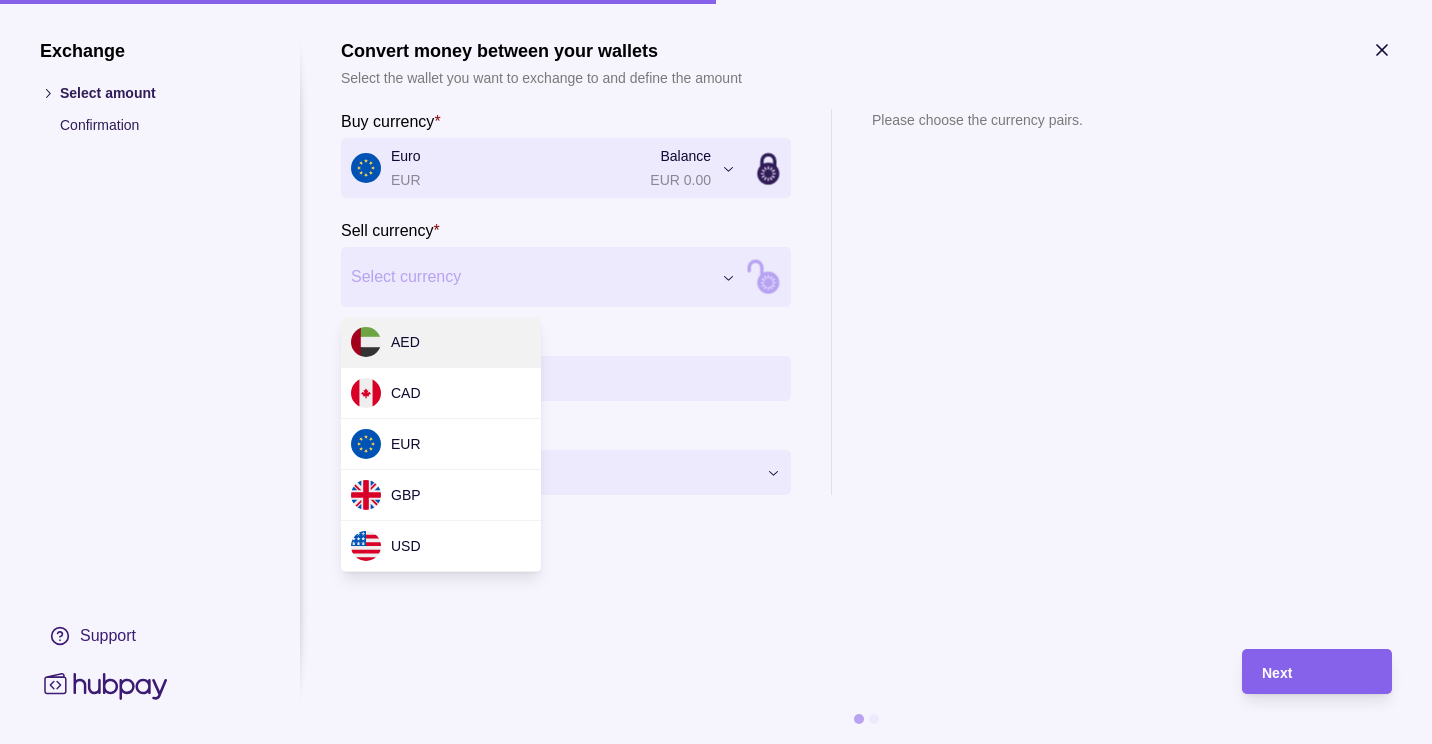 click on "Dashboard Trades Payments Collections Transactions Statements Support J Hello, J [NAME] BERKELEY TRADING LLC Account Terms and conditions Privacy policy Sign out Trades Exchanges Forwards Create spot exchange Reference Rate Buy amount Sell amount Settlement due date Status [DATE] [DOCUMENT ID] 1 CAD = [PRICE] AED CAD [PRICE] AED [PRICE] [DATE] Processing [DOCUMENT ID] 1 EUR = [PRICE] CAD CAD [PRICE] EUR [PRICE] [DATE] Processing [DATE] [DOCUMENT ID] 1 EUR = [PRICE] AED EUR [PRICE] AED [PRICE] [DATE] Success [DATE] [DOCUMENT ID] 1 USD = [PRICE] AED USD [PRICE] AED [PRICE] [DATE] Success [DATE] [DOCUMENT ID] 1 USD = [PRICE] AED AED [PRICE] USD [PRICE] [DATE] Success [DATE] [DOCUMENT ID] 1 EUR = [PRICE] AED EUR [PRICE] AED [PRICE] [DATE] Success [DATE] [DOCUMENT ID] 1 EUR = [PRICE] AED EUR [PRICE] AED [PRICE] [DATE] Success [DATE] [DOCUMENT ID] 1 EUR = [PRICE] AED Success" at bounding box center [716, 1221] 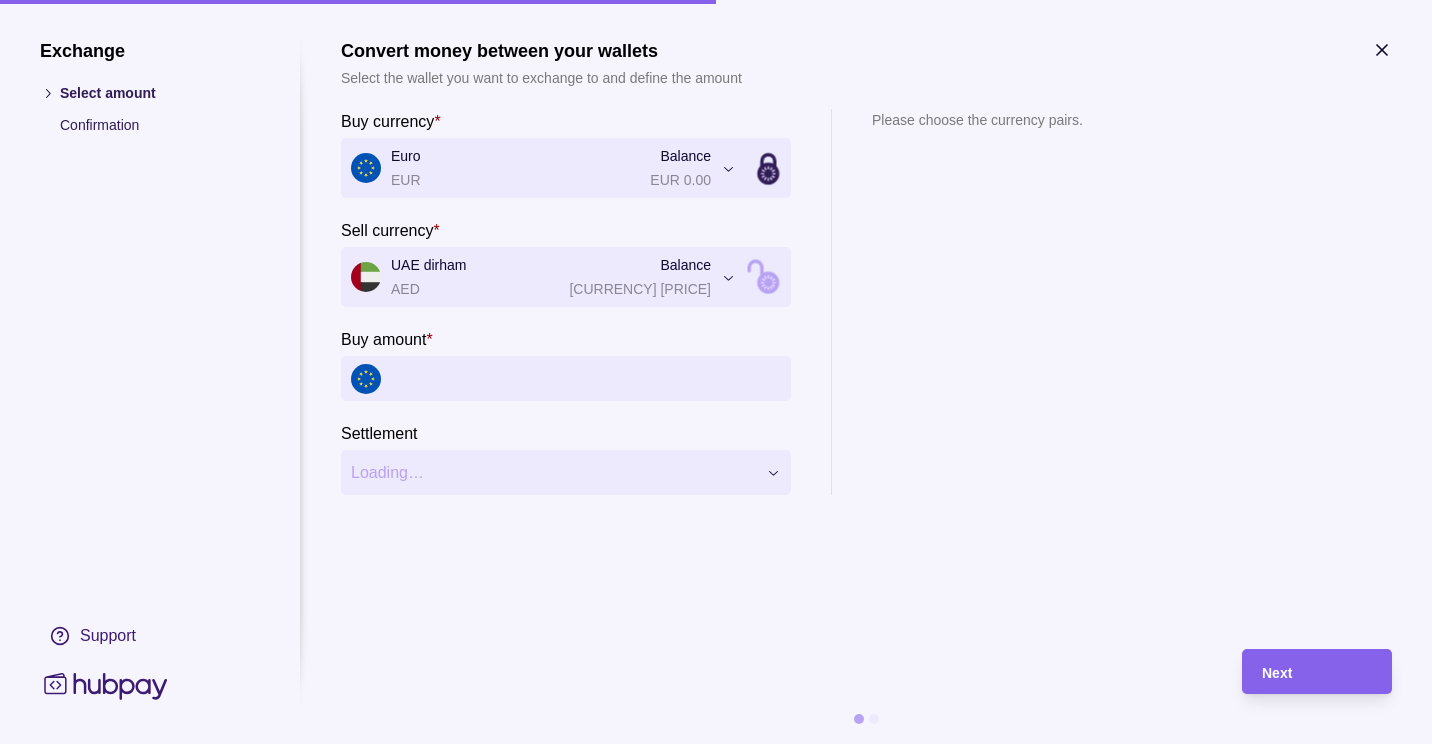 click on "Buy amount  *" at bounding box center [586, 378] 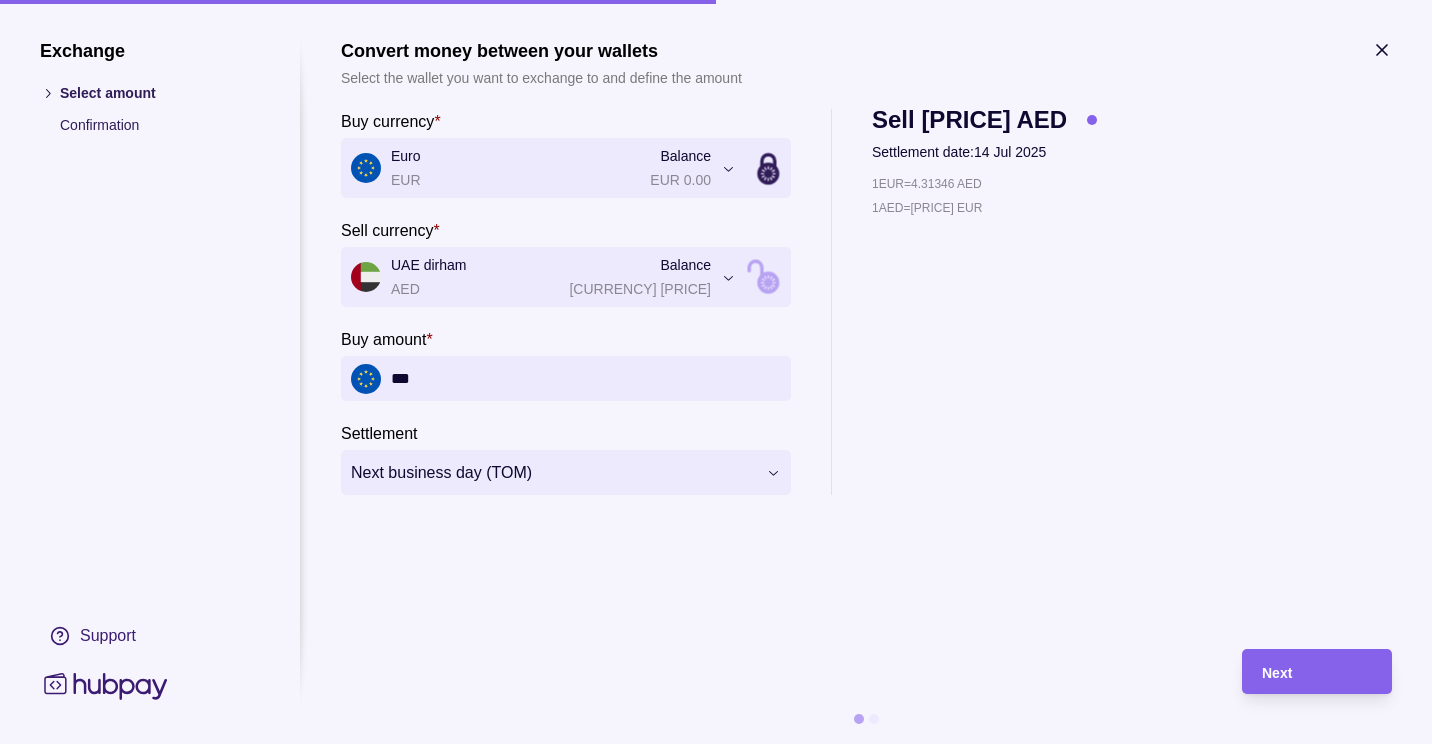type on "***" 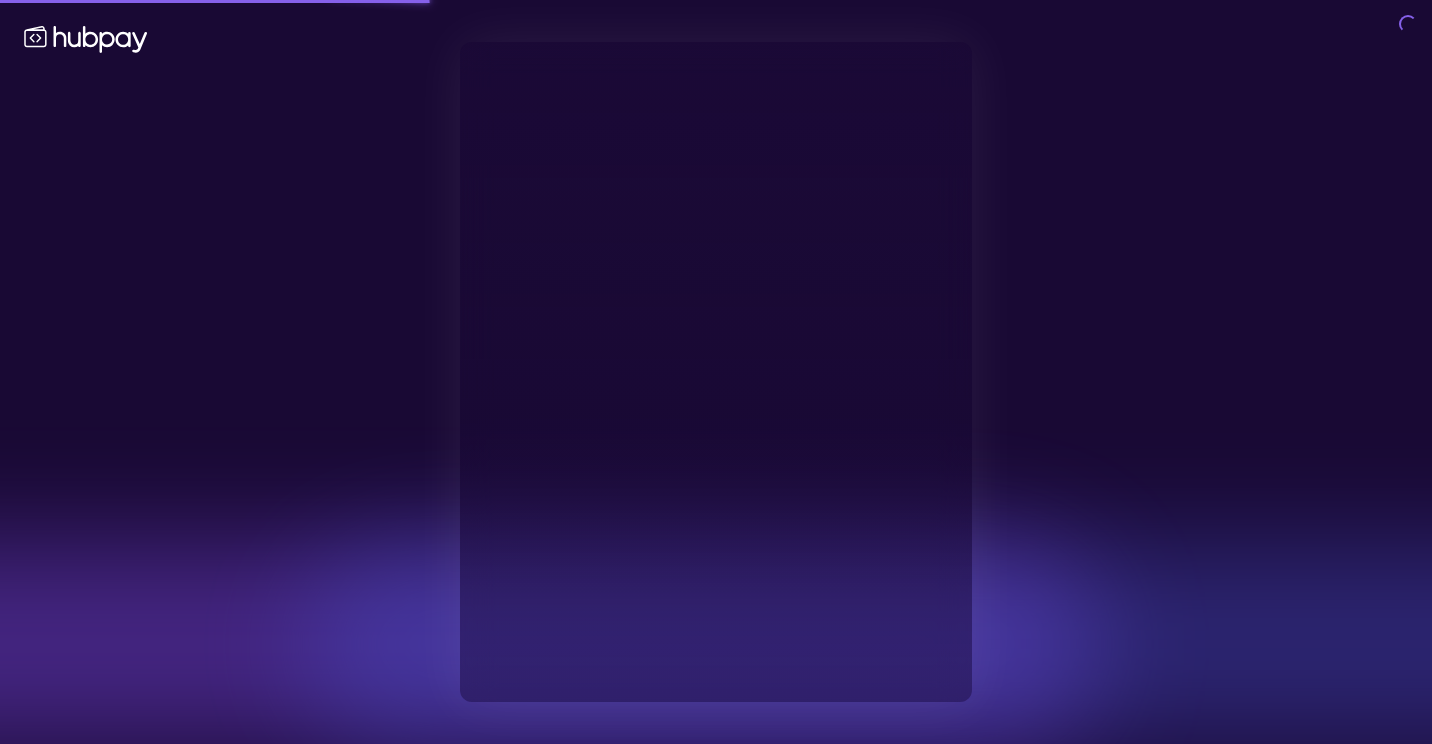 type on "**********" 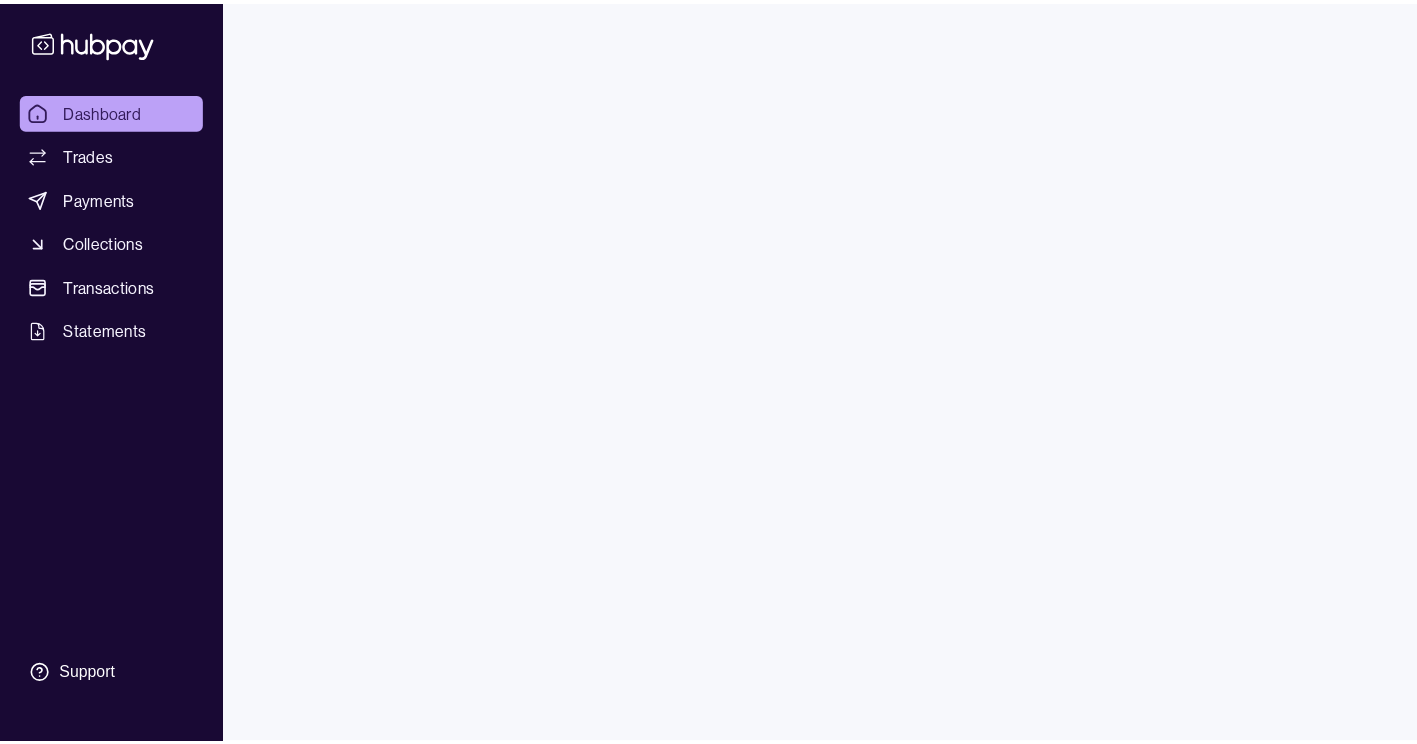 scroll, scrollTop: 0, scrollLeft: 0, axis: both 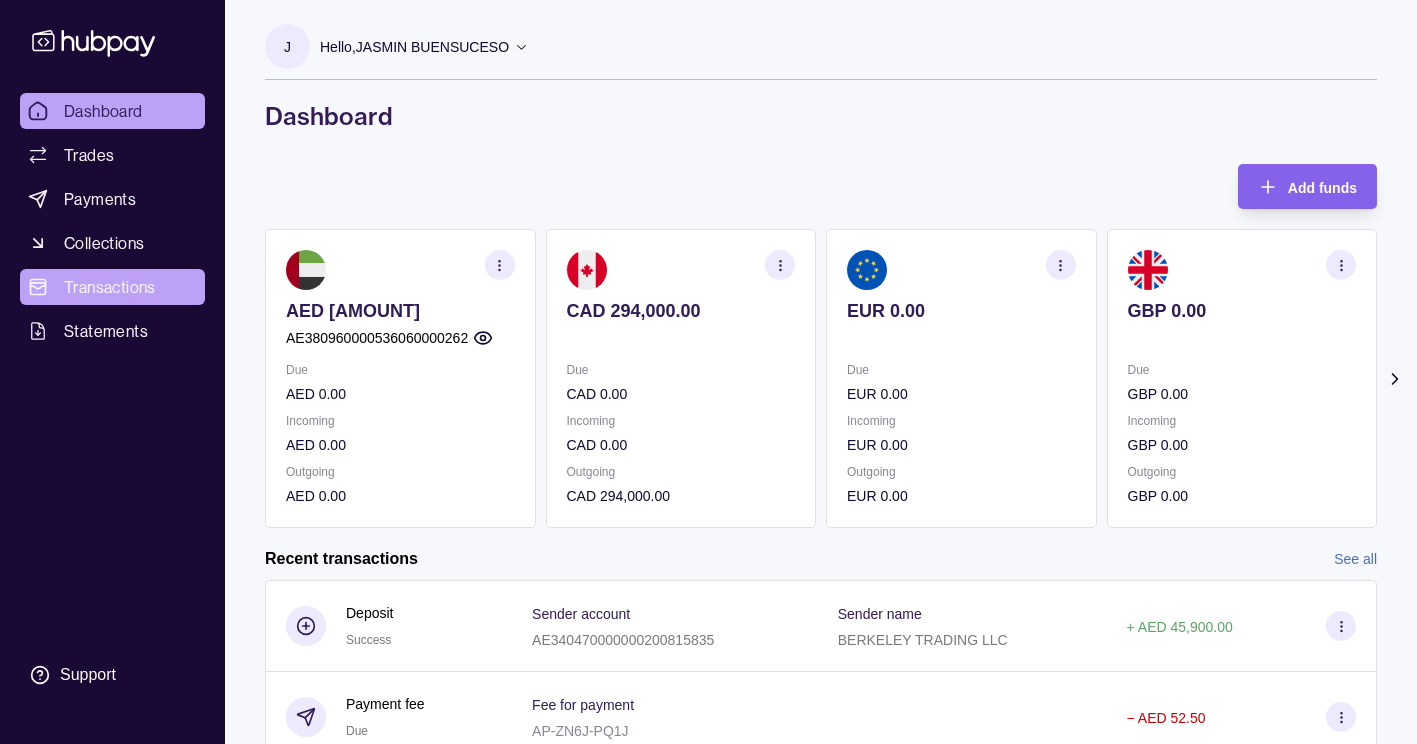 click on "Transactions" at bounding box center (110, 287) 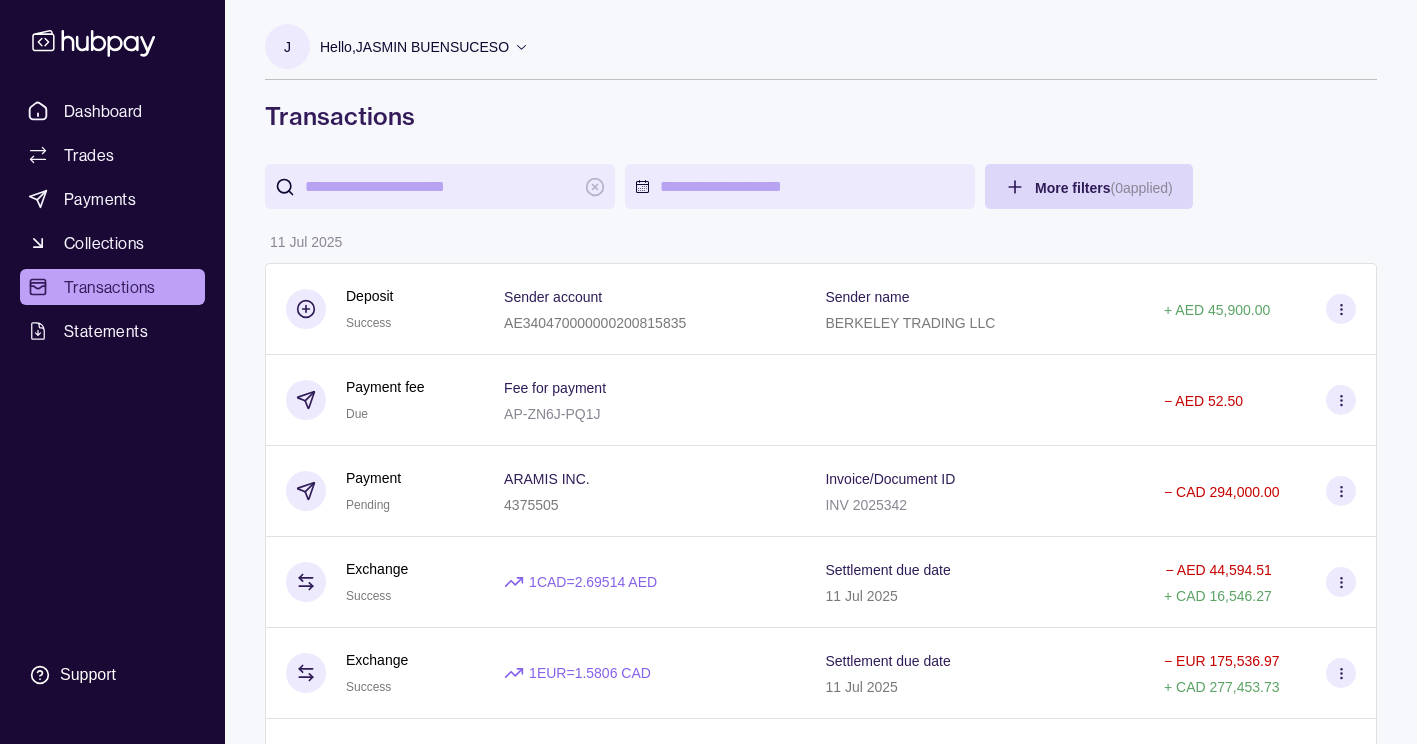 click on "Dashboard Trades Payments Collections Transactions Statements Support J Hello,  [FIRST_NAME] [LAST_NAME] [COMPANY_NAME] Account Terms and conditions Privacy policy Sign out Transactions More filters  ( [NUMBER]  applied) Details Amount [DATE] Deposit Success Sender account [ACCOUNT_NUMBER] Sender name [COMPANY_NAME] +   AED [AMOUNT] Payment fee Due Fee for payment [TRANSACTION_REF] −   AED [AMOUNT] Payment Pending [RECIPIENT_NAME] [ACCOUNT_NUMBER] Invoice/Document ID INV [INVOICE_NUM] −   CAD [AMOUNT] Exchange Success 1  CAD  =  [EXCHANGE_RATE]   AED Settlement due date [DATE] −   AED [AMOUNT] +   CAD [AMOUNT] Exchange Success 1  EUR  =  [EXCHANGE_RATE]   CAD Settlement due date [DATE] −   EUR [AMOUNT] +   CAD [AMOUNT] Payment fee Paid Fee for payment [TRANSACTION_REF] −   AED [AMOUNT] Payment Success [RECIPIENT_NAME] [ACCOUNT_NUMBER] Invoice/Document ID E00007-00002318 −   EUR [AMOUNT] Reversal credit Success Reason Reversal for reference [TRANSACTION_REF] +   EUR [AMOUNT] [DATE] Collection Success Document reference" at bounding box center (708, 1129) 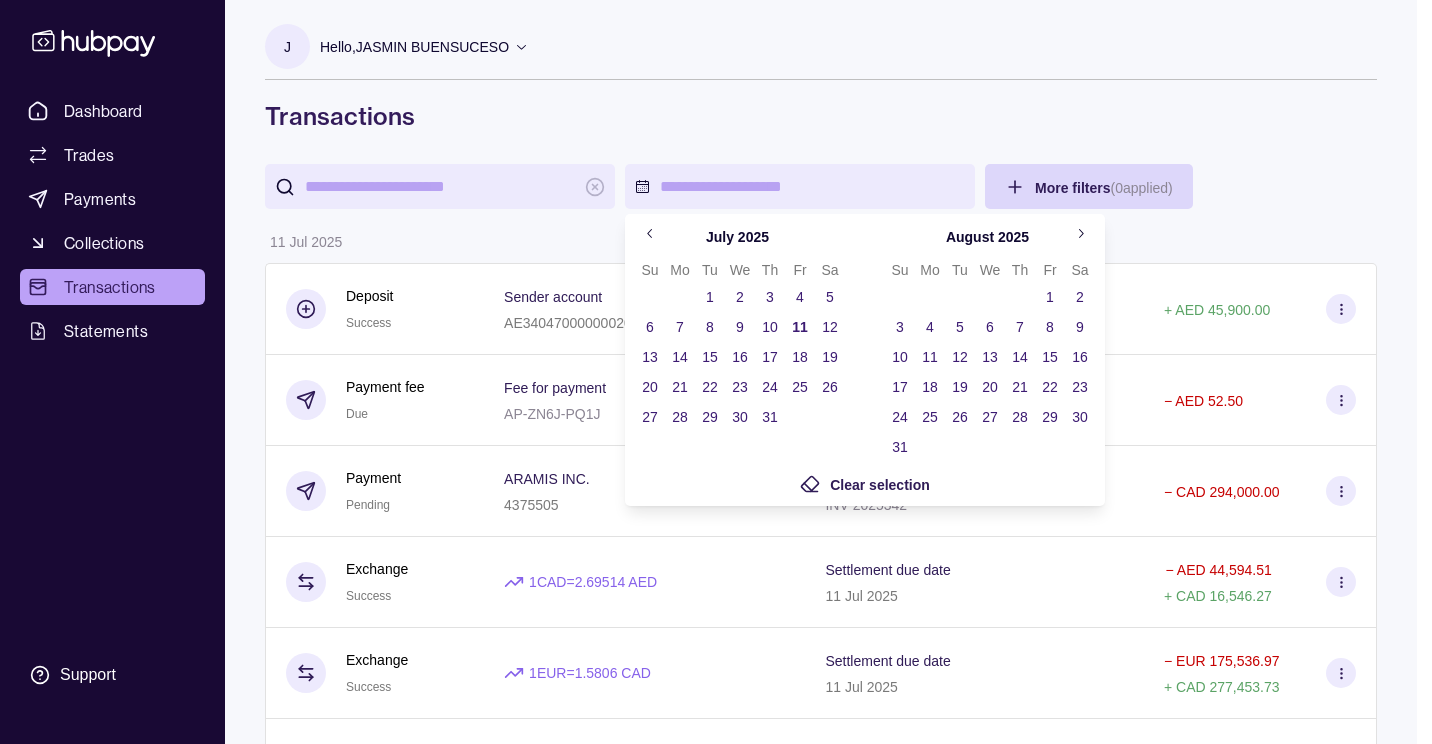 click on "1" at bounding box center [710, 297] 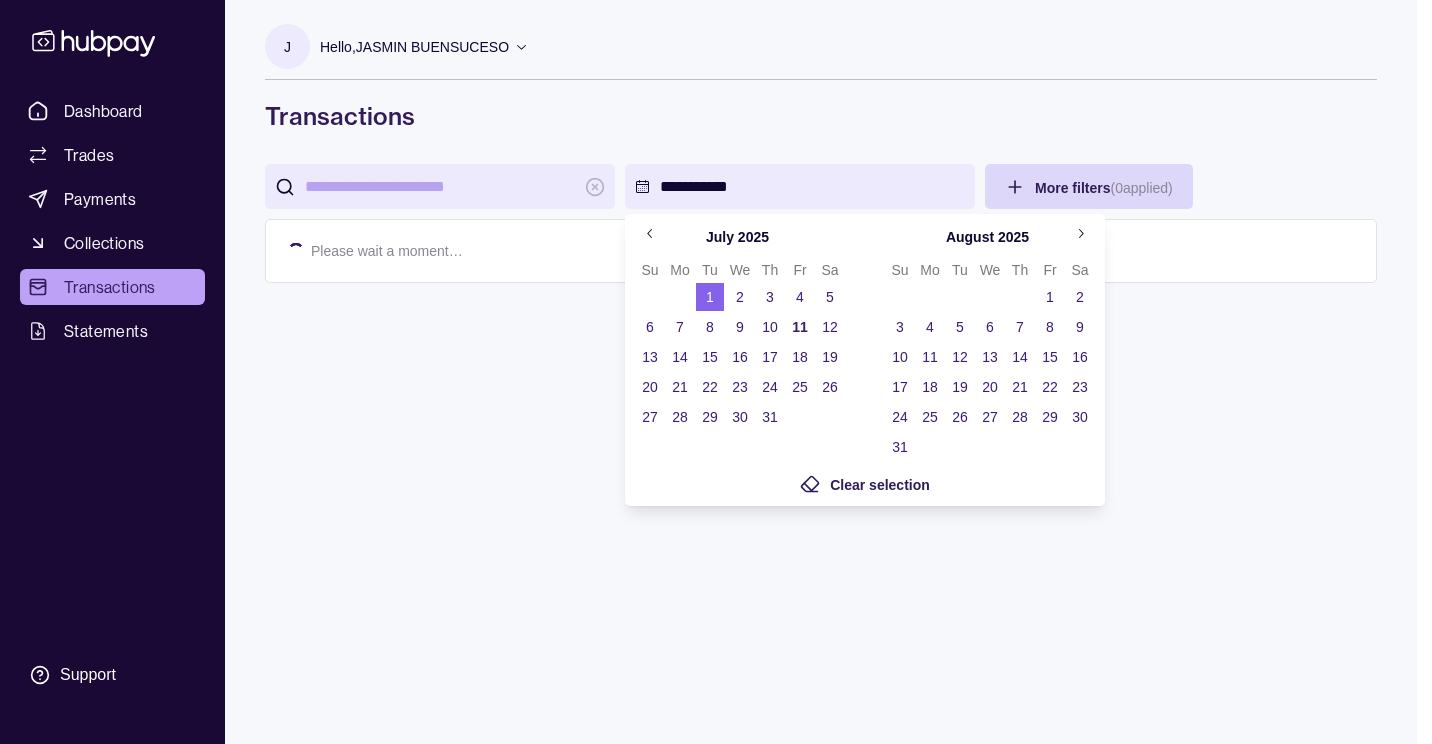 click on "11" at bounding box center (800, 327) 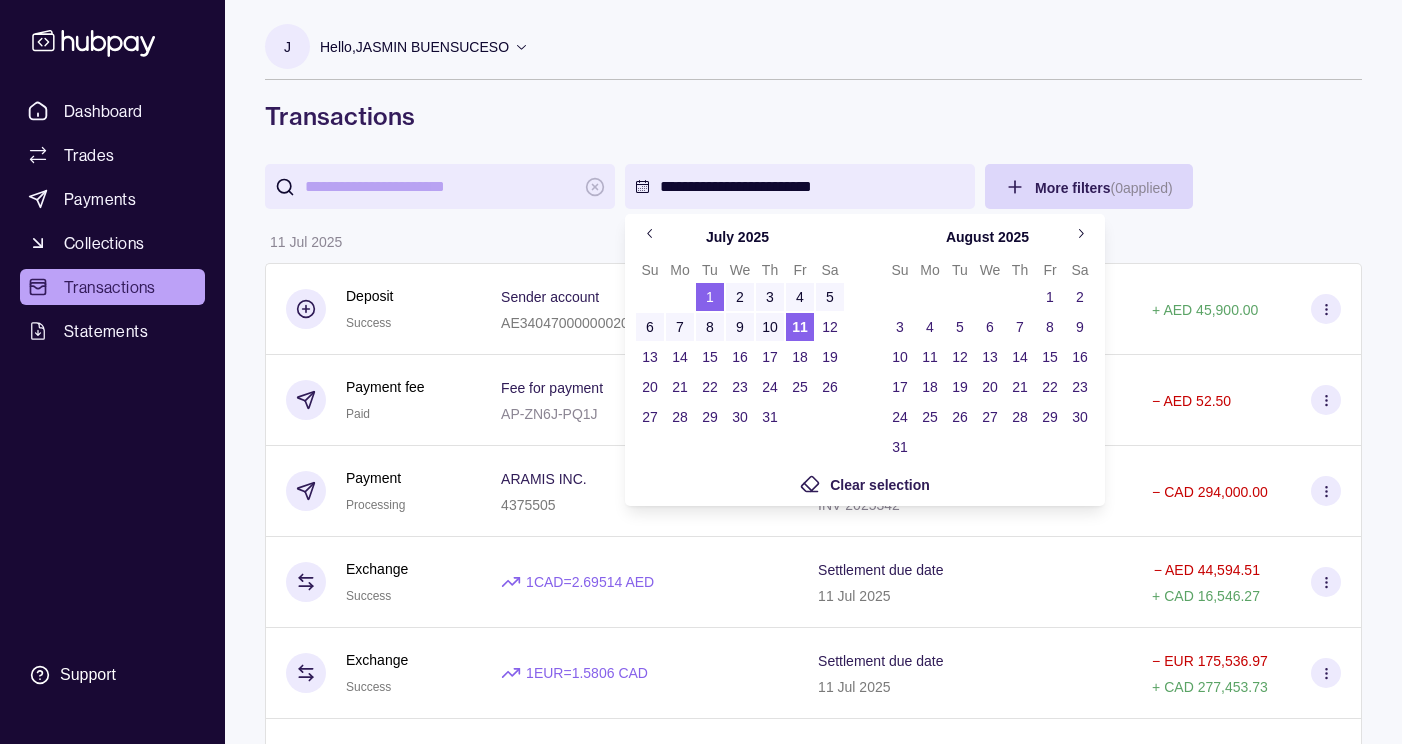 click on "**********" at bounding box center (708, 1129) 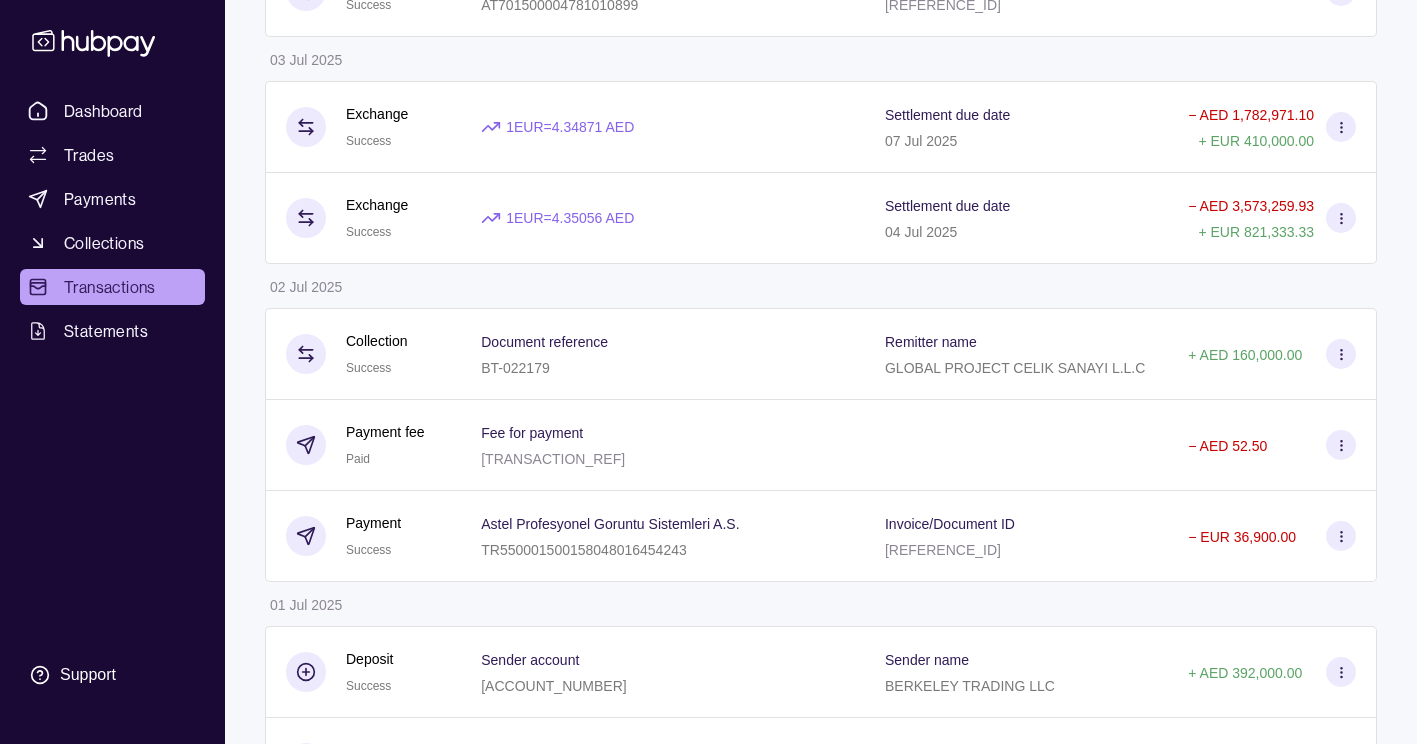 scroll, scrollTop: 3651, scrollLeft: 0, axis: vertical 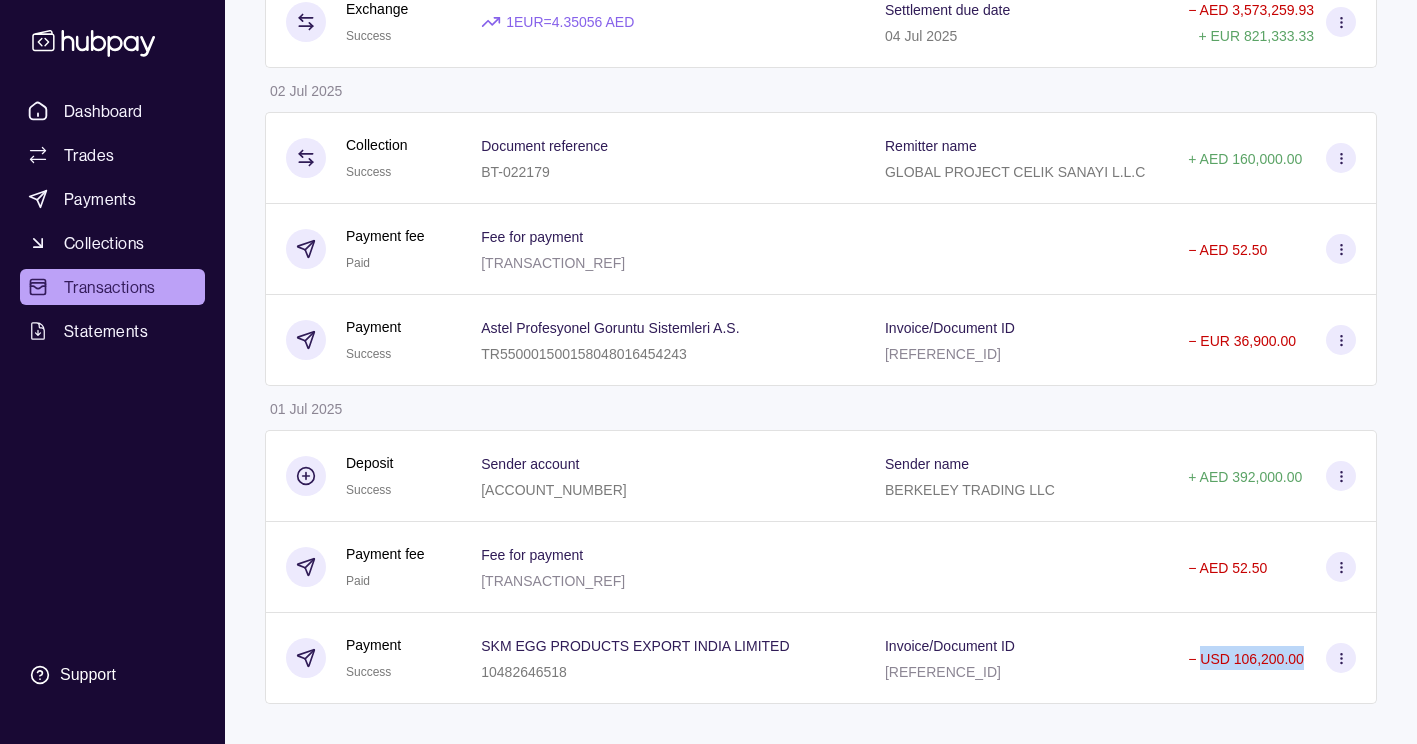 drag, startPoint x: 1204, startPoint y: 656, endPoint x: 1305, endPoint y: 653, distance: 101.04455 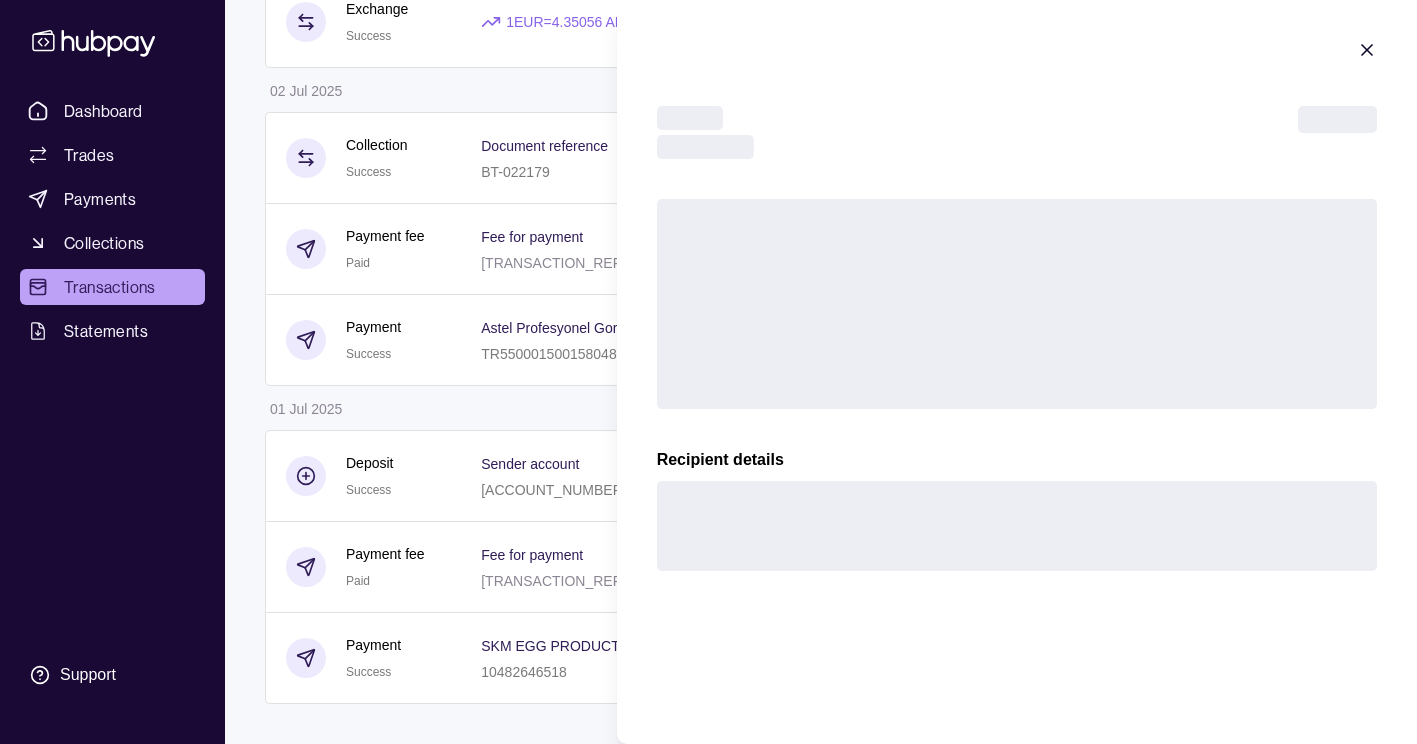 copy on "USD 106,200.00" 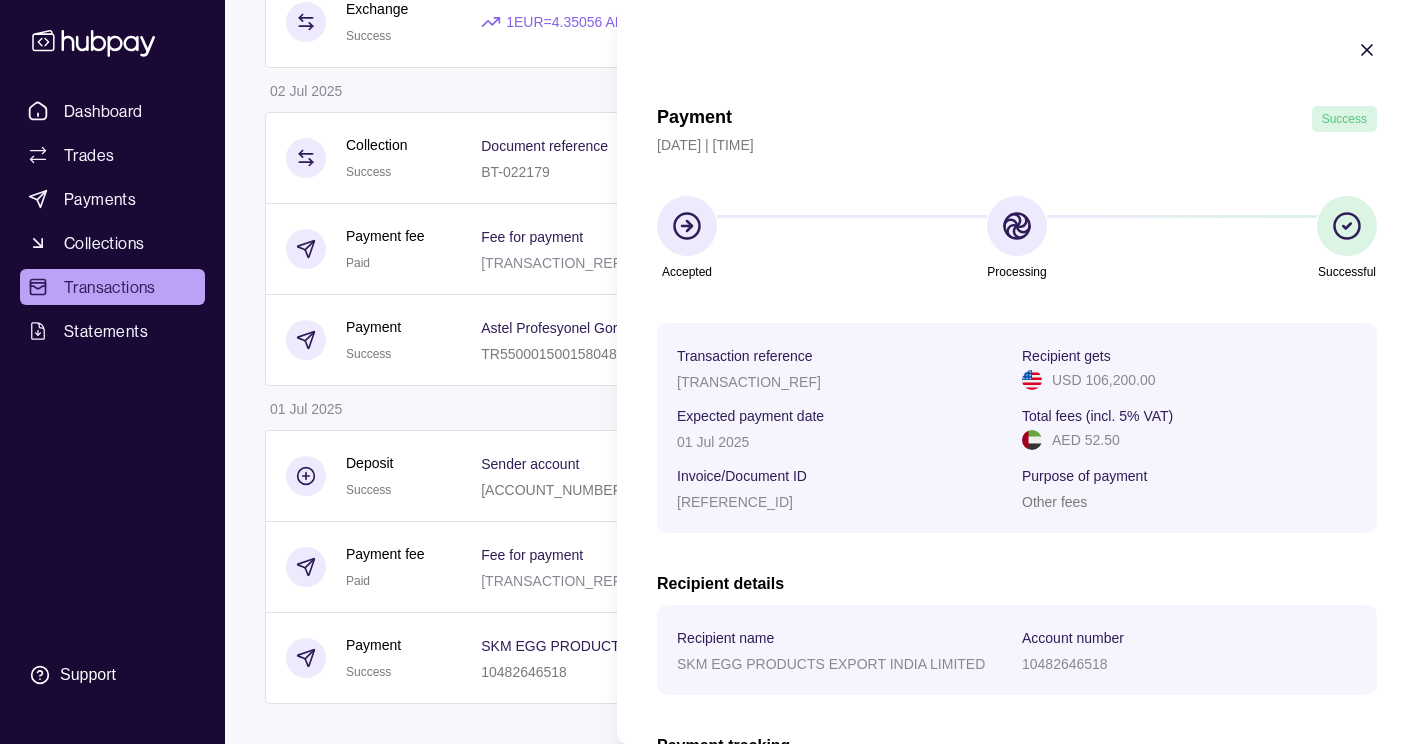 click 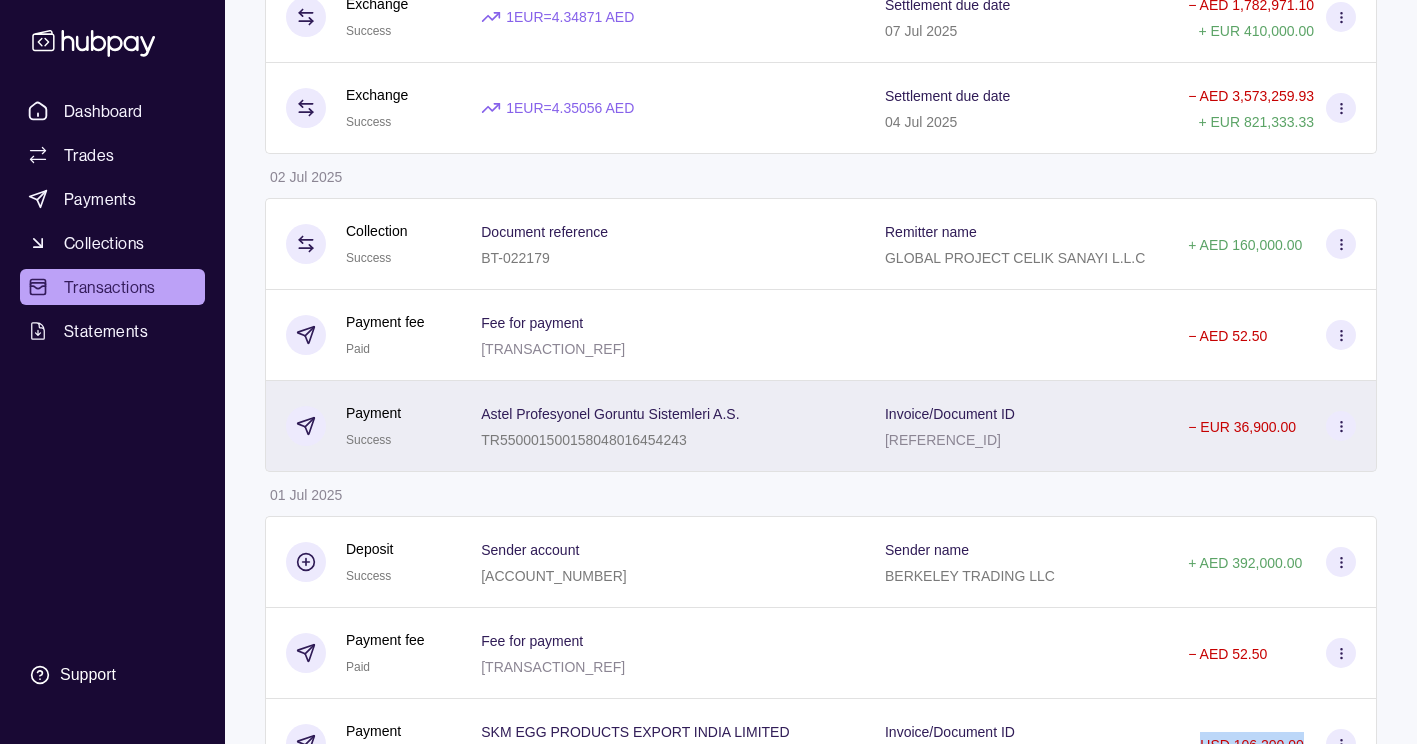 scroll, scrollTop: 3564, scrollLeft: 0, axis: vertical 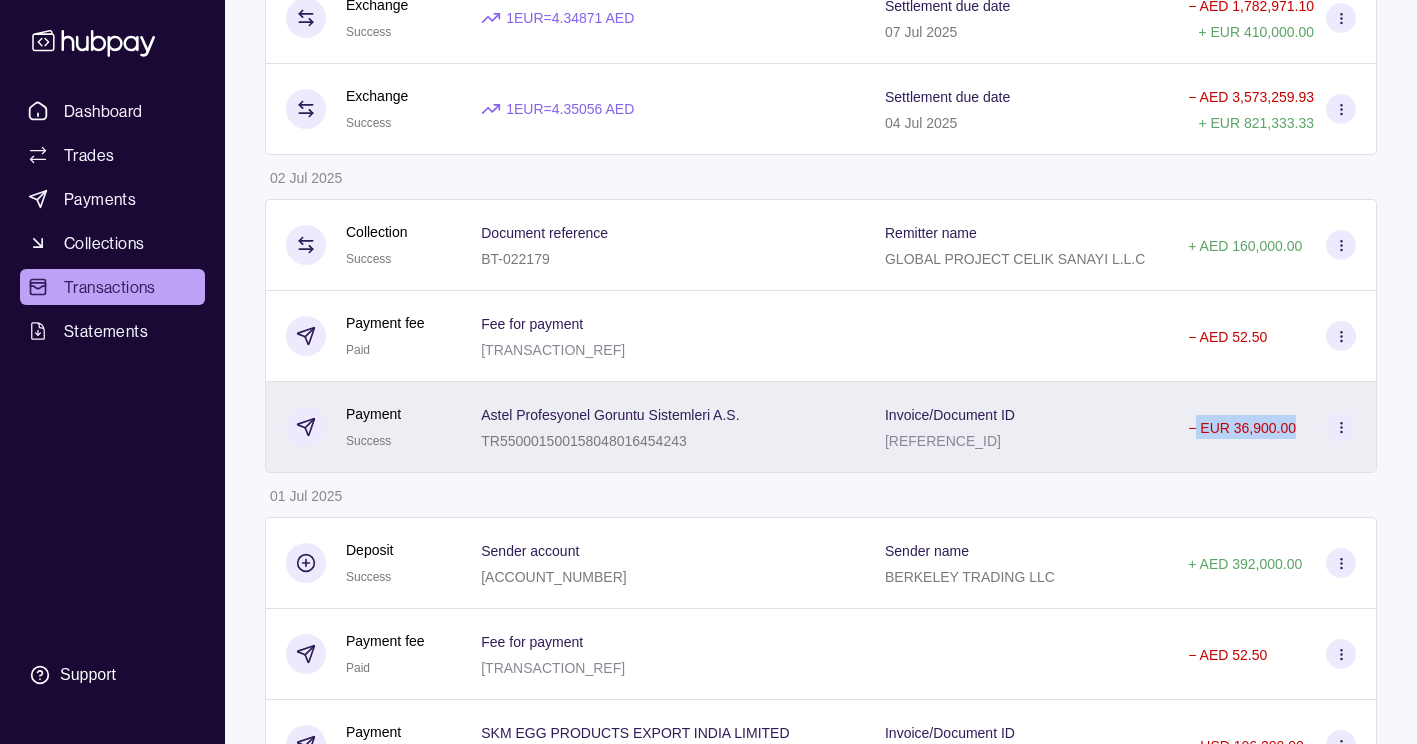 drag, startPoint x: 1196, startPoint y: 421, endPoint x: 1302, endPoint y: 421, distance: 106 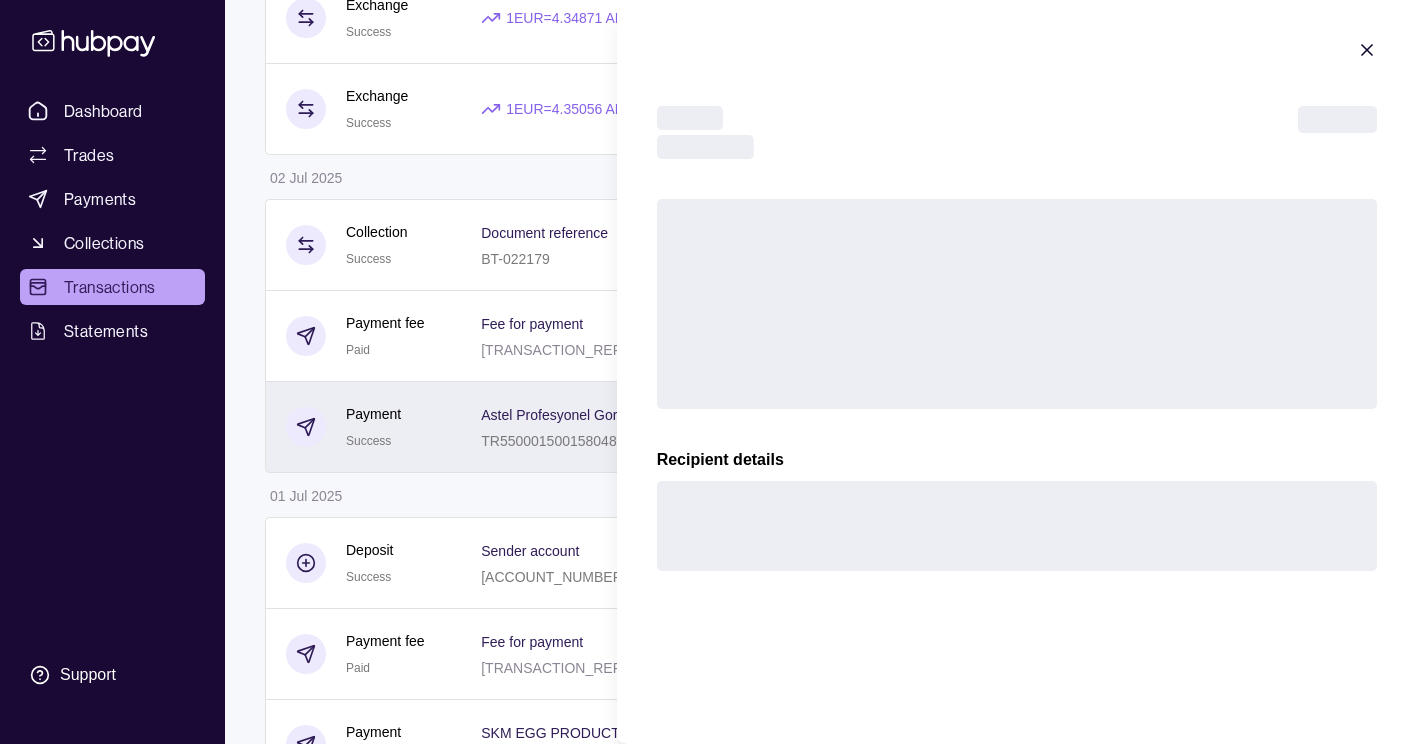 copy on "EUR 36,900.00" 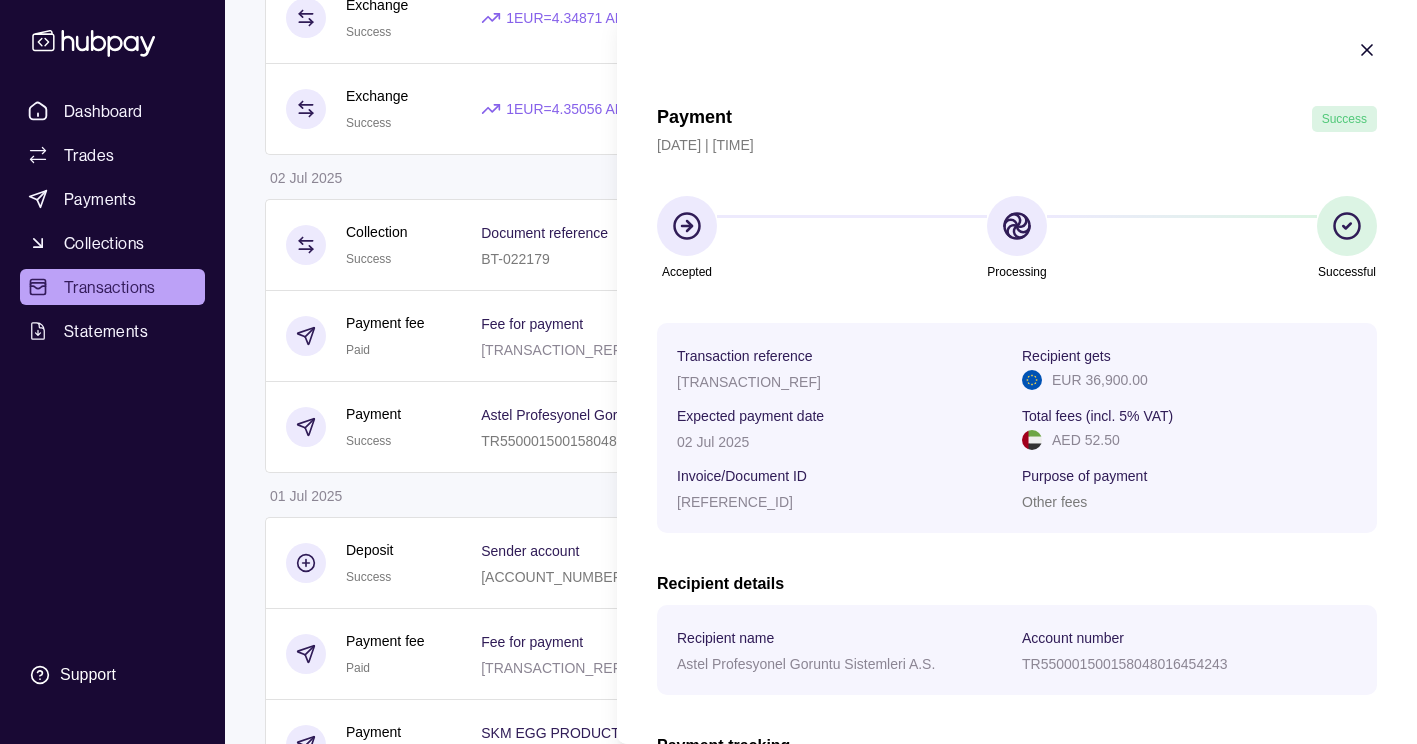 click 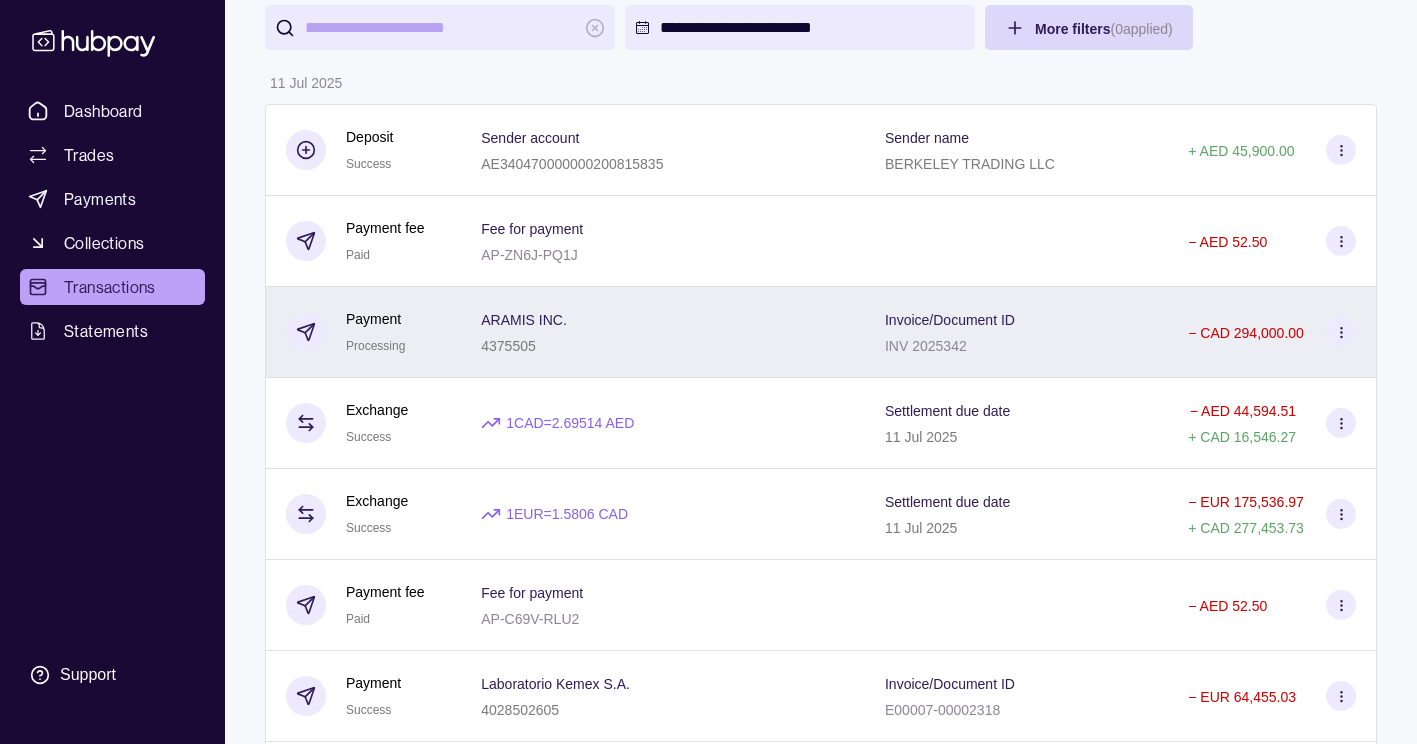 scroll, scrollTop: 0, scrollLeft: 0, axis: both 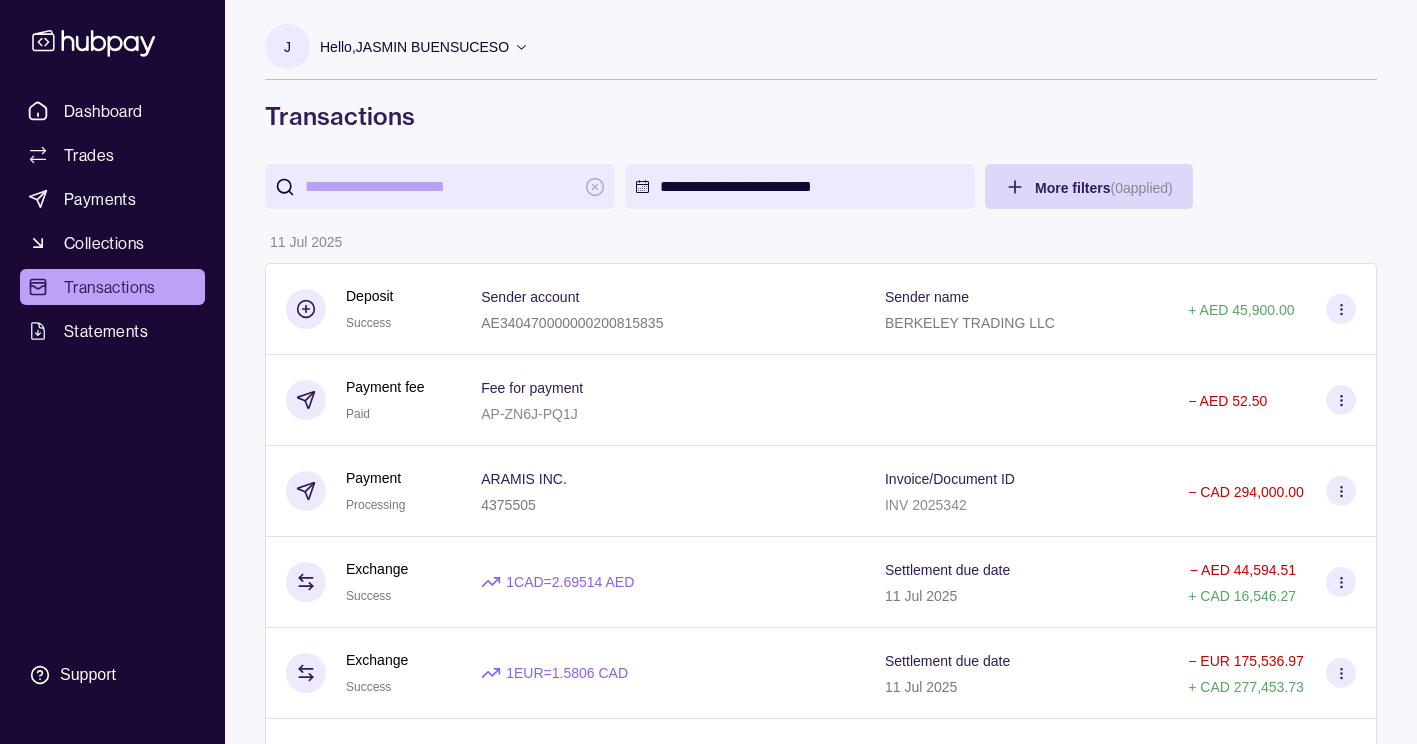 click at bounding box center (440, 186) 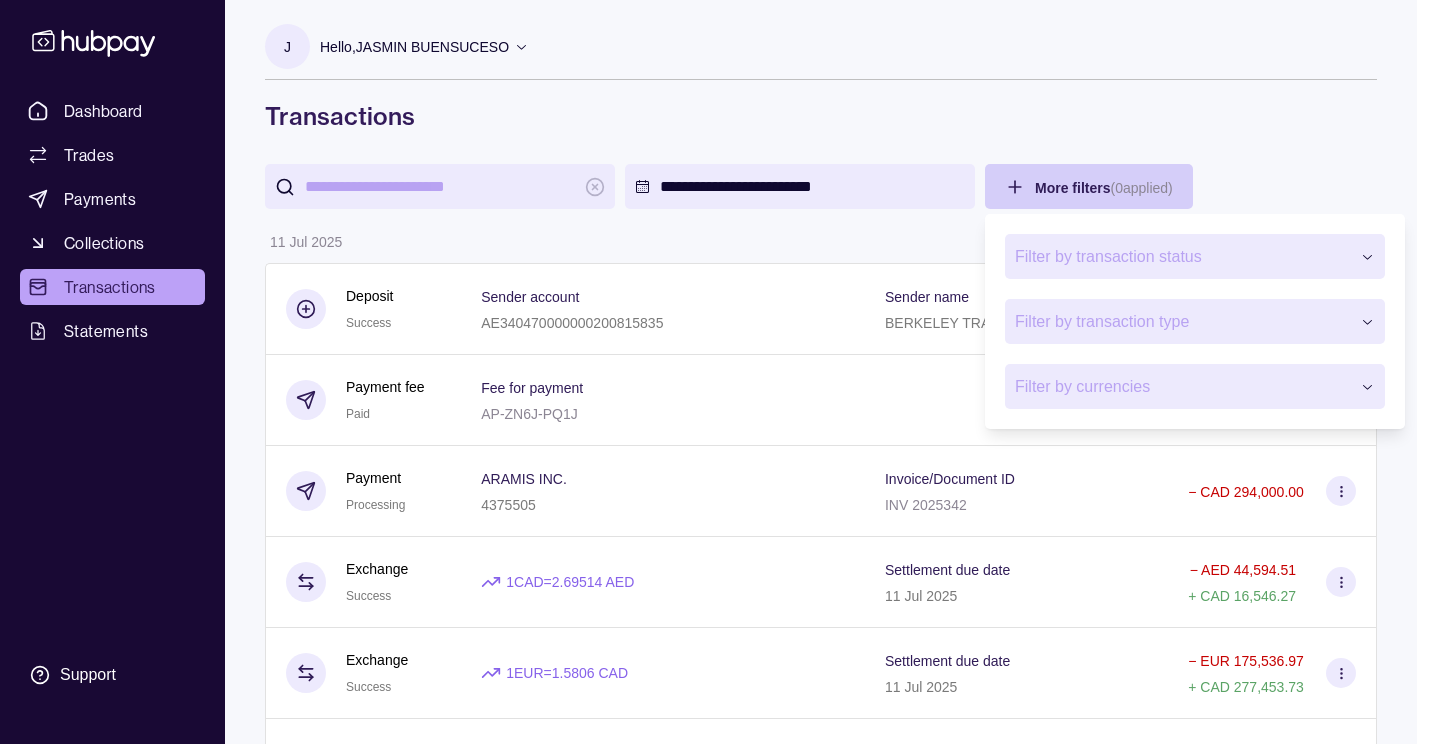 click on "**********" at bounding box center (716, 2197) 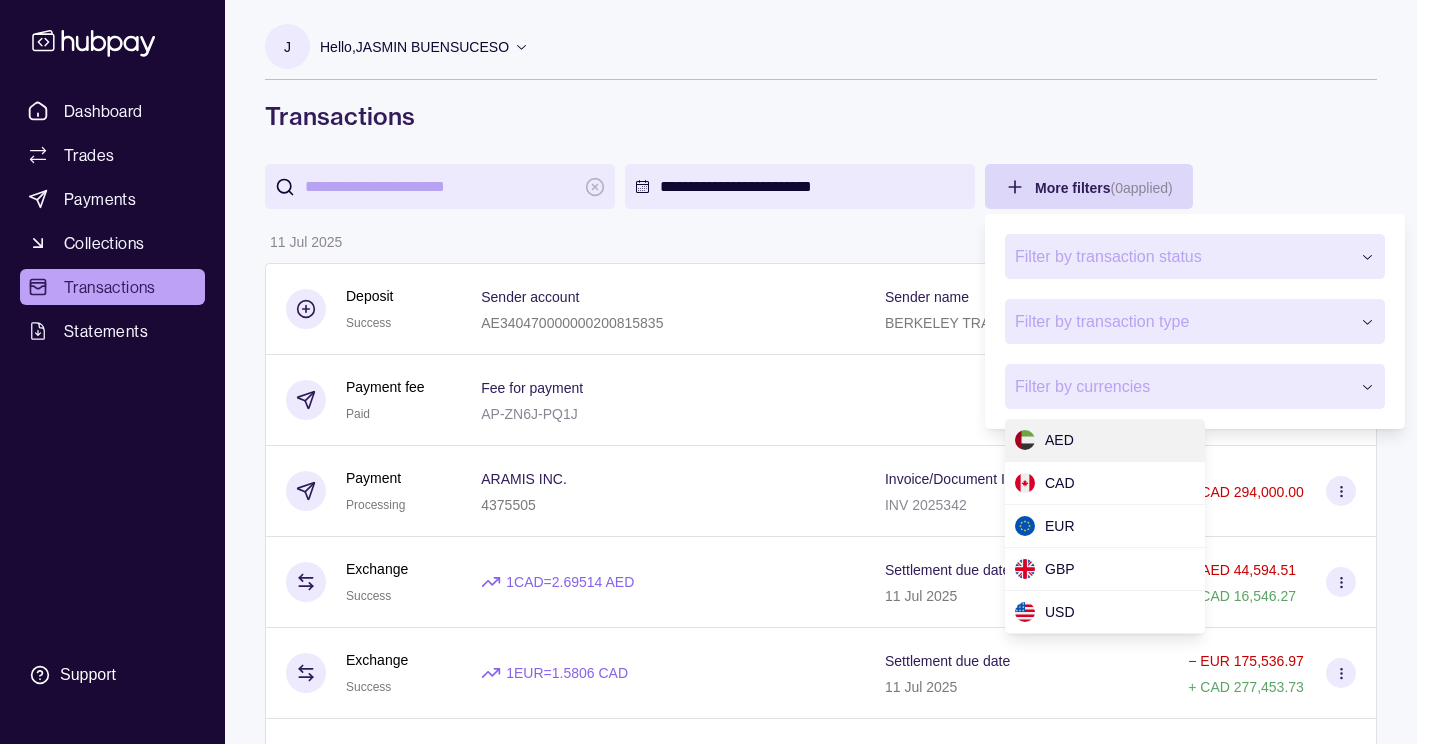 click on "**********" at bounding box center (716, 2197) 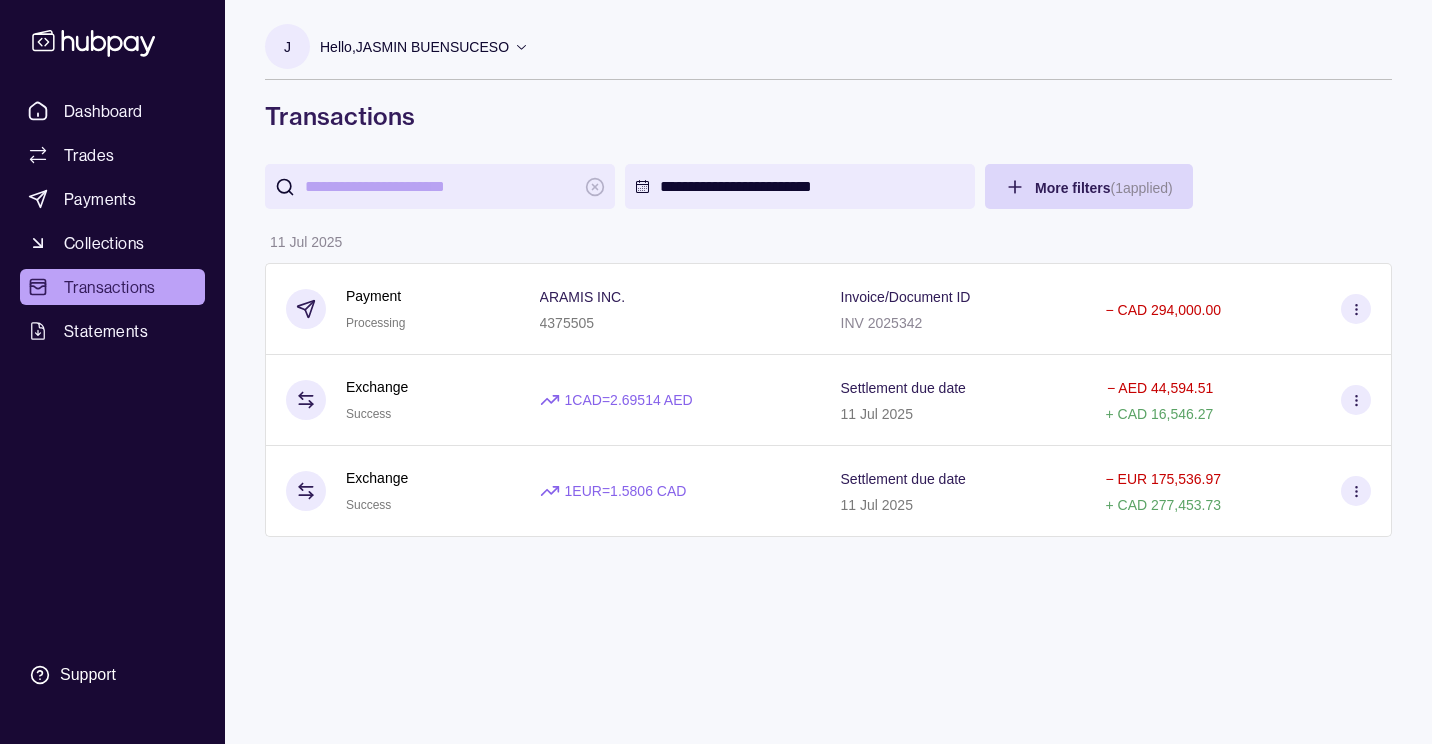 click on "**********" at bounding box center [716, 372] 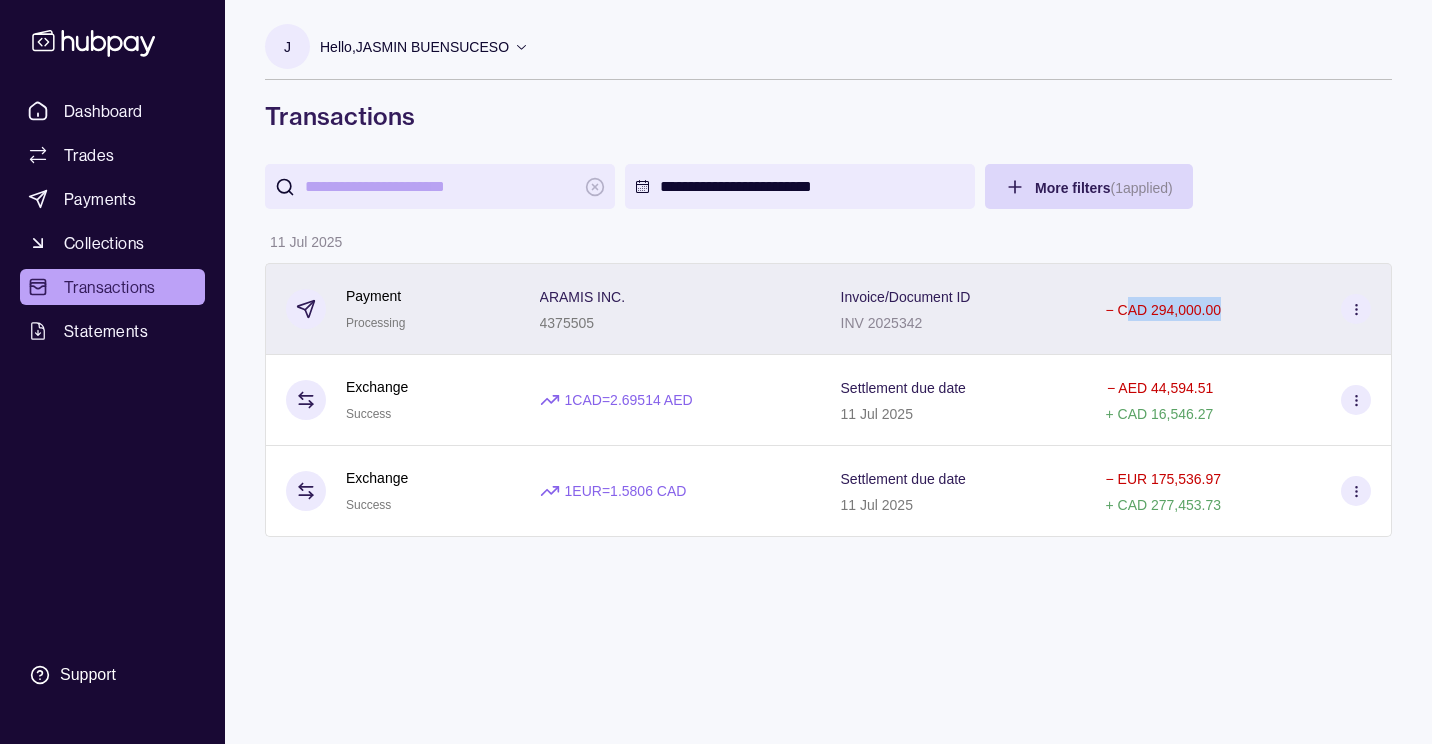 drag, startPoint x: 1127, startPoint y: 300, endPoint x: 1238, endPoint y: 302, distance: 111.01801 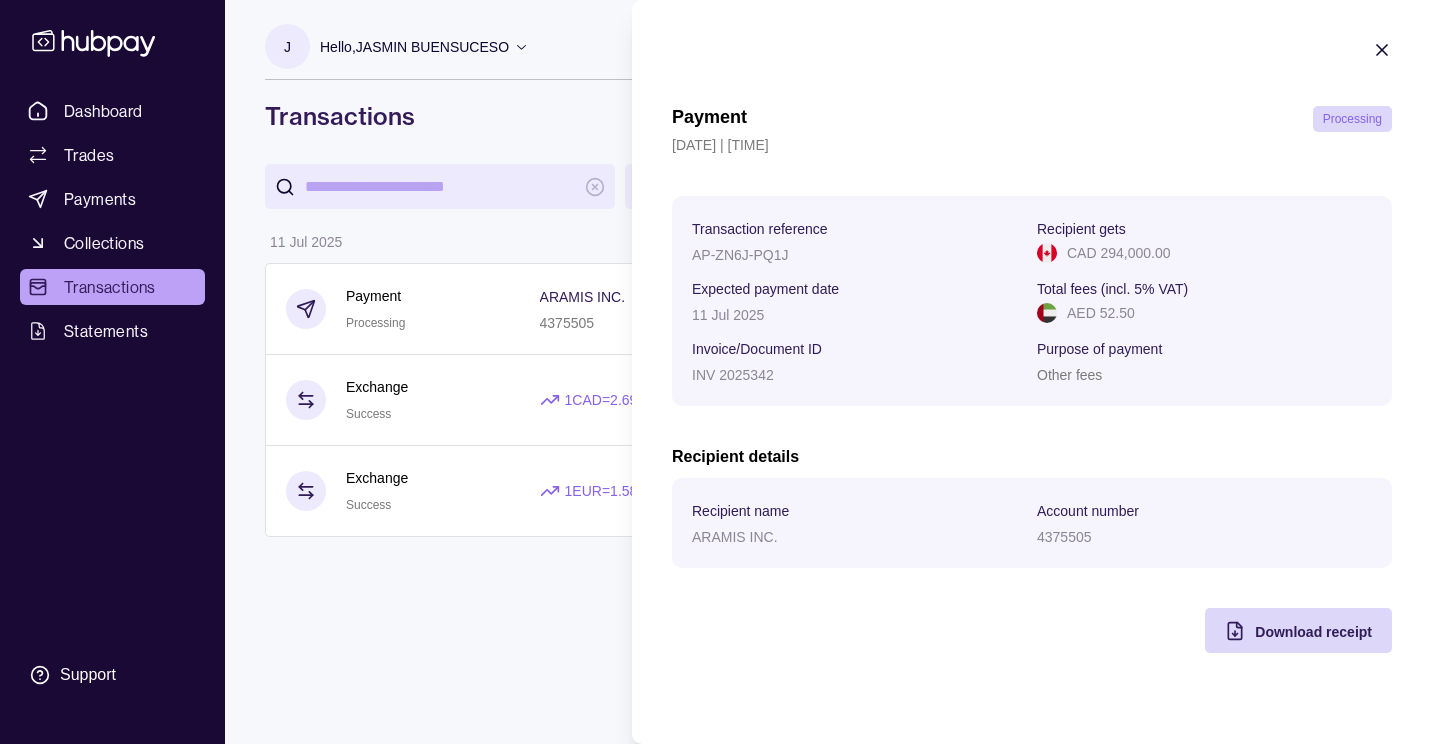 click 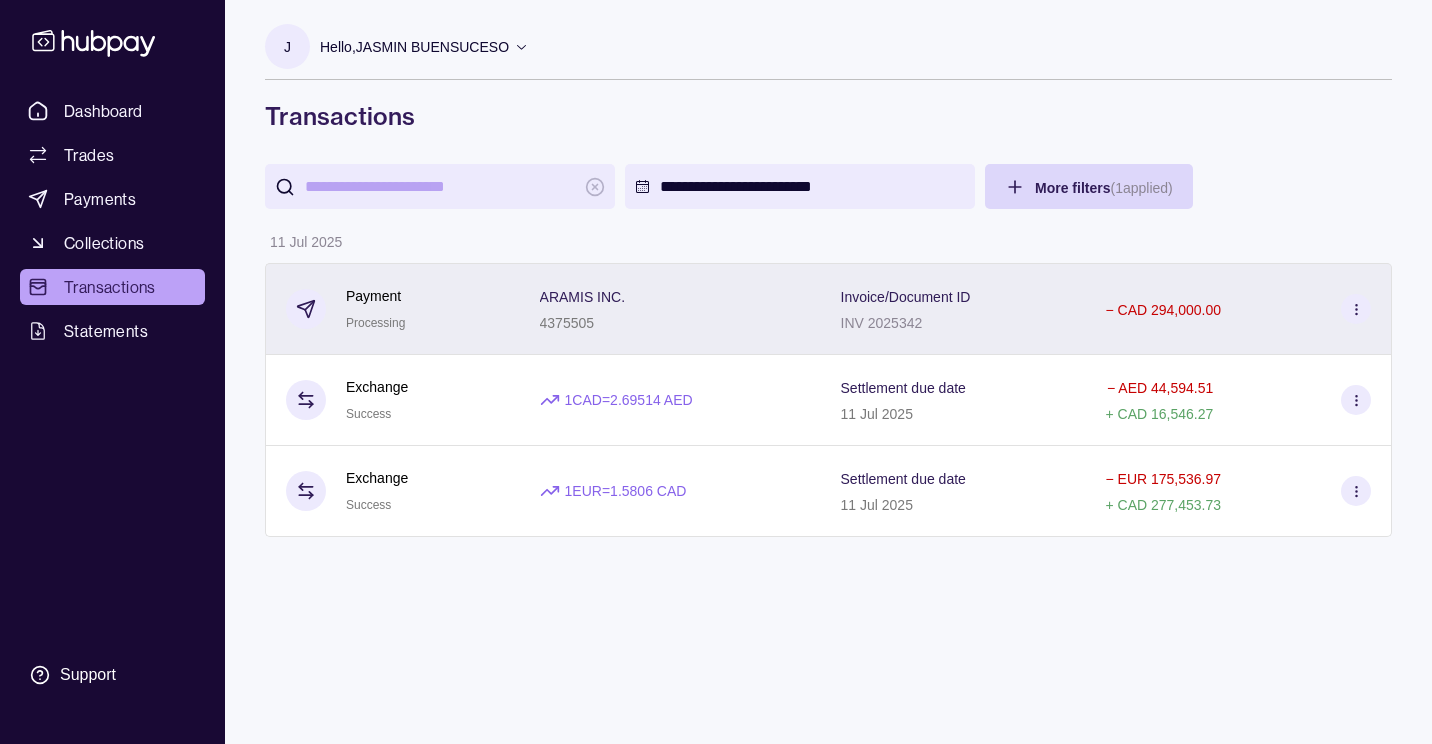 click on "−   CAD 294,000.00" at bounding box center (1163, 310) 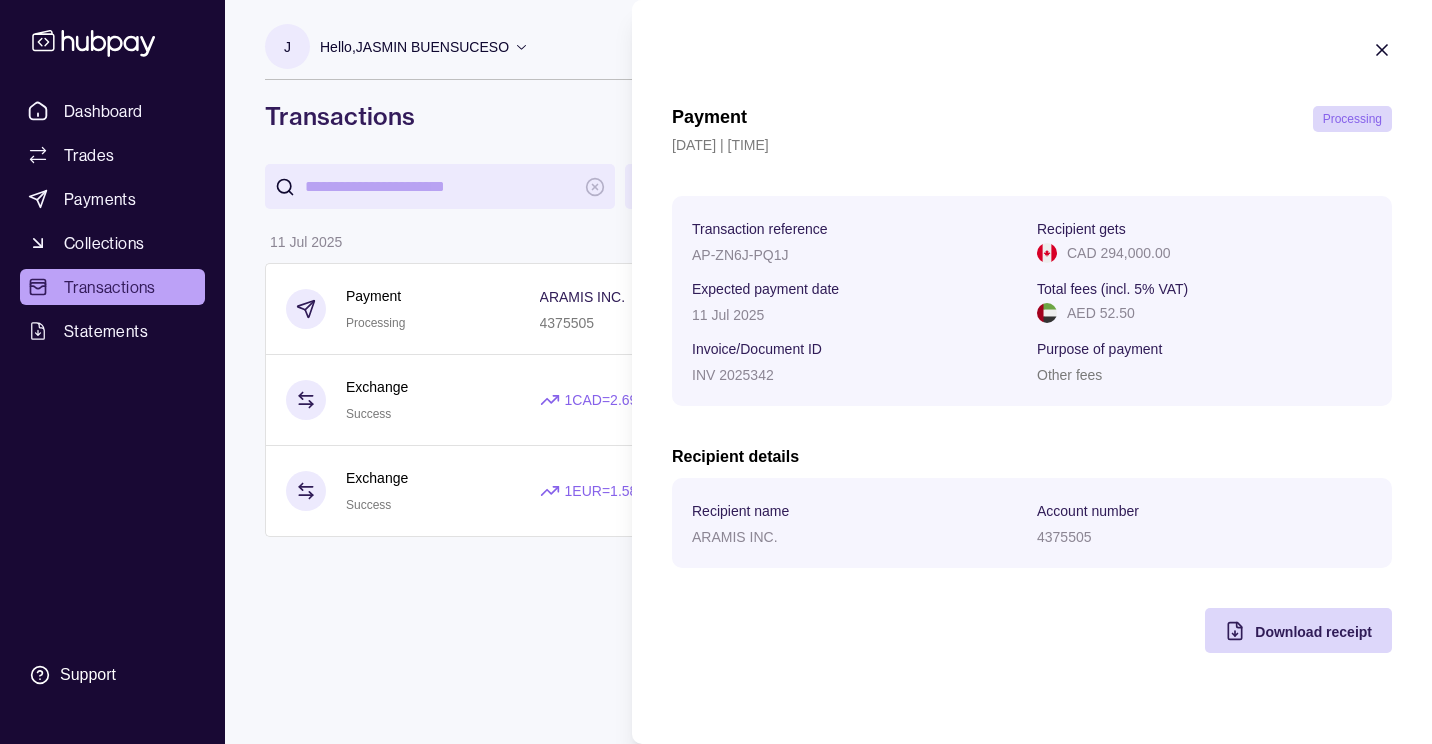 click on "Payment Processing 11 Jul 2025 | 11:50 Transaction reference AP-ZN6J-PQ1J Recipient gets CAD 294,000.00 Expected payment date 11 Jul 2025 Total fees (incl. 5% VAT) AED 52.50 Invoice/Document ID INV 2025342 Purpose of payment Other fees Recipient details Recipient name ARAMIS INC. Account number 4375505 Download receipt" at bounding box center [1032, 346] 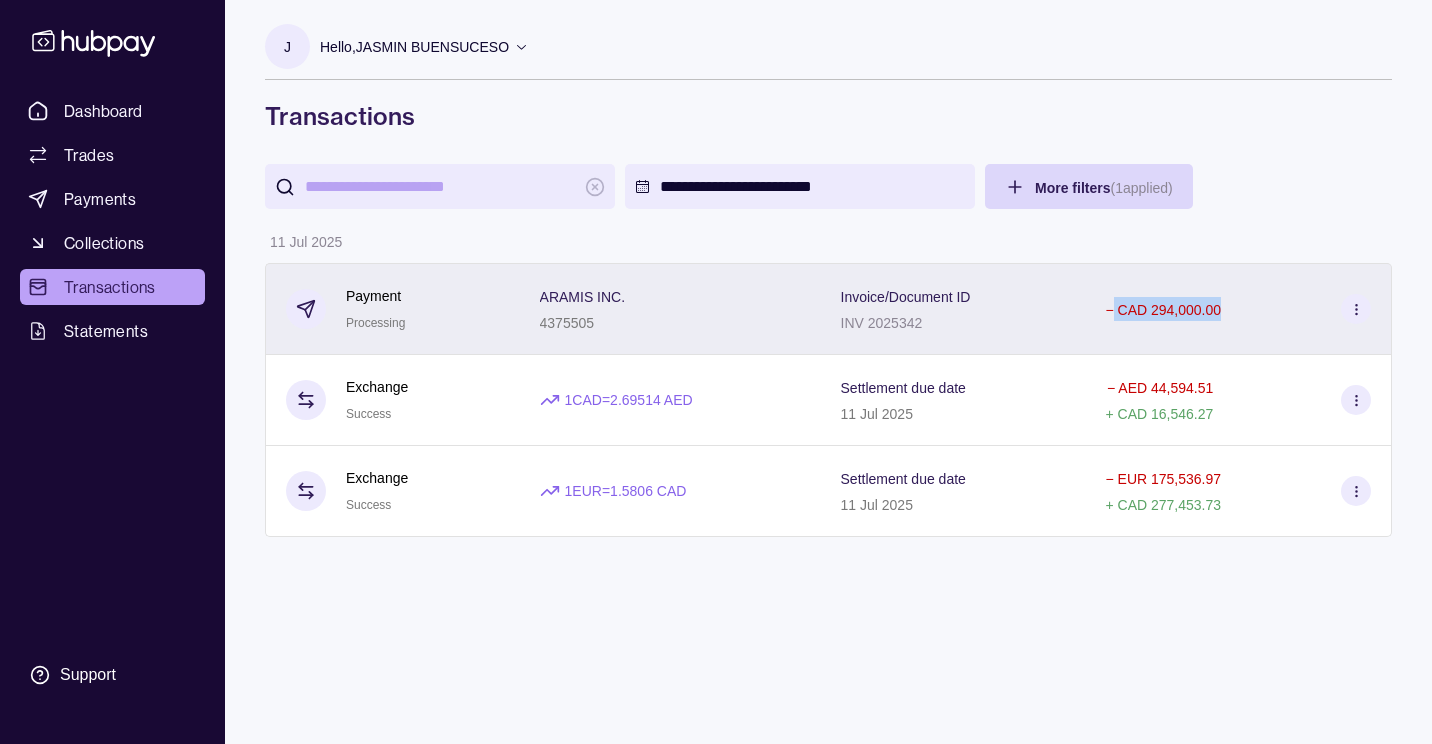 drag, startPoint x: 1115, startPoint y: 306, endPoint x: 1242, endPoint y: 309, distance: 127.03543 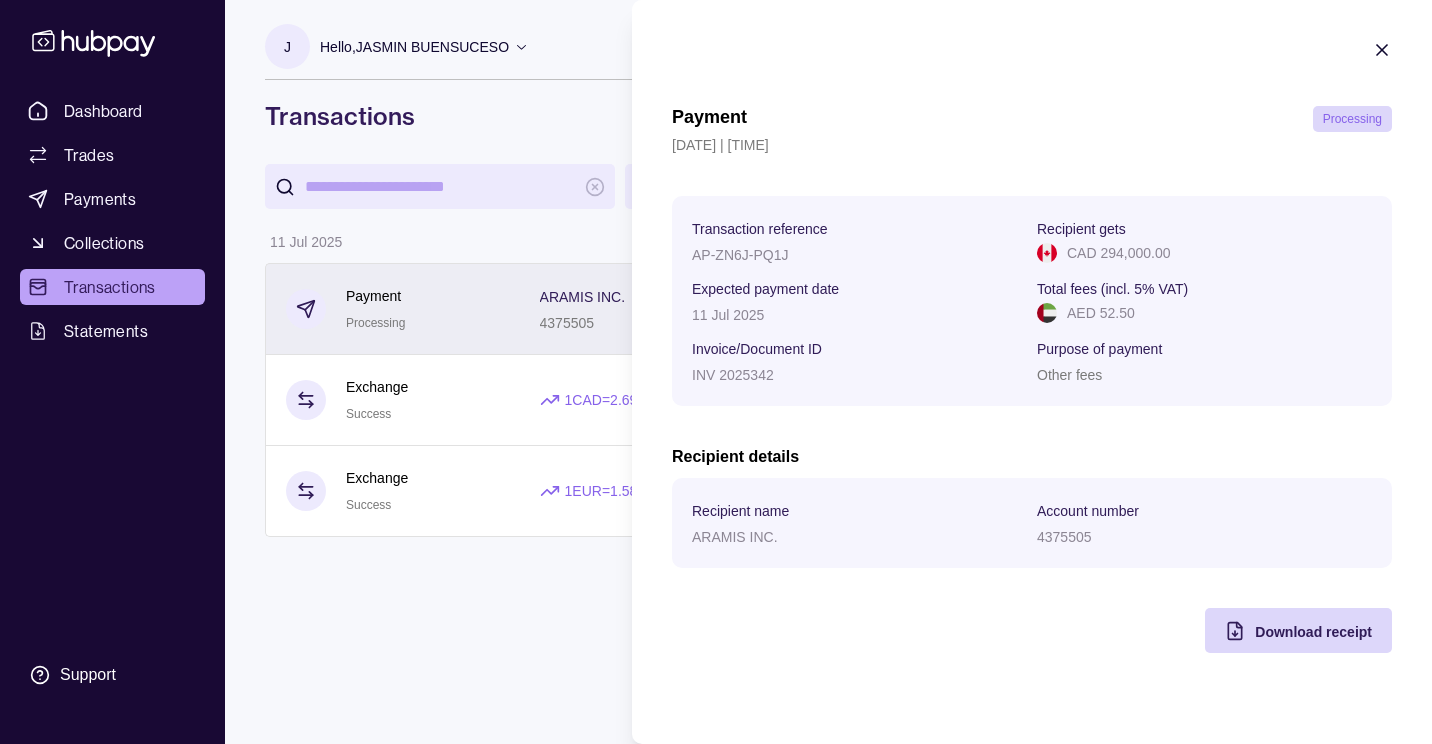 copy on "CAD 294,000.00" 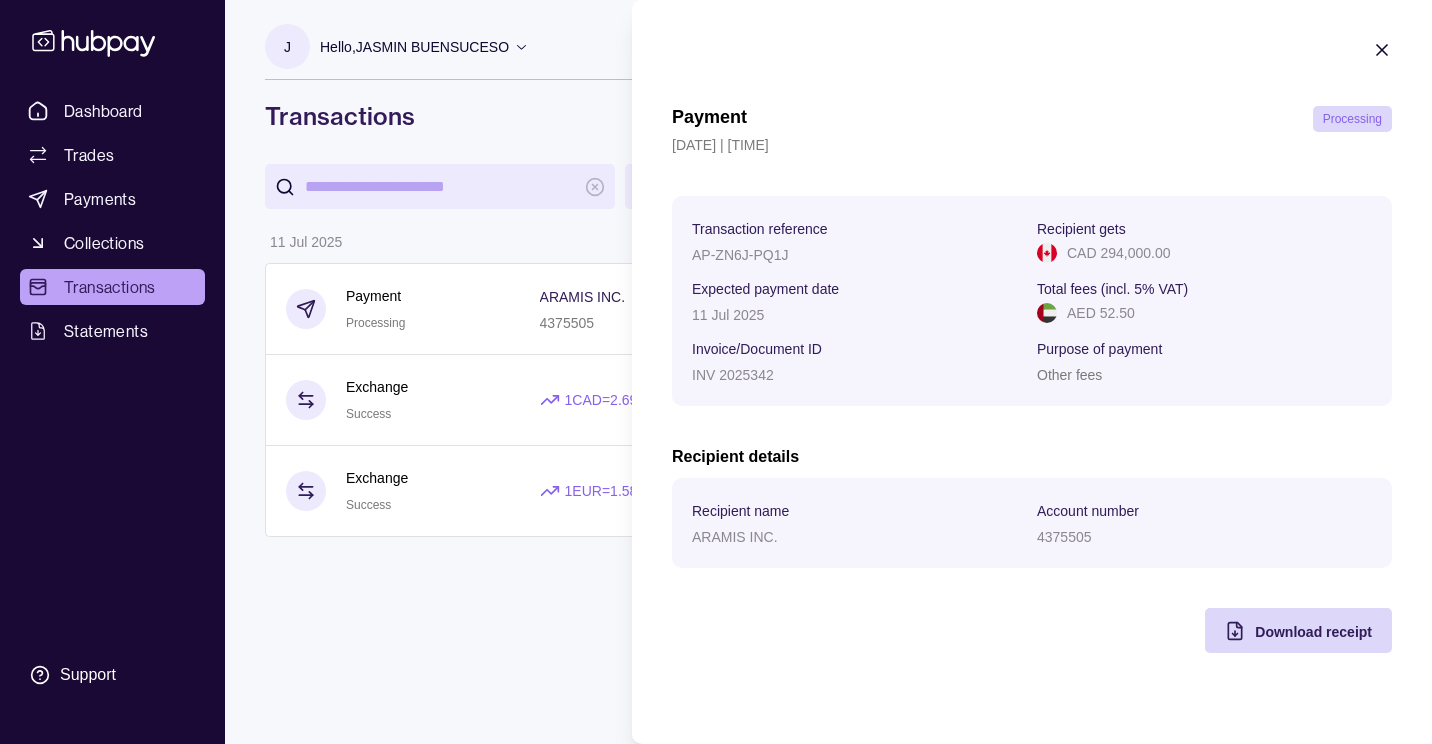 click 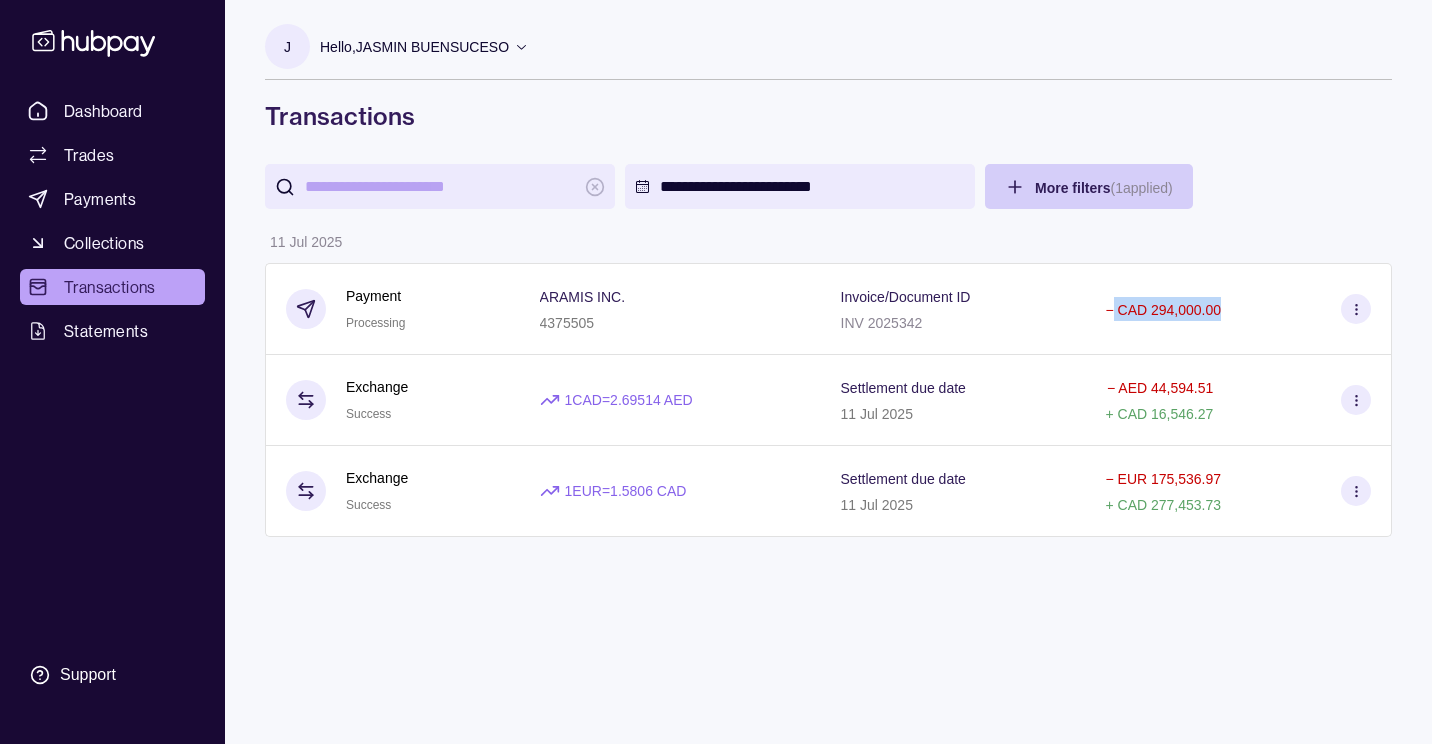 click on "**********" at bounding box center [716, 372] 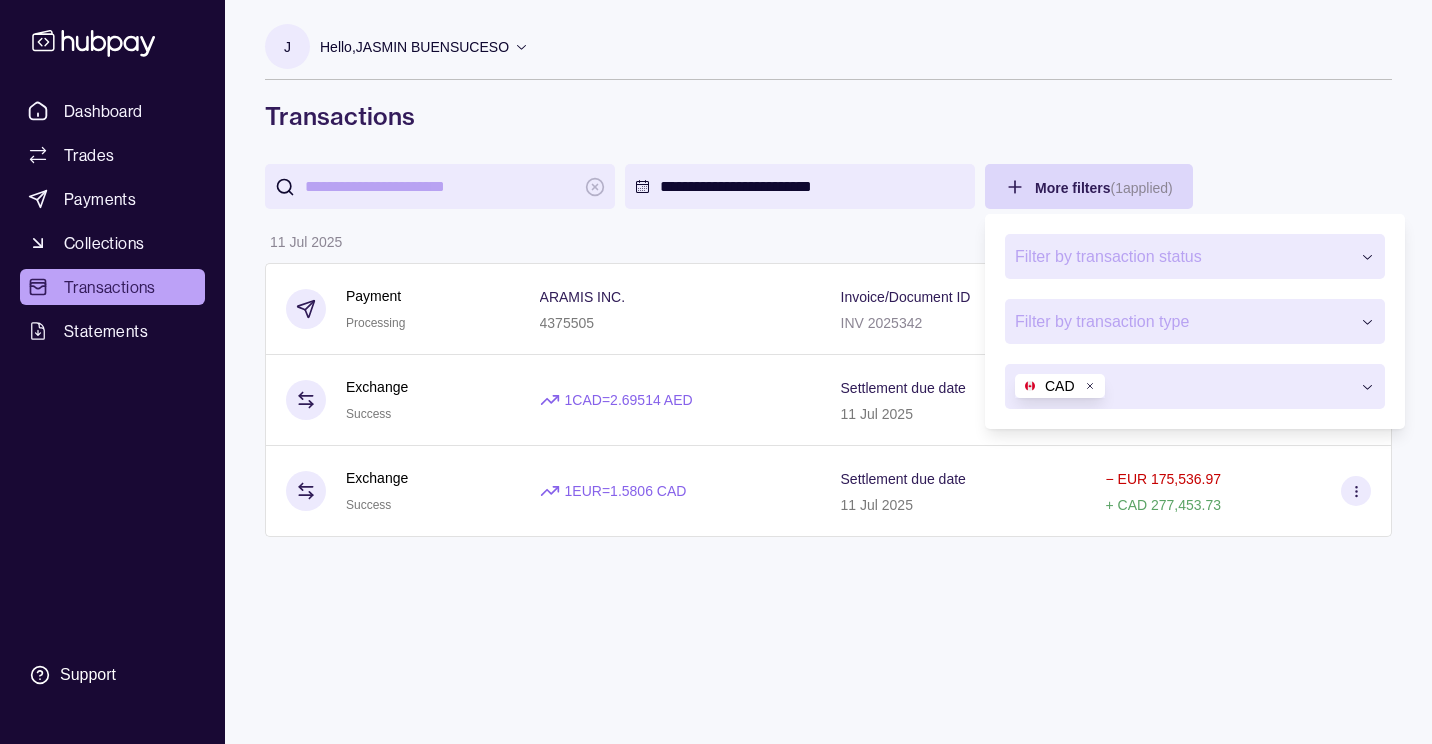 click on "CAD" at bounding box center [1060, 386] 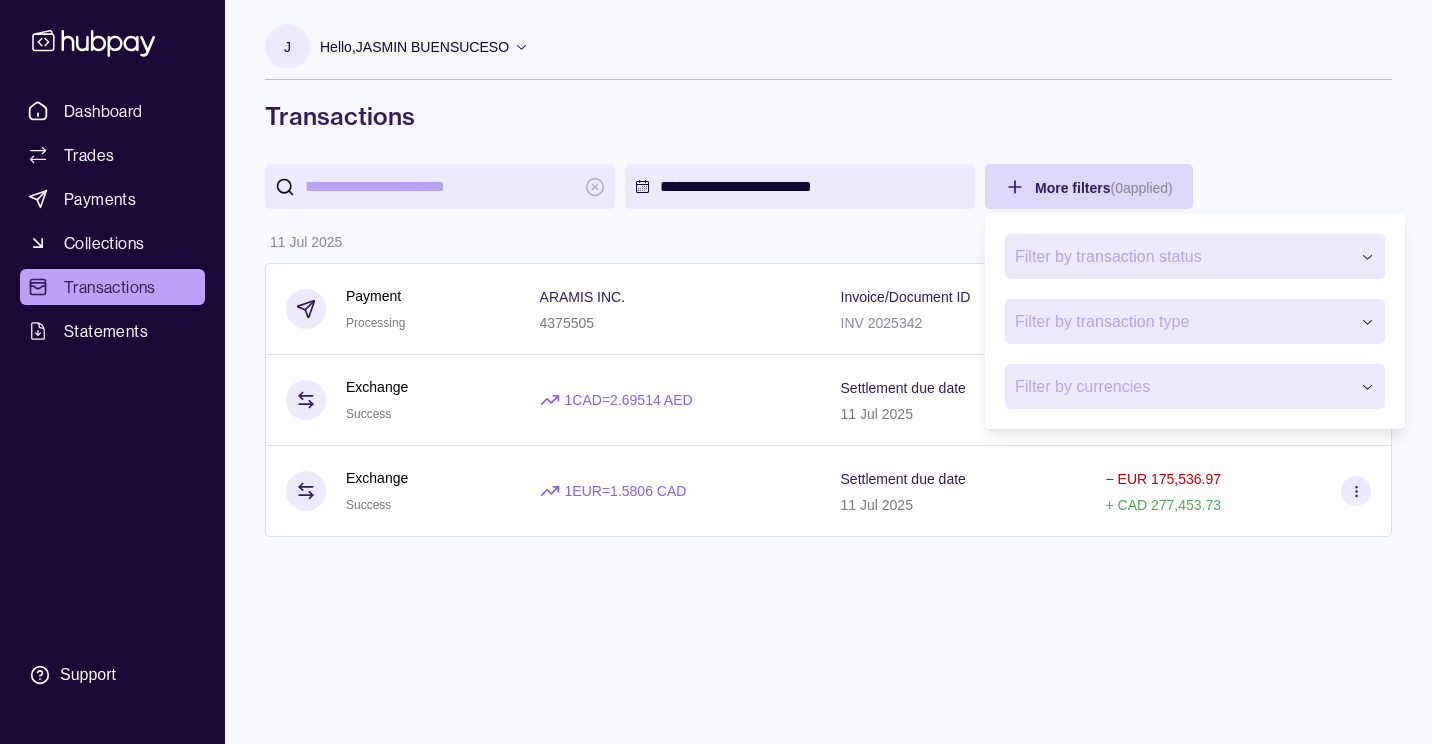 click on "**********" at bounding box center (716, 372) 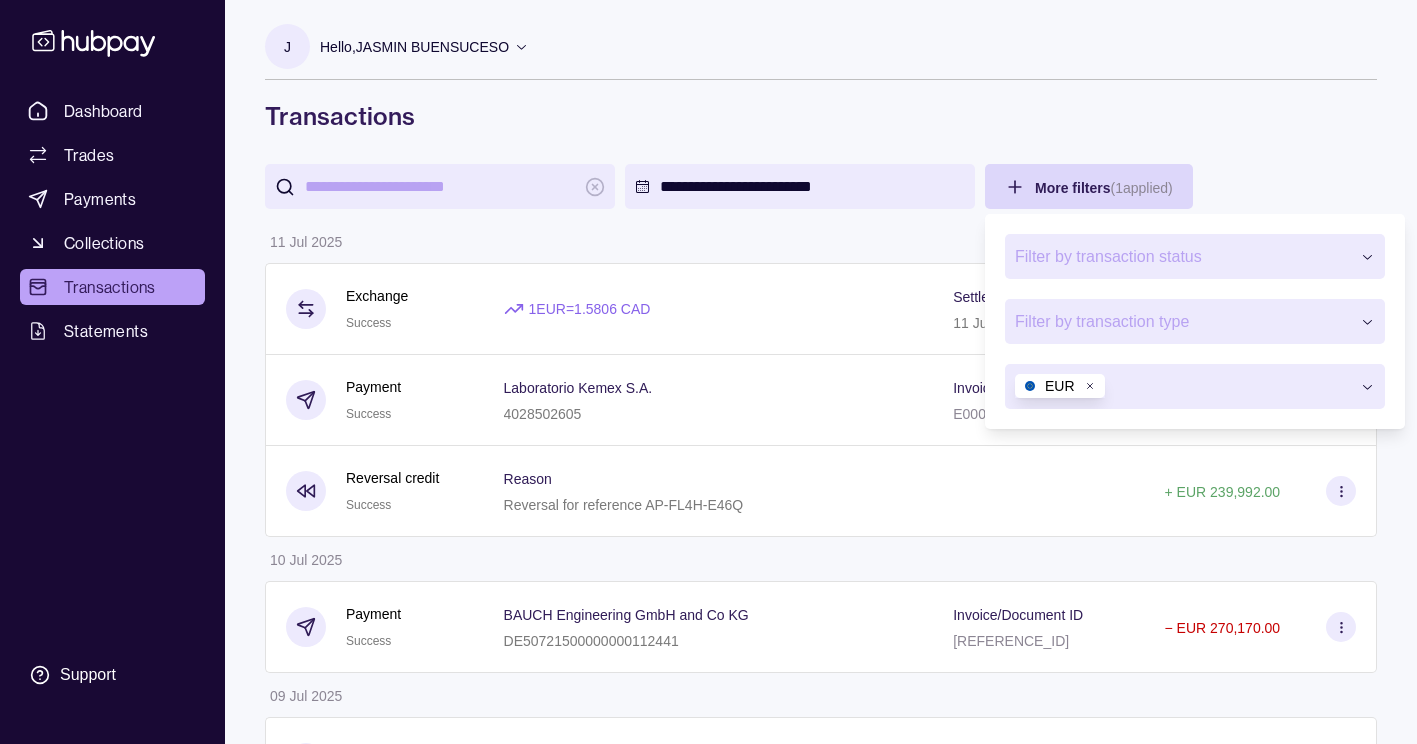 click on "**********" at bounding box center (708, 946) 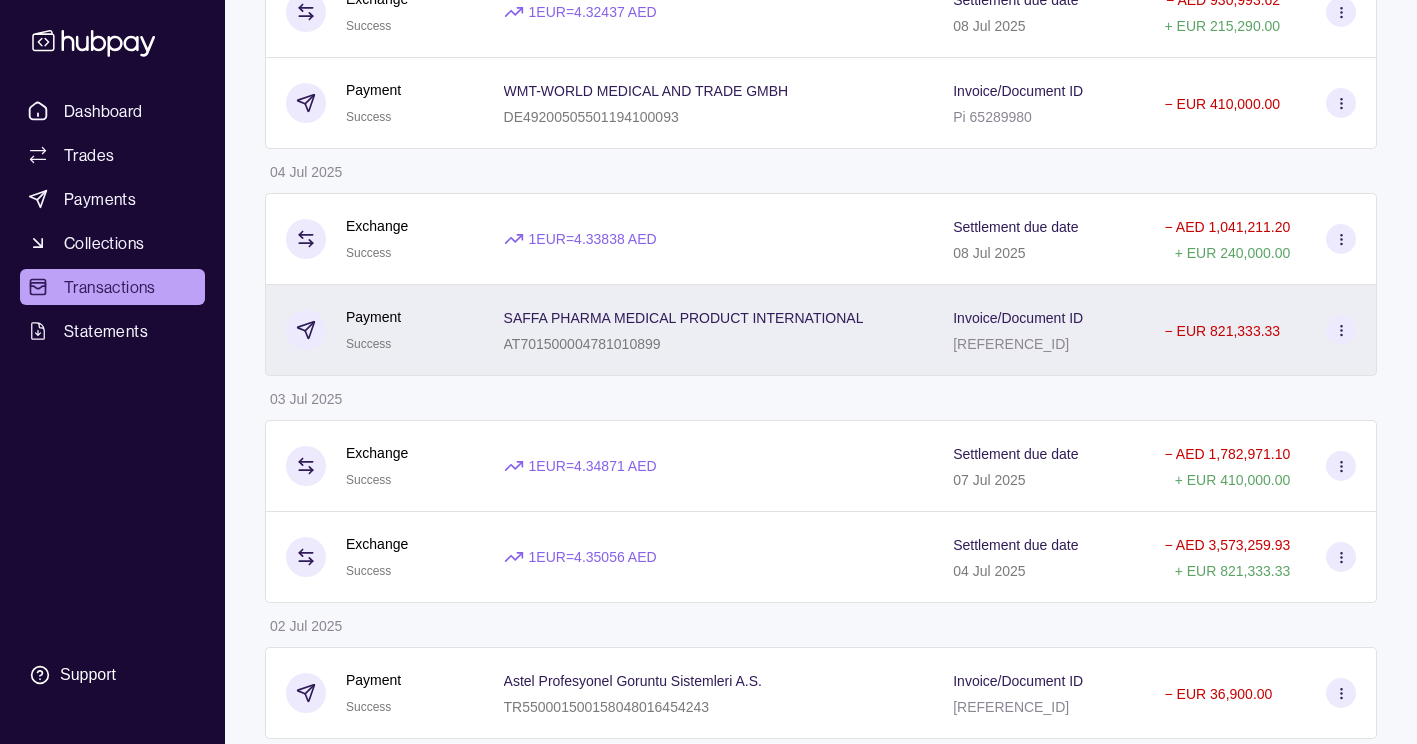 scroll, scrollTop: 1111, scrollLeft: 0, axis: vertical 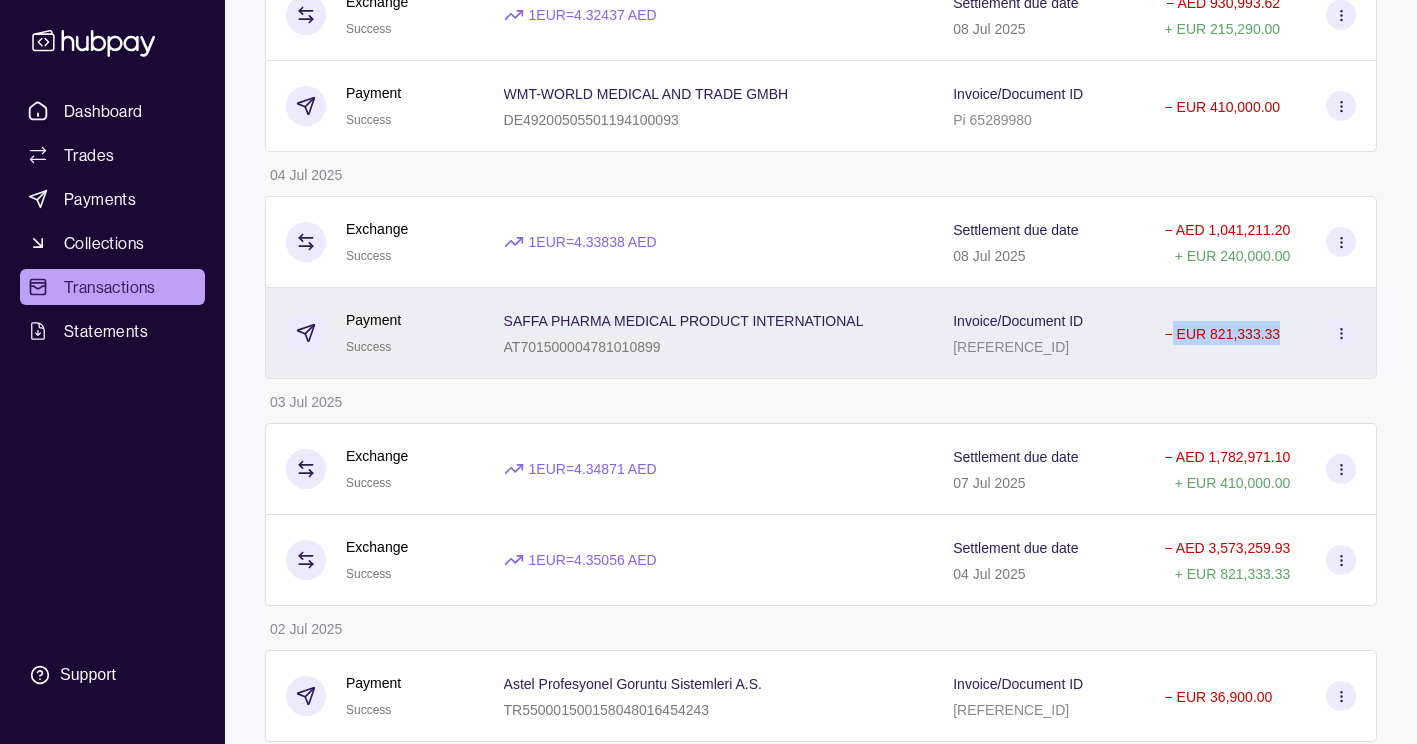 drag, startPoint x: 1219, startPoint y: 326, endPoint x: 1296, endPoint y: 336, distance: 77.64664 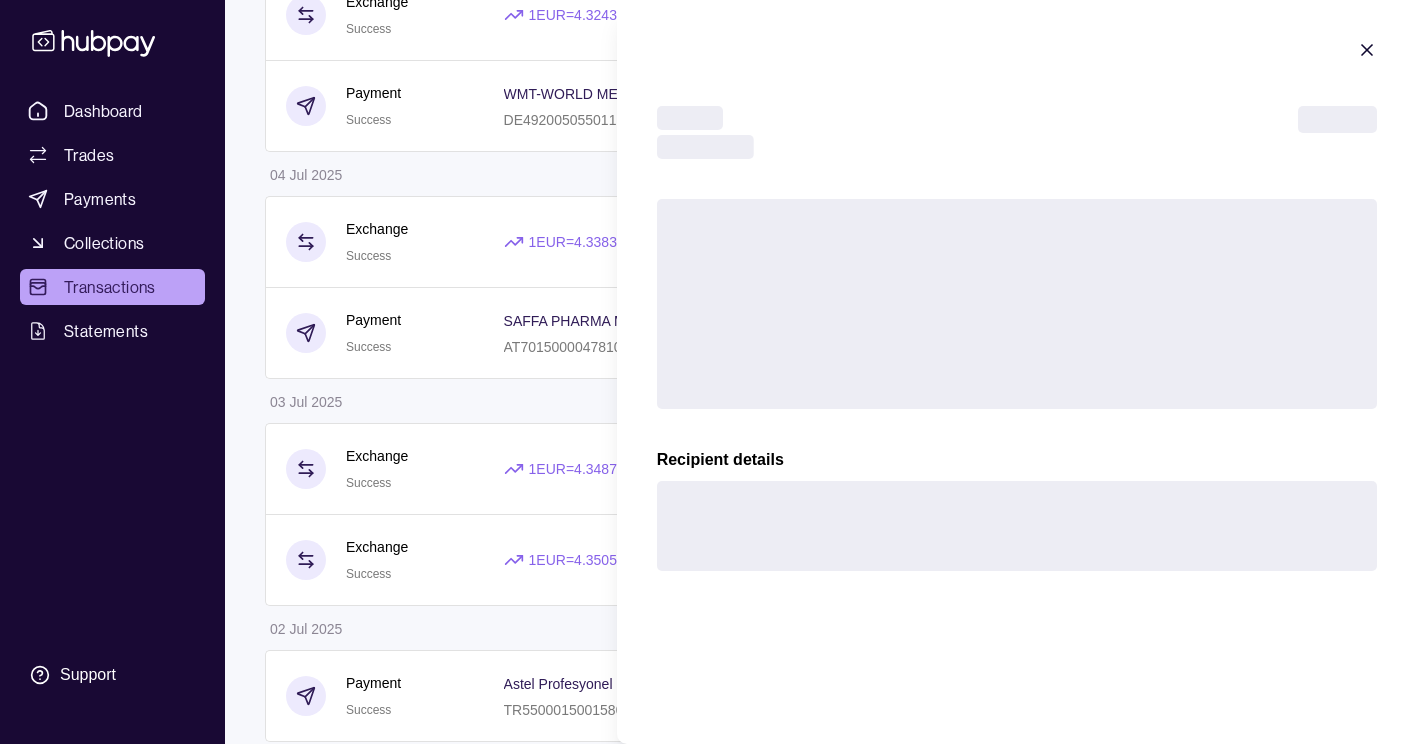 type 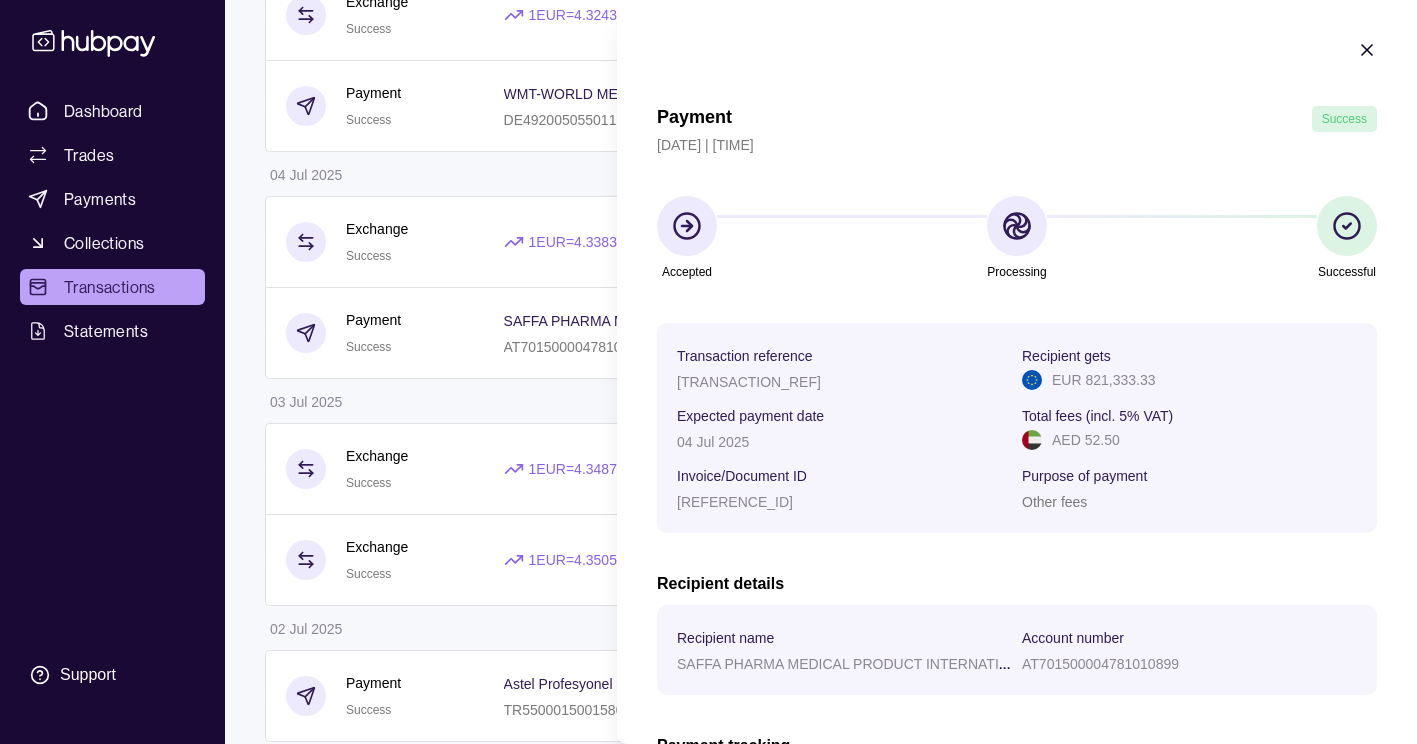 click 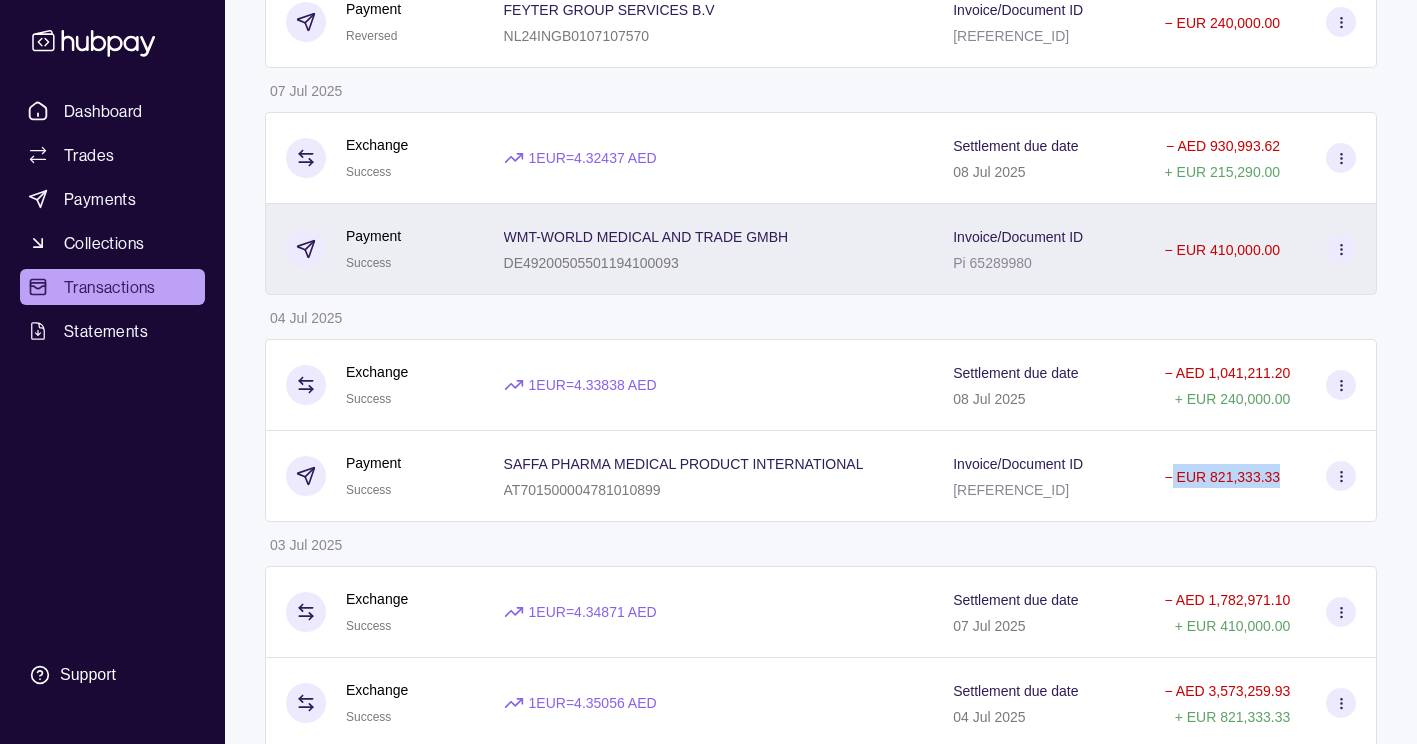 scroll, scrollTop: 958, scrollLeft: 0, axis: vertical 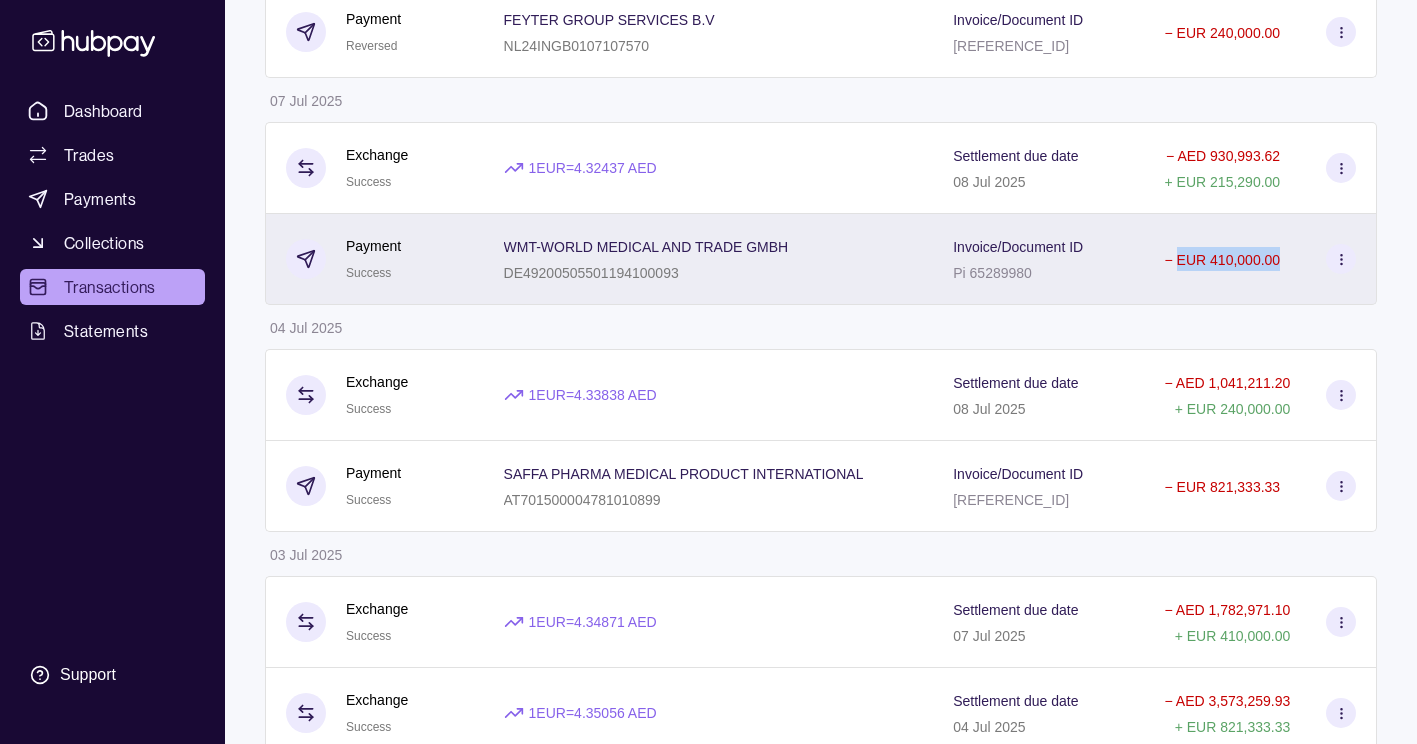 drag, startPoint x: 1180, startPoint y: 256, endPoint x: 1313, endPoint y: 243, distance: 133.63383 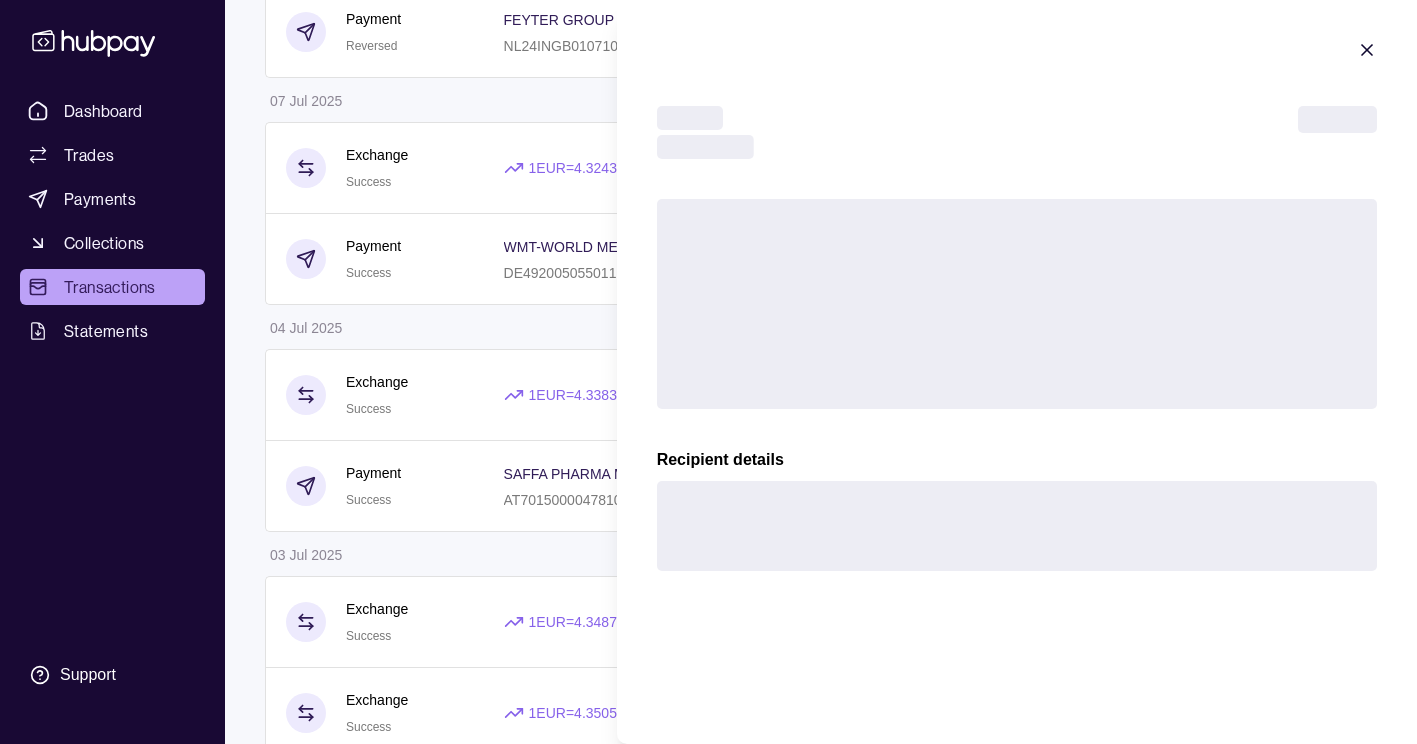 type 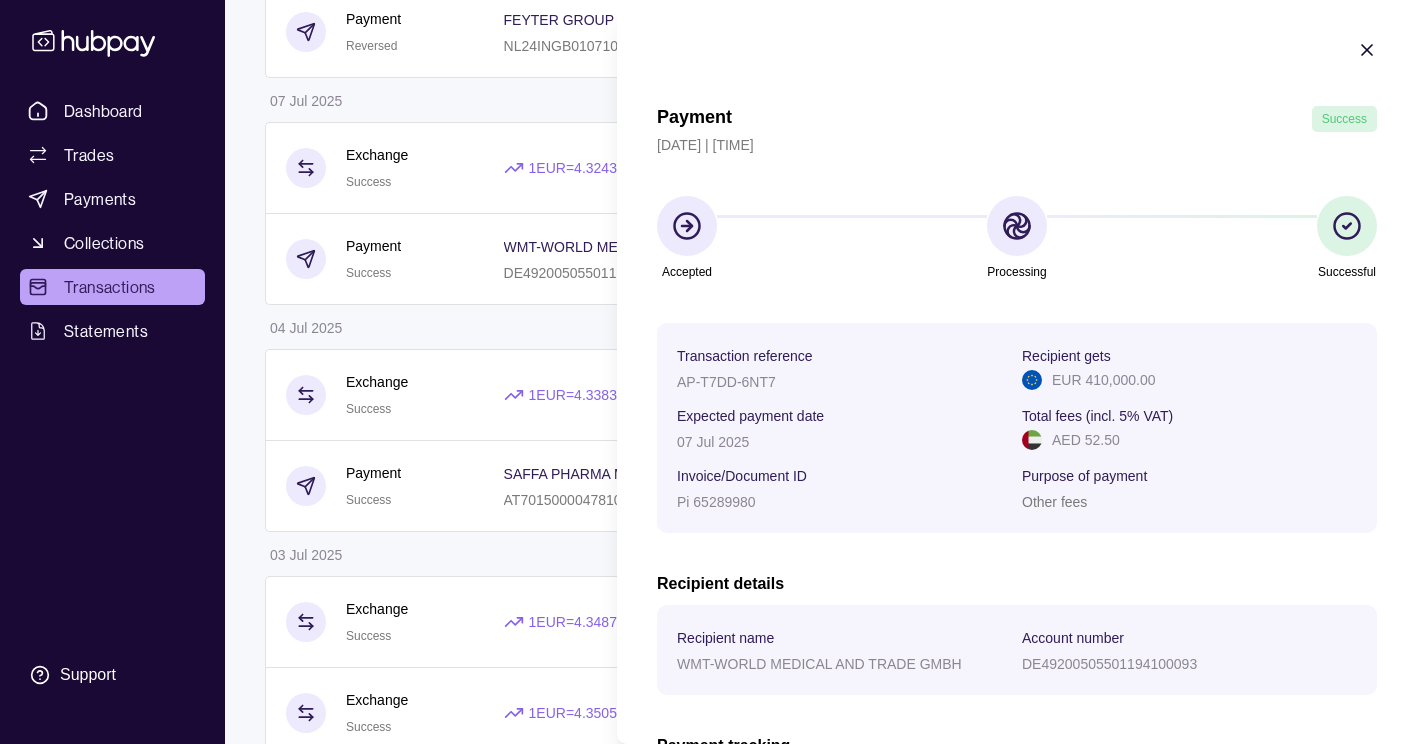 click on "Payment Success 07 Jul 2025 | 12:50 Accepted Processing Successful Transaction reference AP-T7DD-6NT7 Recipient gets EUR 410,000.00 Expected payment date 07 Jul 2025 Total fees (incl. 5% VAT) AED 52.50 Invoice/Document ID Pi 65289980 Purpose of payment Other fees Recipient details Recipient name WMT-WORLD MEDICAL AND TRADE GMBH Account number DE49200505501194100093 Payment tracking UETR e5b1ab88-870a-4d42-ace0-5656fd58c460 Status Paid Last updated at 07 Jul 2025 SWIFT receipt Download receipt" at bounding box center (1017, 522) 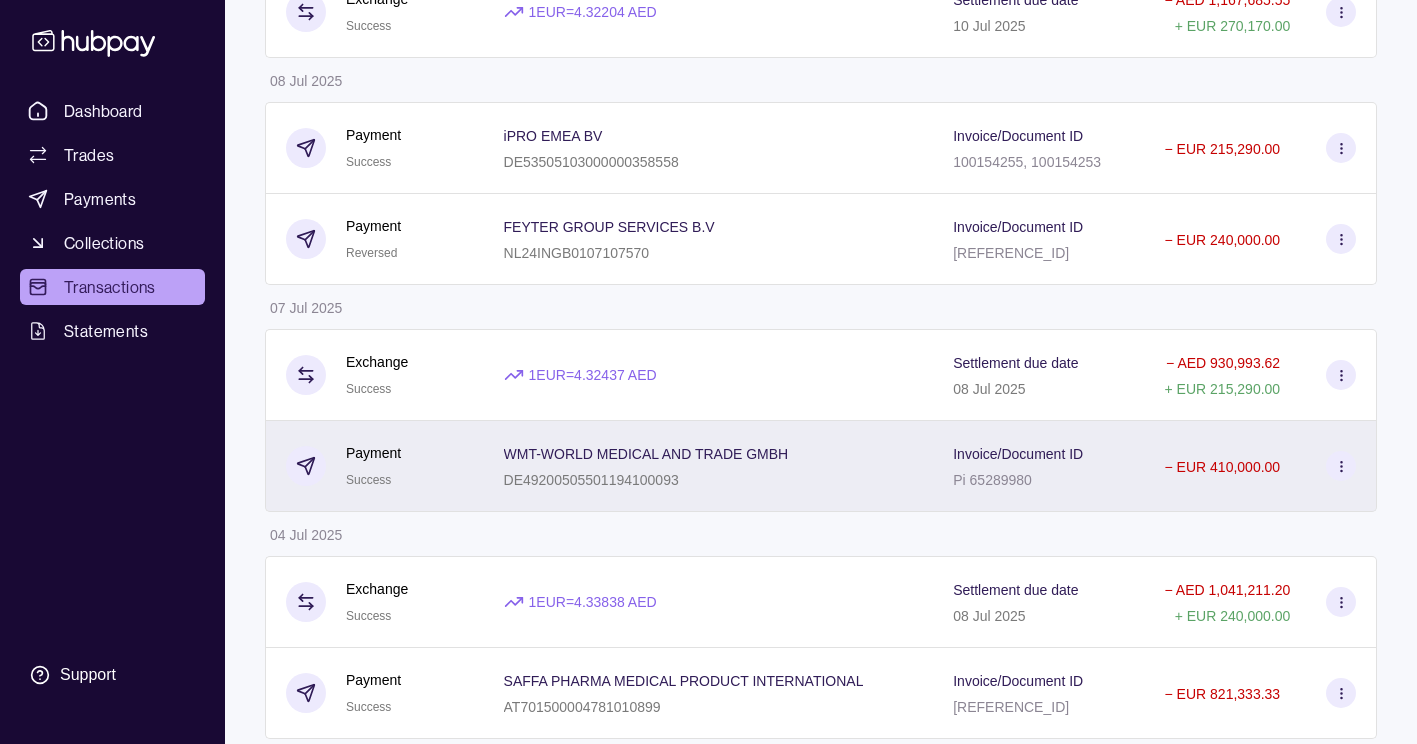 scroll, scrollTop: 719, scrollLeft: 0, axis: vertical 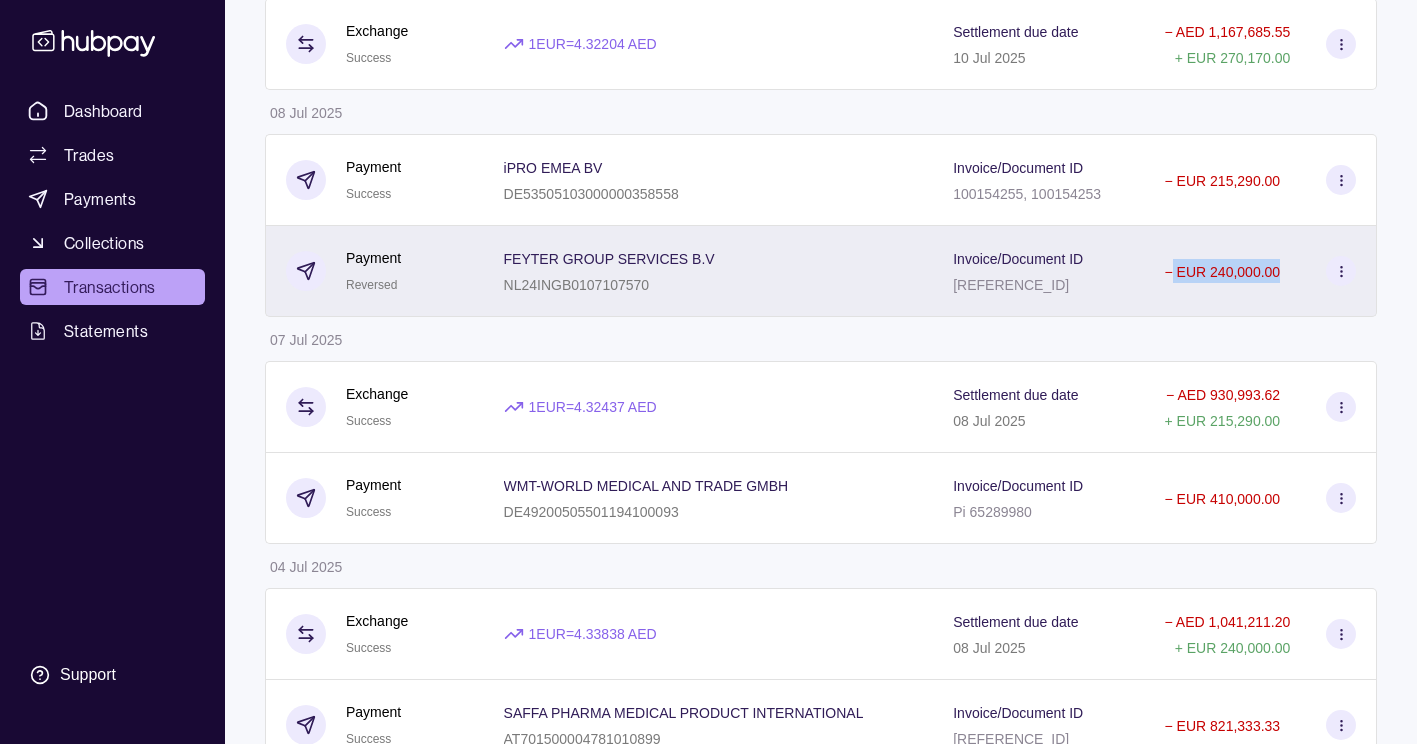 drag, startPoint x: 1173, startPoint y: 274, endPoint x: 1298, endPoint y: 264, distance: 125.39936 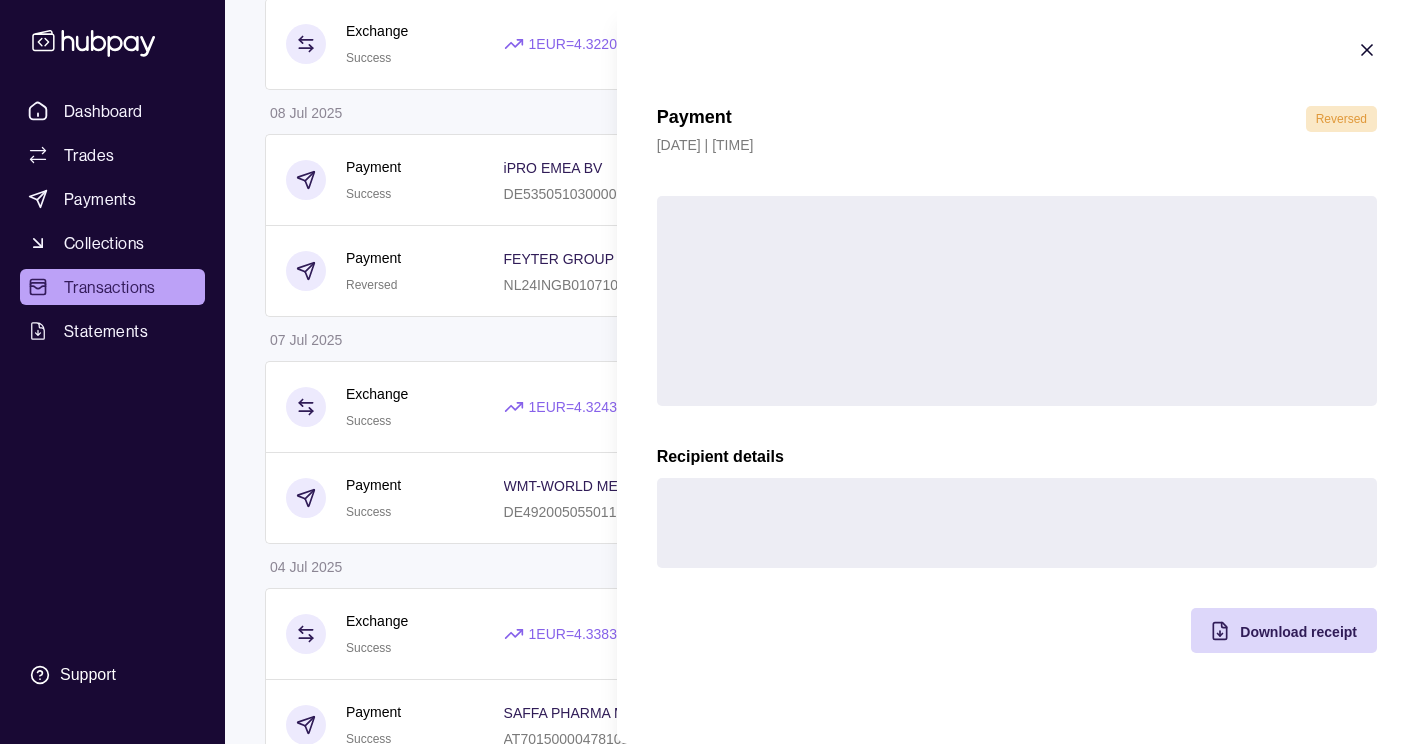 type 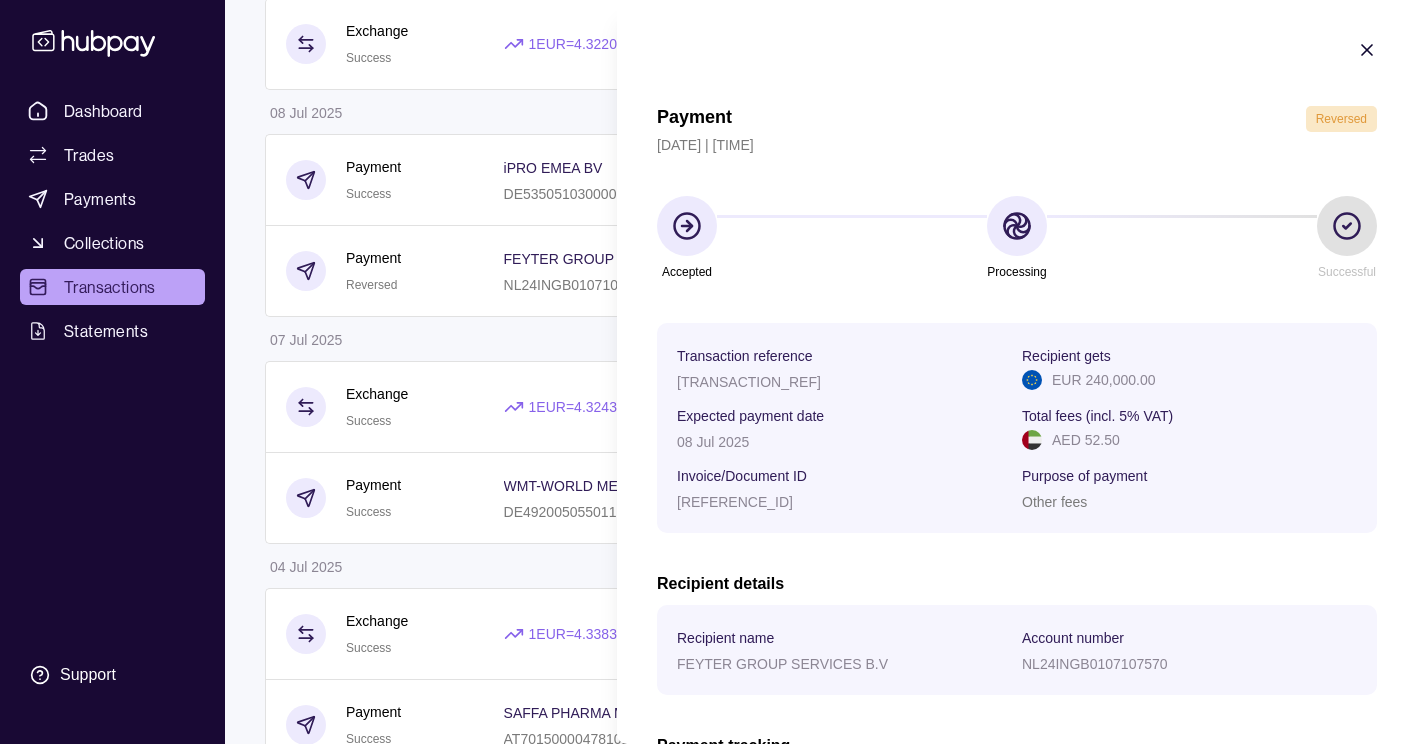 click 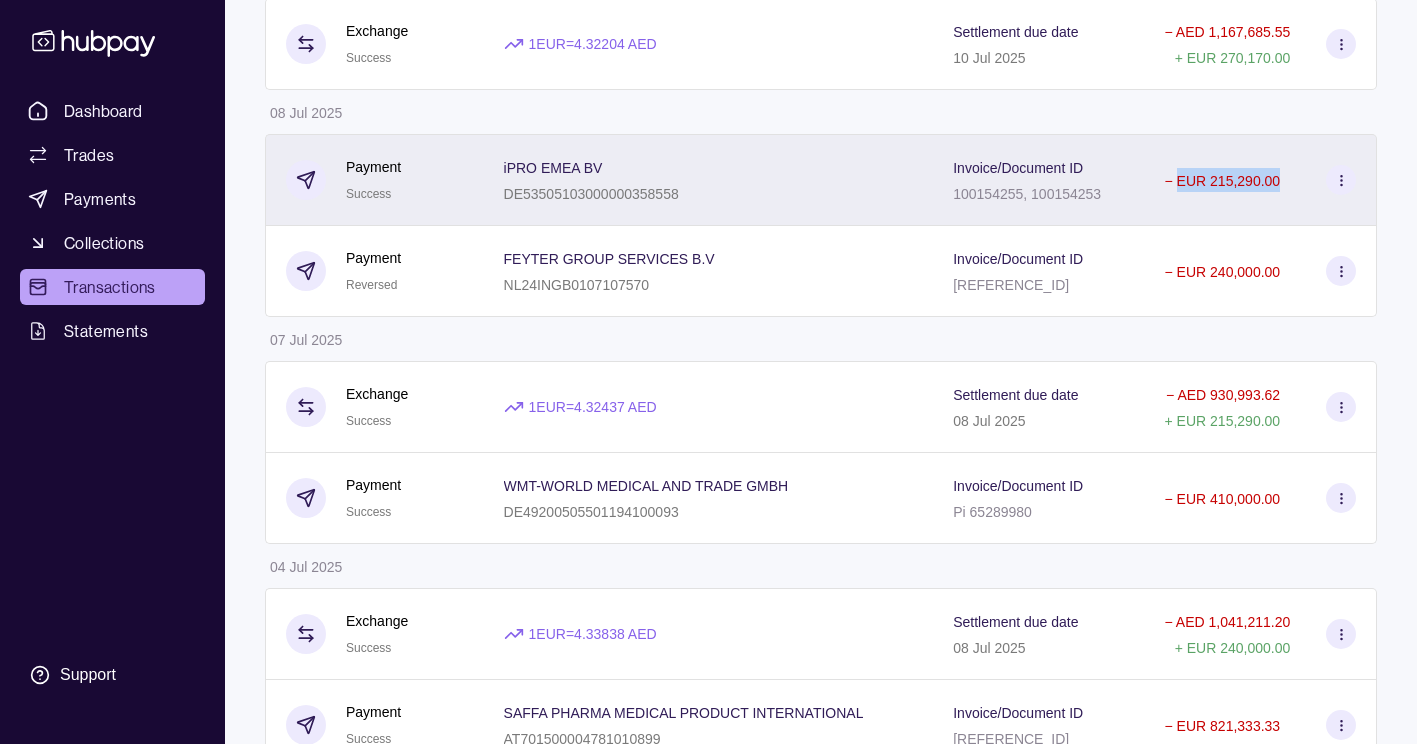 drag, startPoint x: 1175, startPoint y: 182, endPoint x: 1283, endPoint y: 182, distance: 108 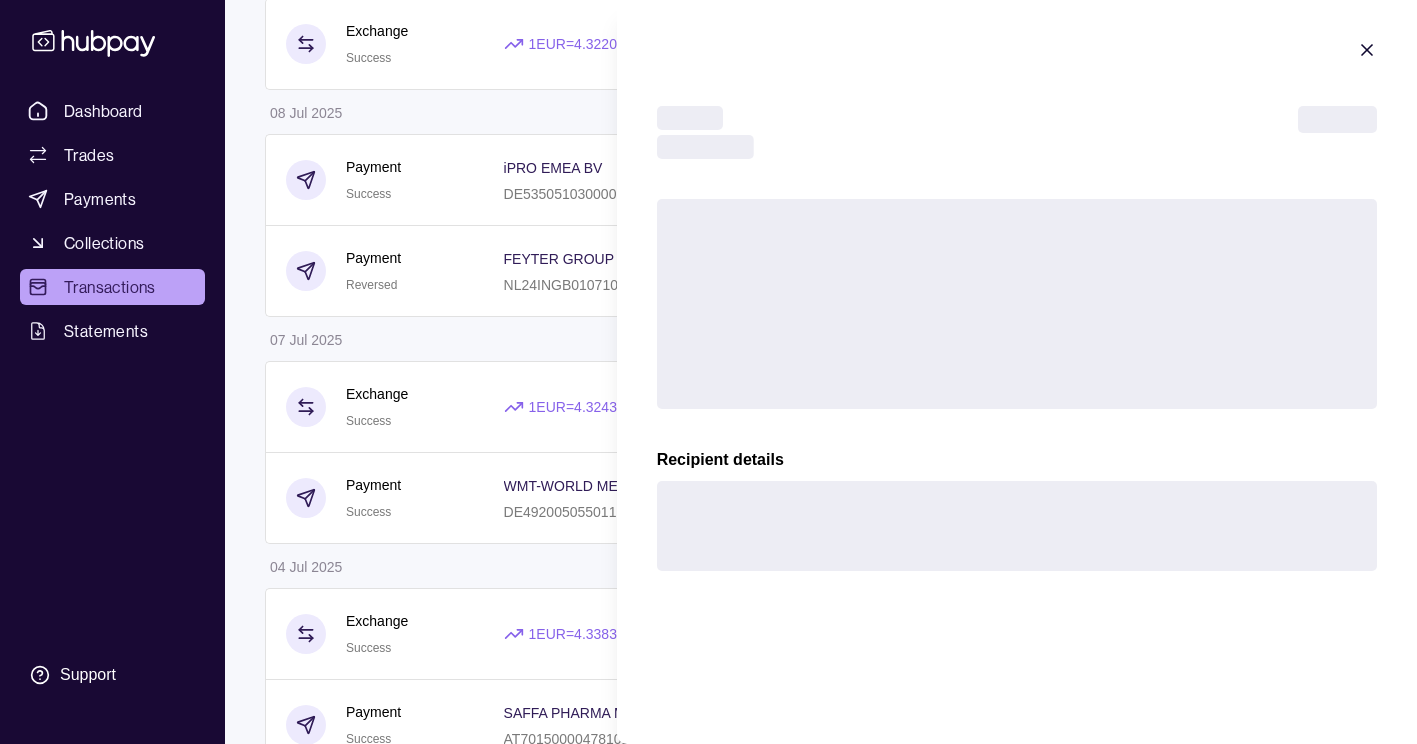 type 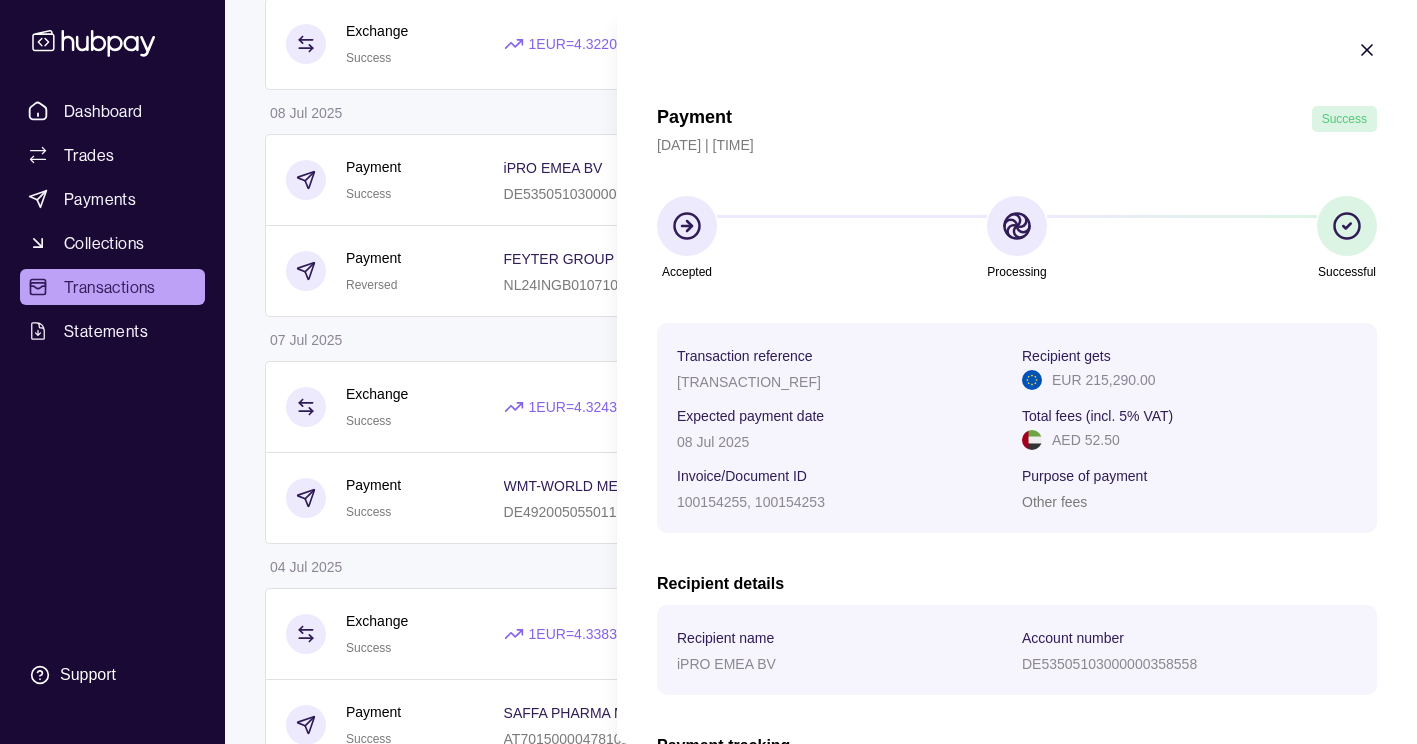 click 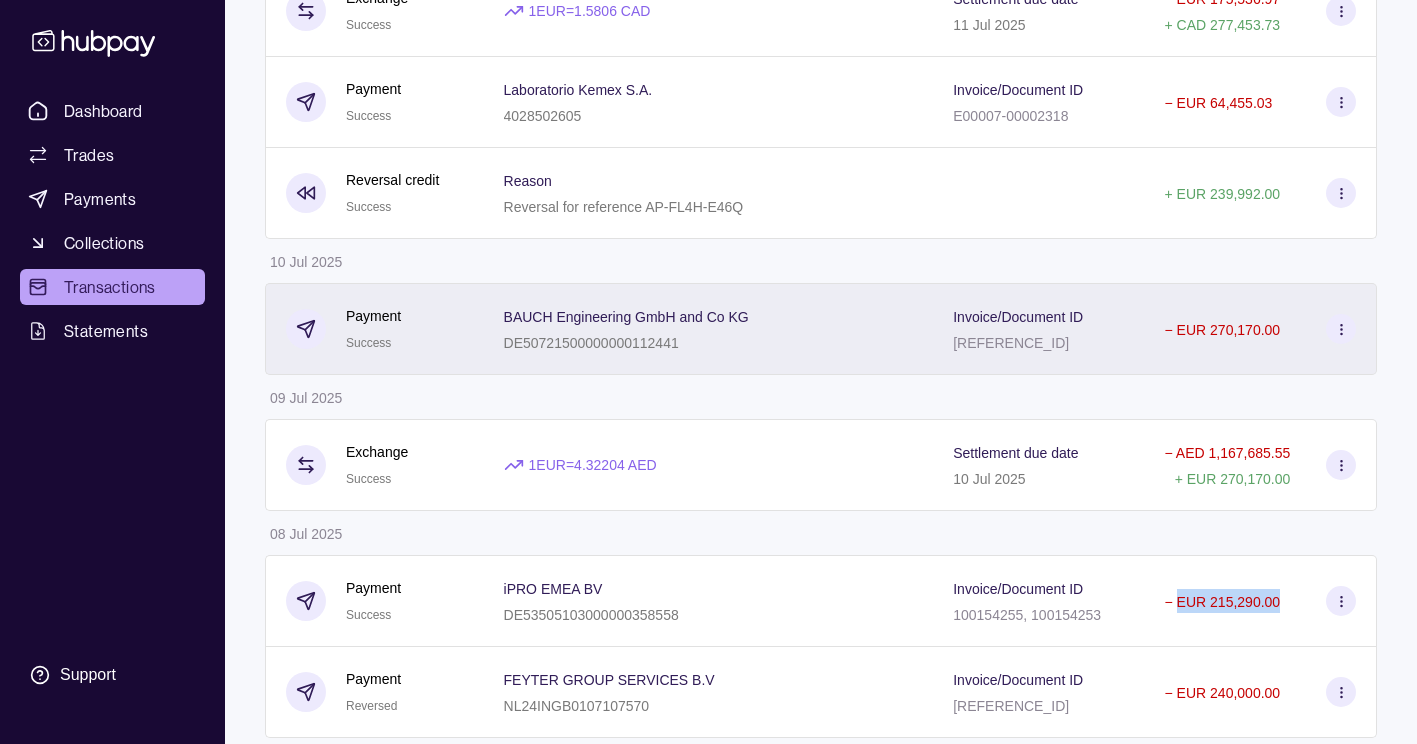 scroll, scrollTop: 297, scrollLeft: 0, axis: vertical 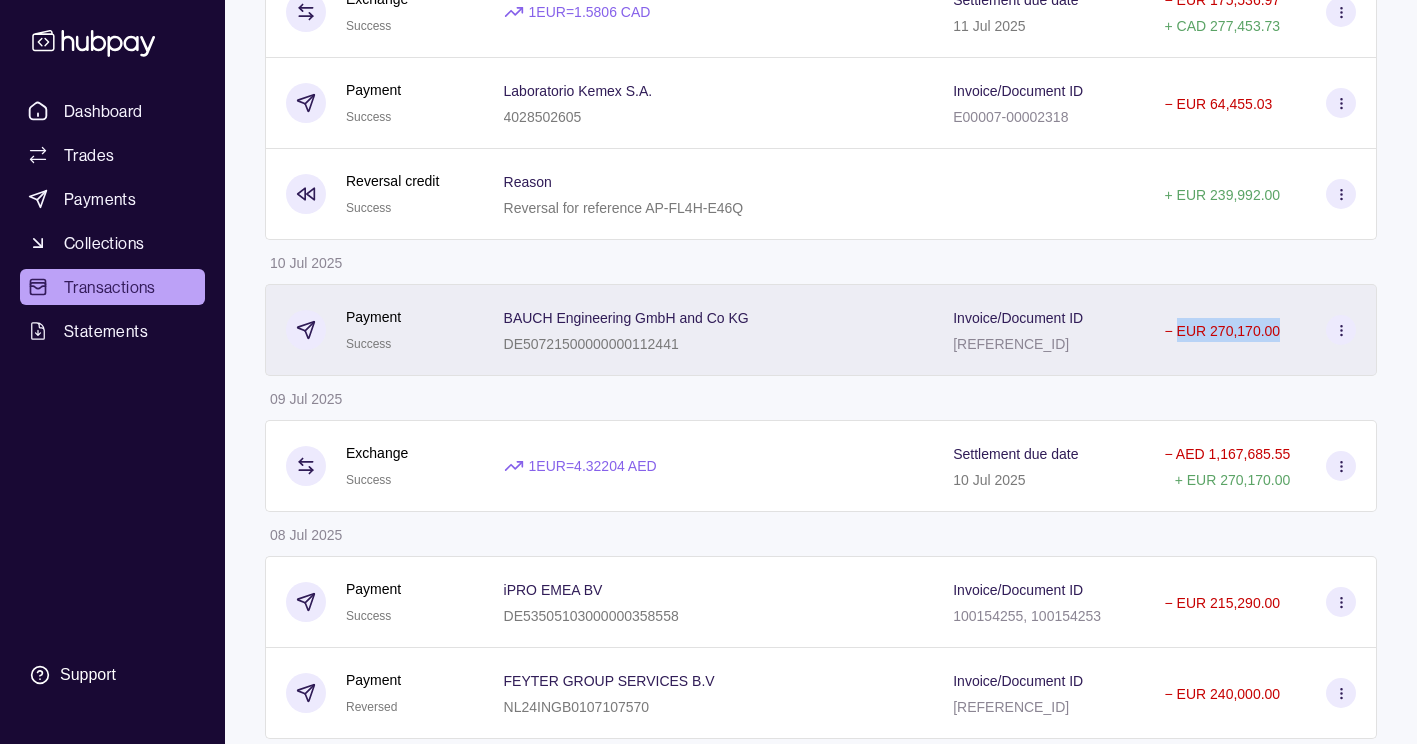 drag, startPoint x: 1240, startPoint y: 329, endPoint x: 1303, endPoint y: 323, distance: 63.28507 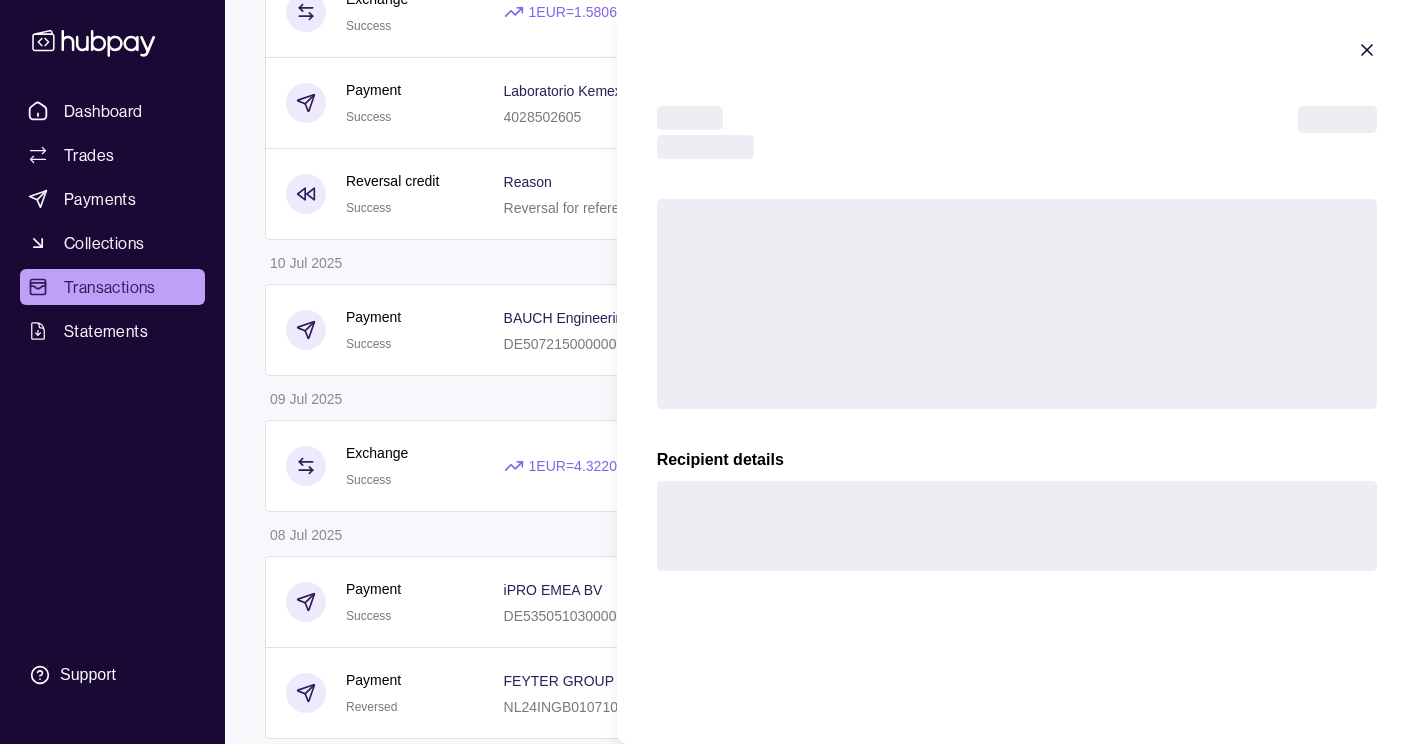 type 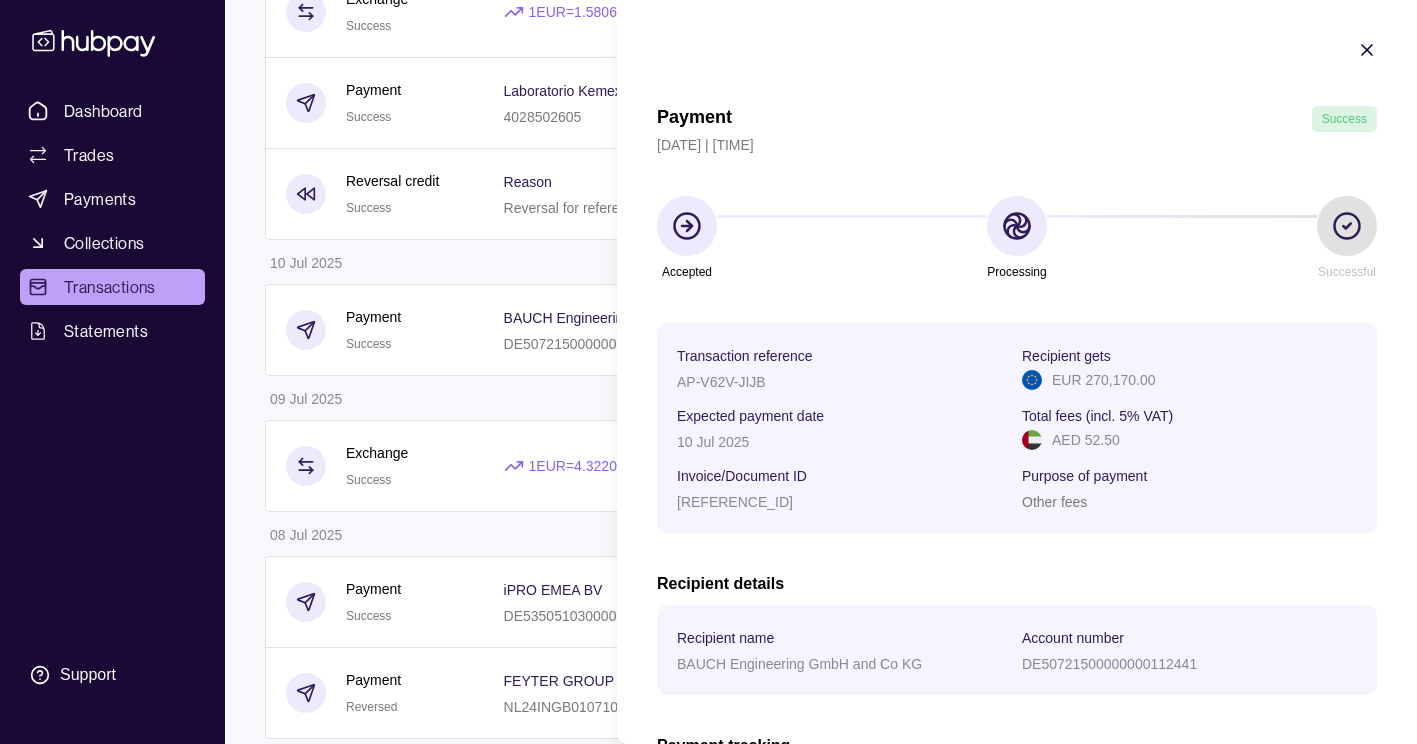 click 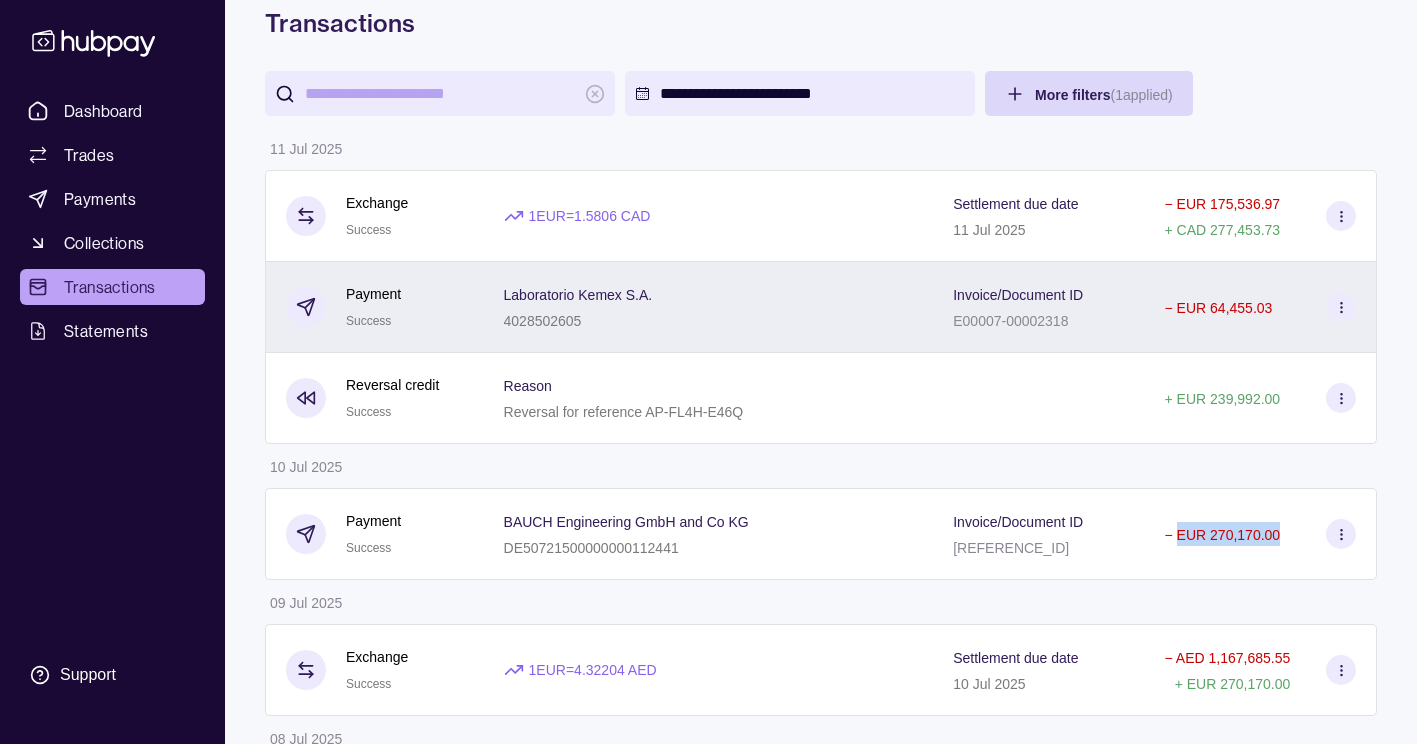 scroll, scrollTop: 92, scrollLeft: 0, axis: vertical 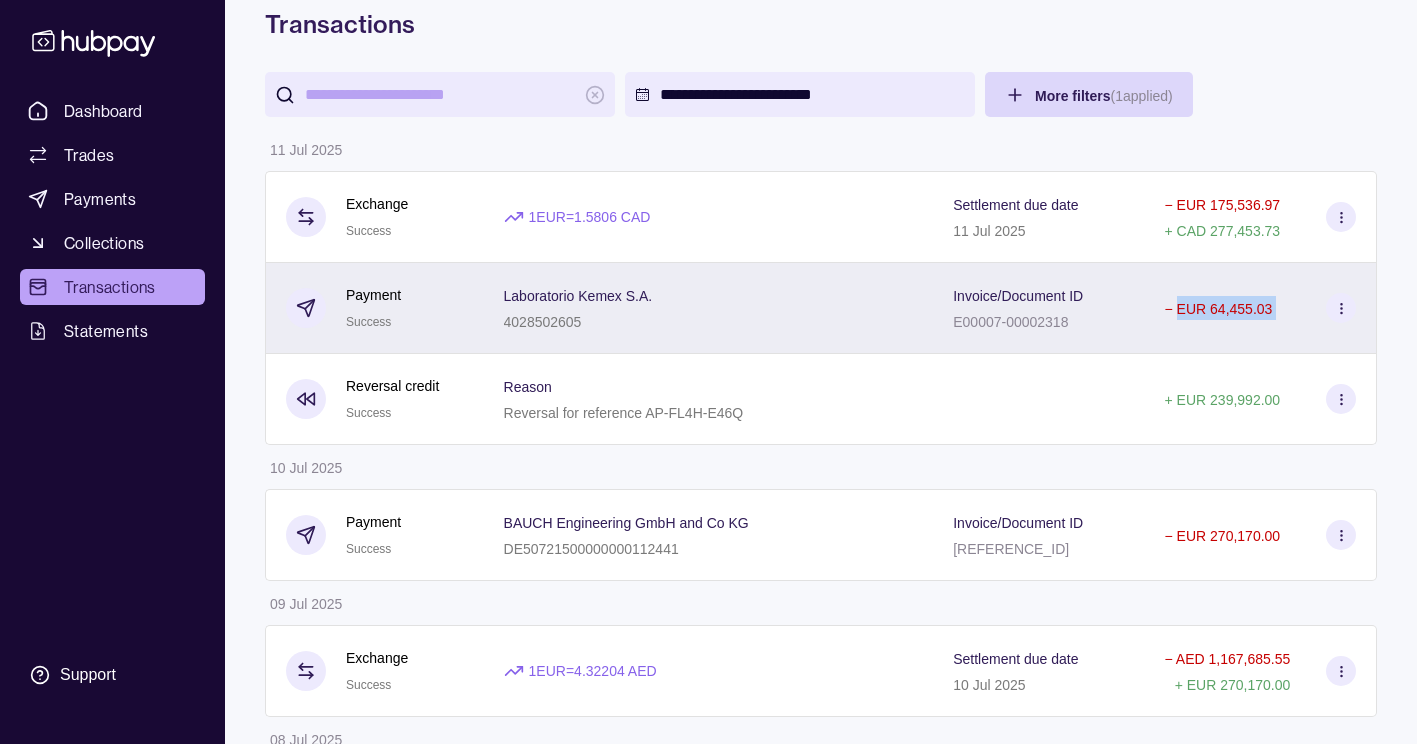 drag, startPoint x: 1175, startPoint y: 303, endPoint x: 1303, endPoint y: 310, distance: 128.19127 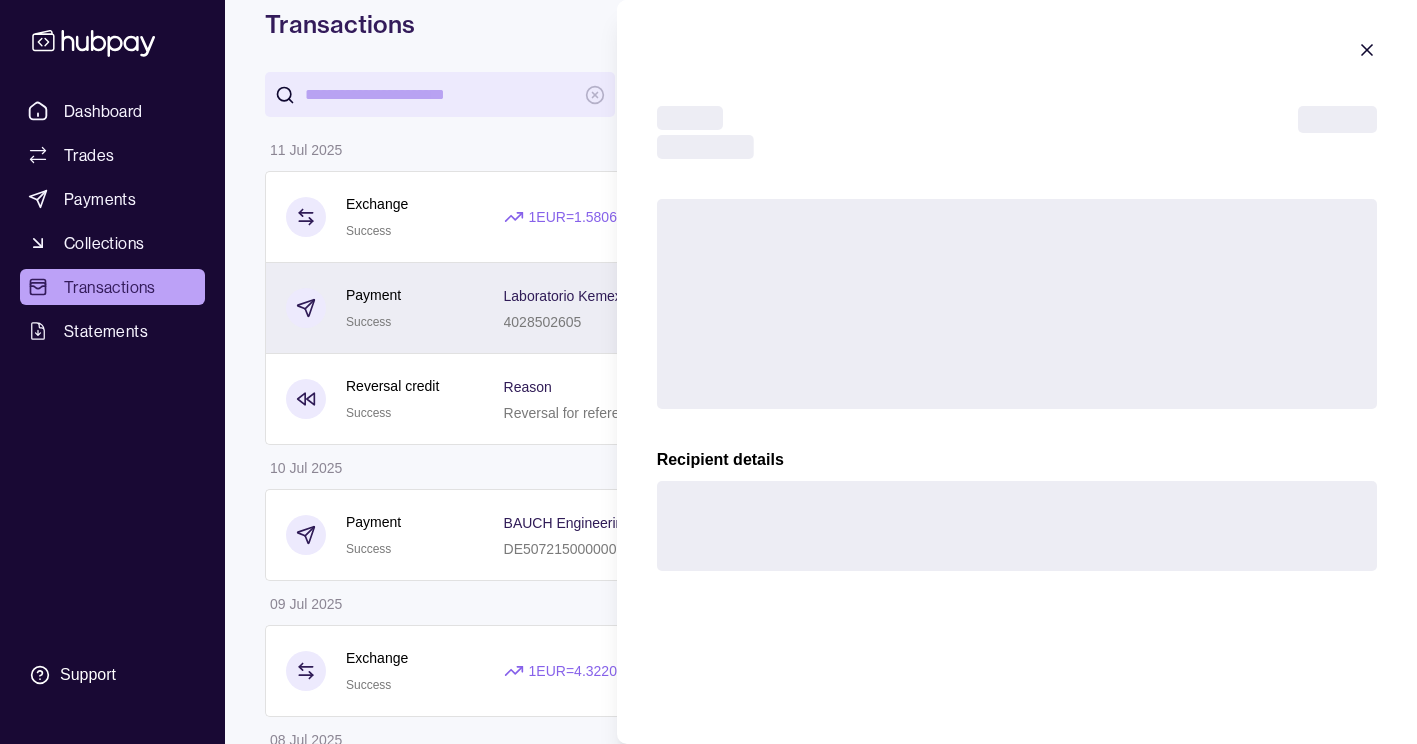 copy on "EUR 64,455.03" 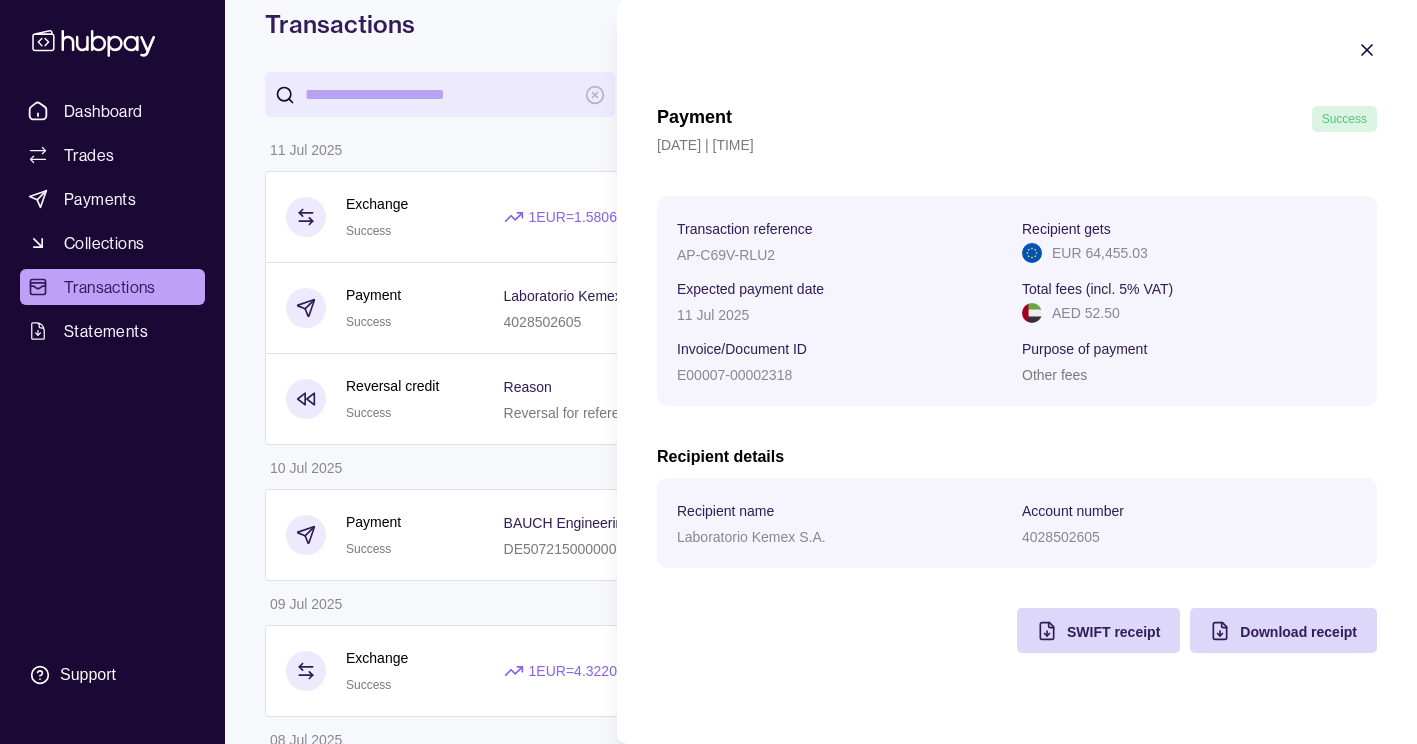 click 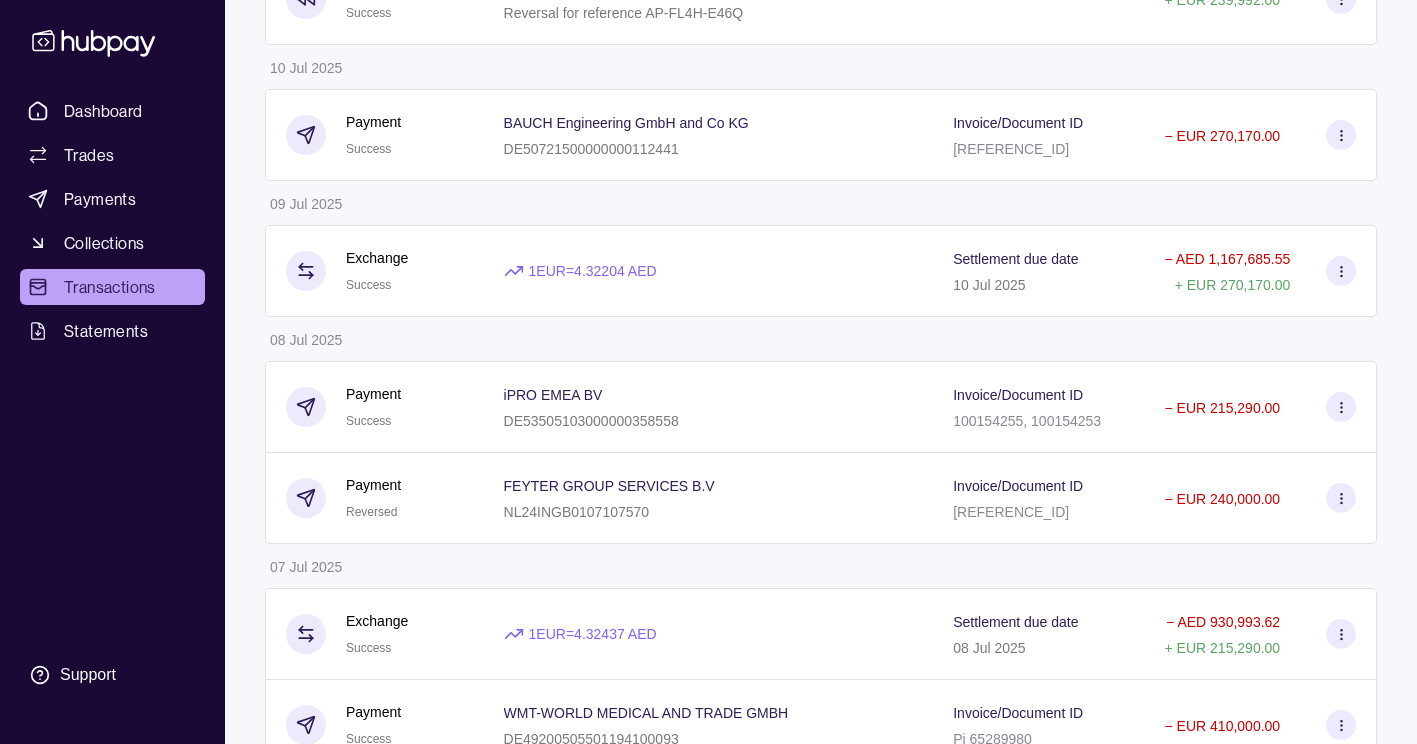 scroll, scrollTop: 0, scrollLeft: 0, axis: both 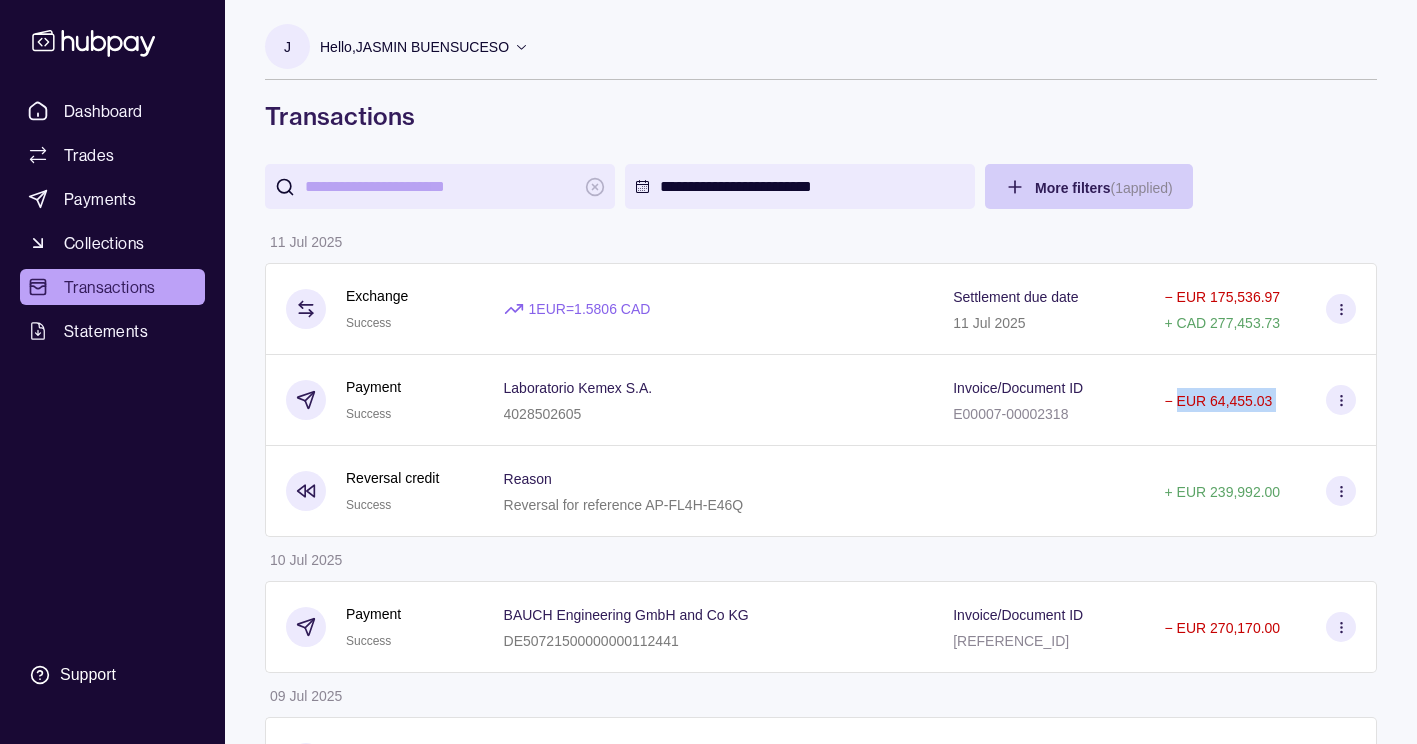 click on "**********" at bounding box center (708, 946) 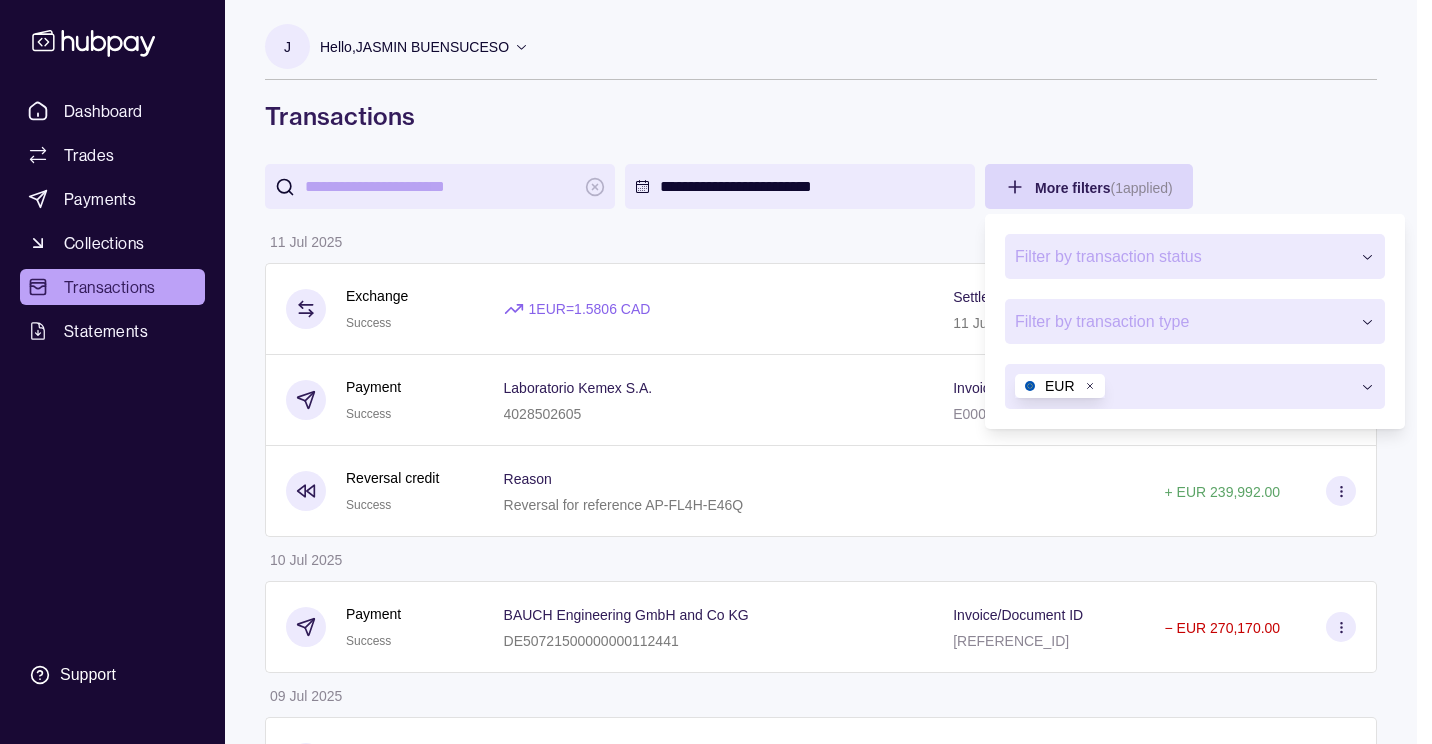 click 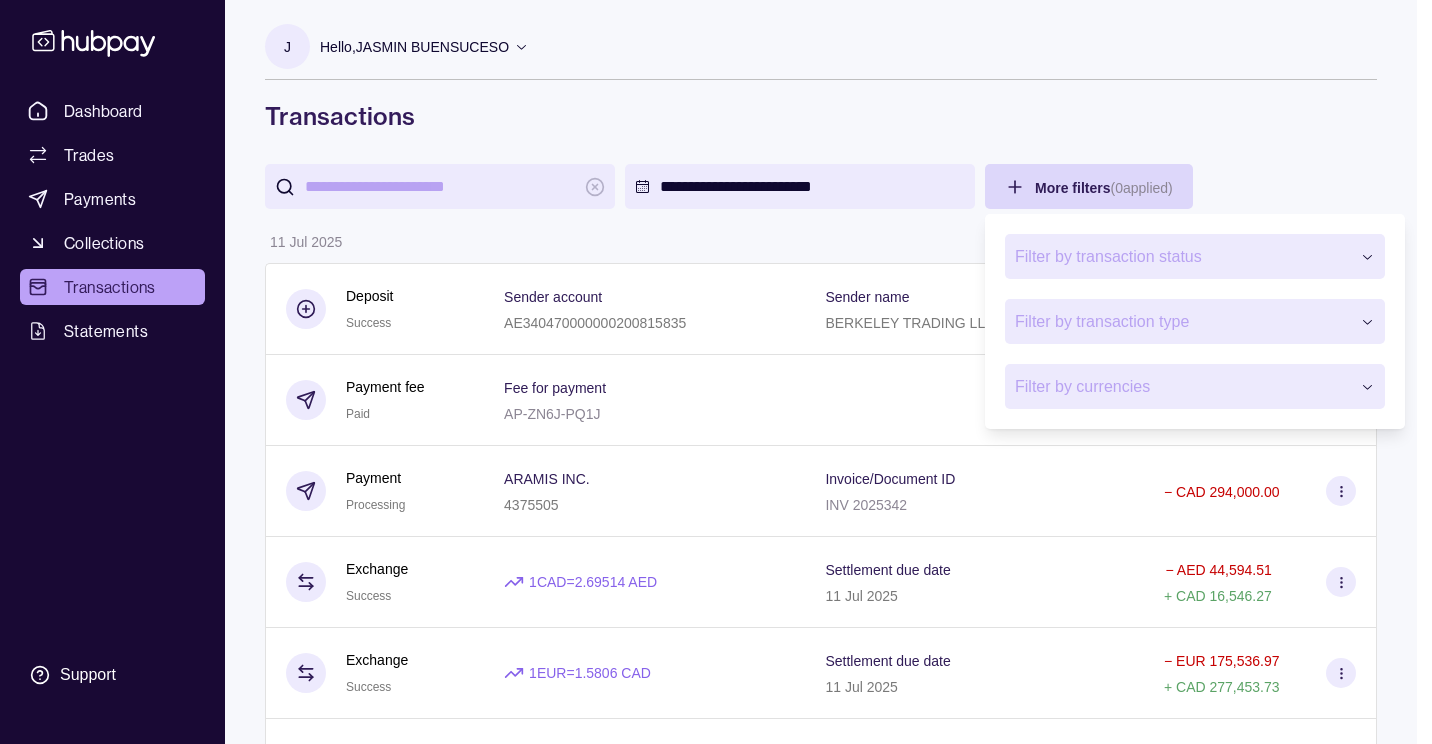 click on "**********" at bounding box center (716, 1129) 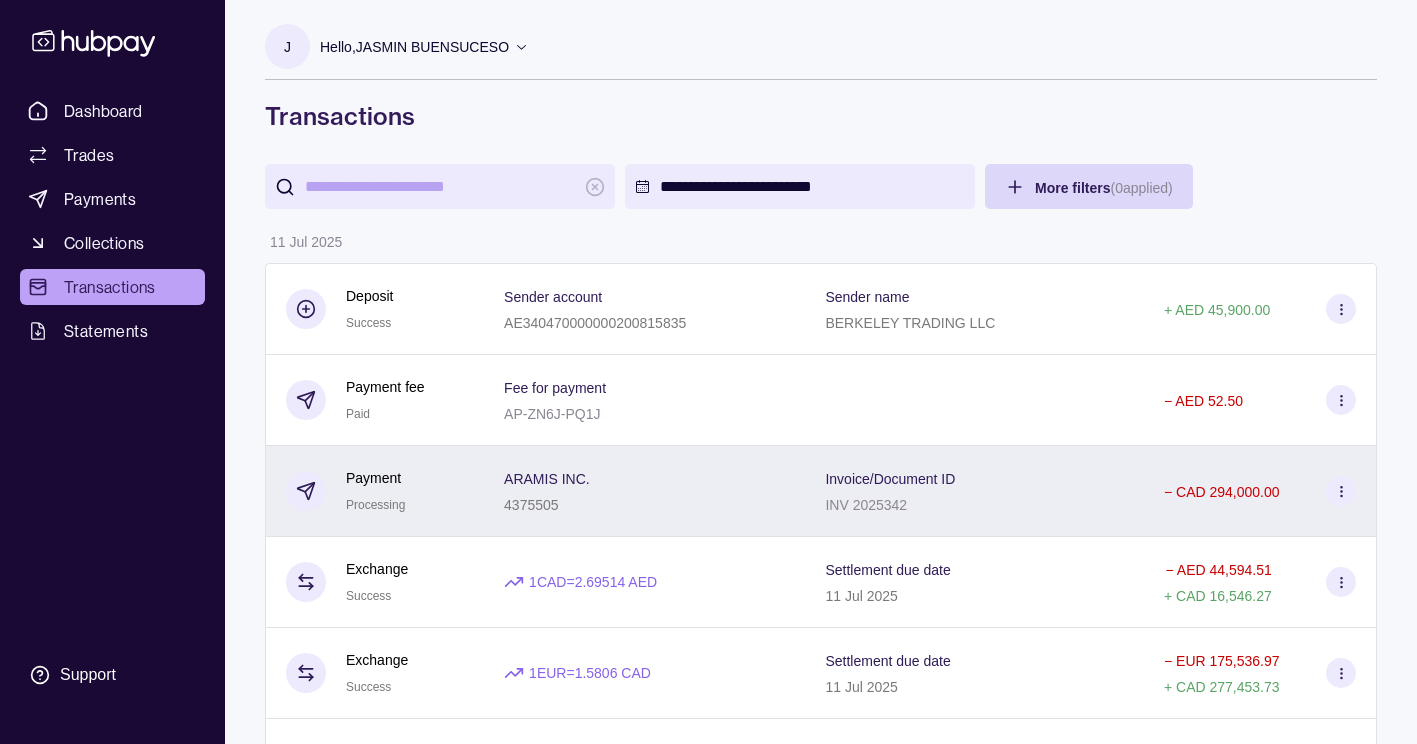 click 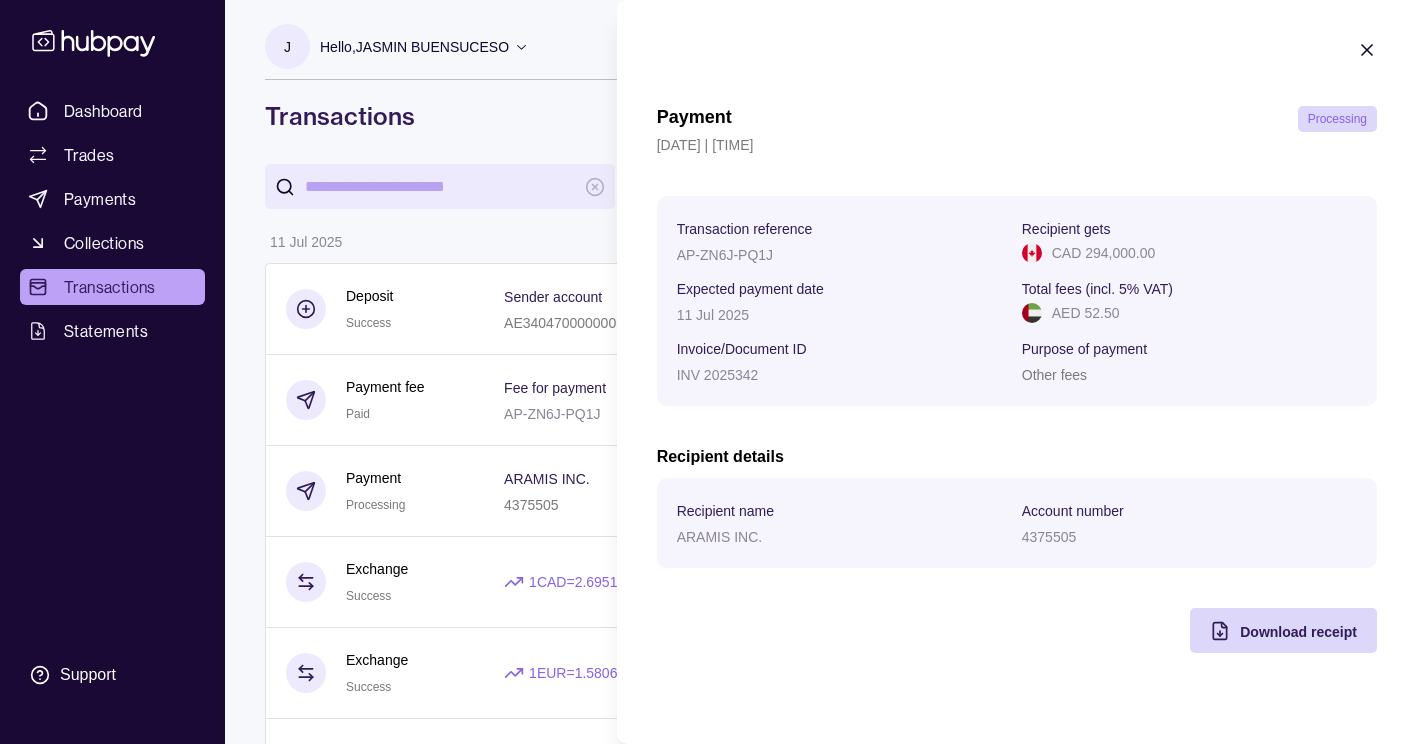 click 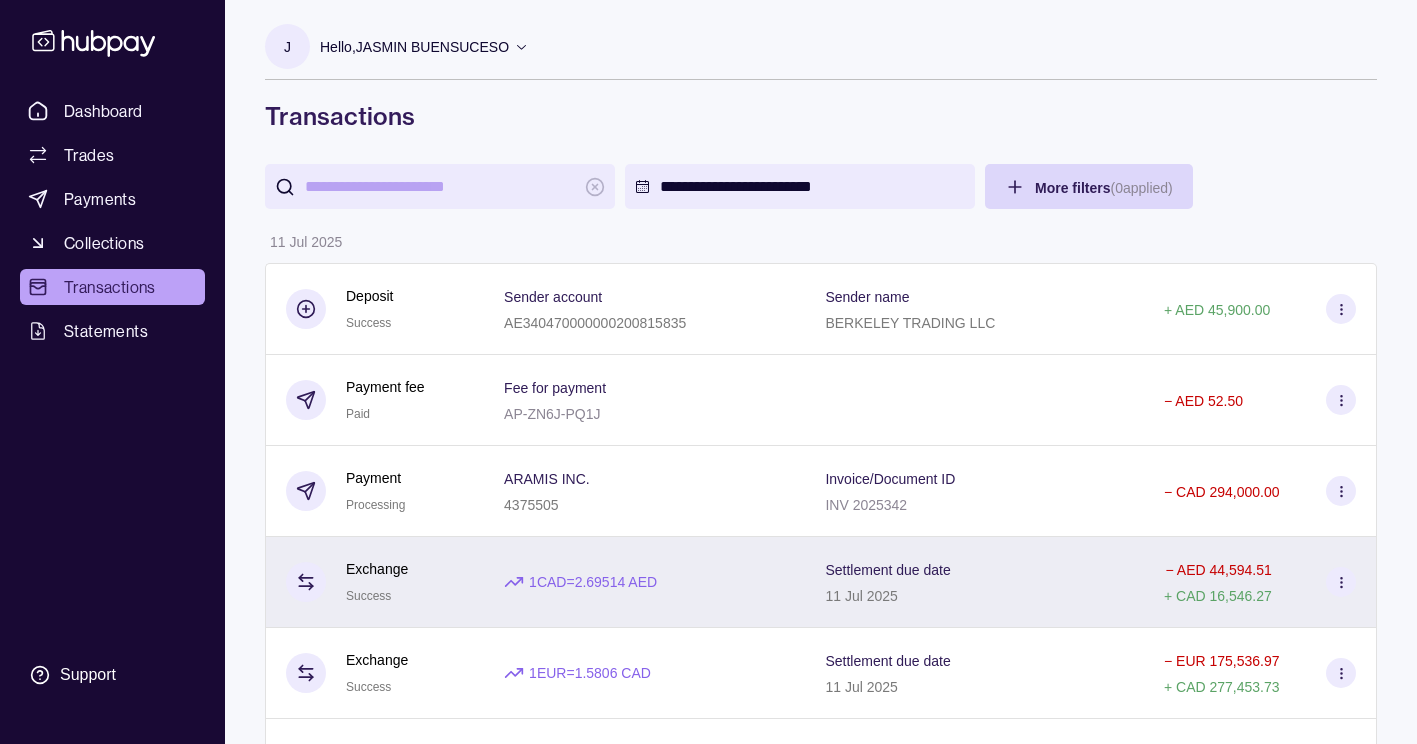 scroll, scrollTop: 400, scrollLeft: 0, axis: vertical 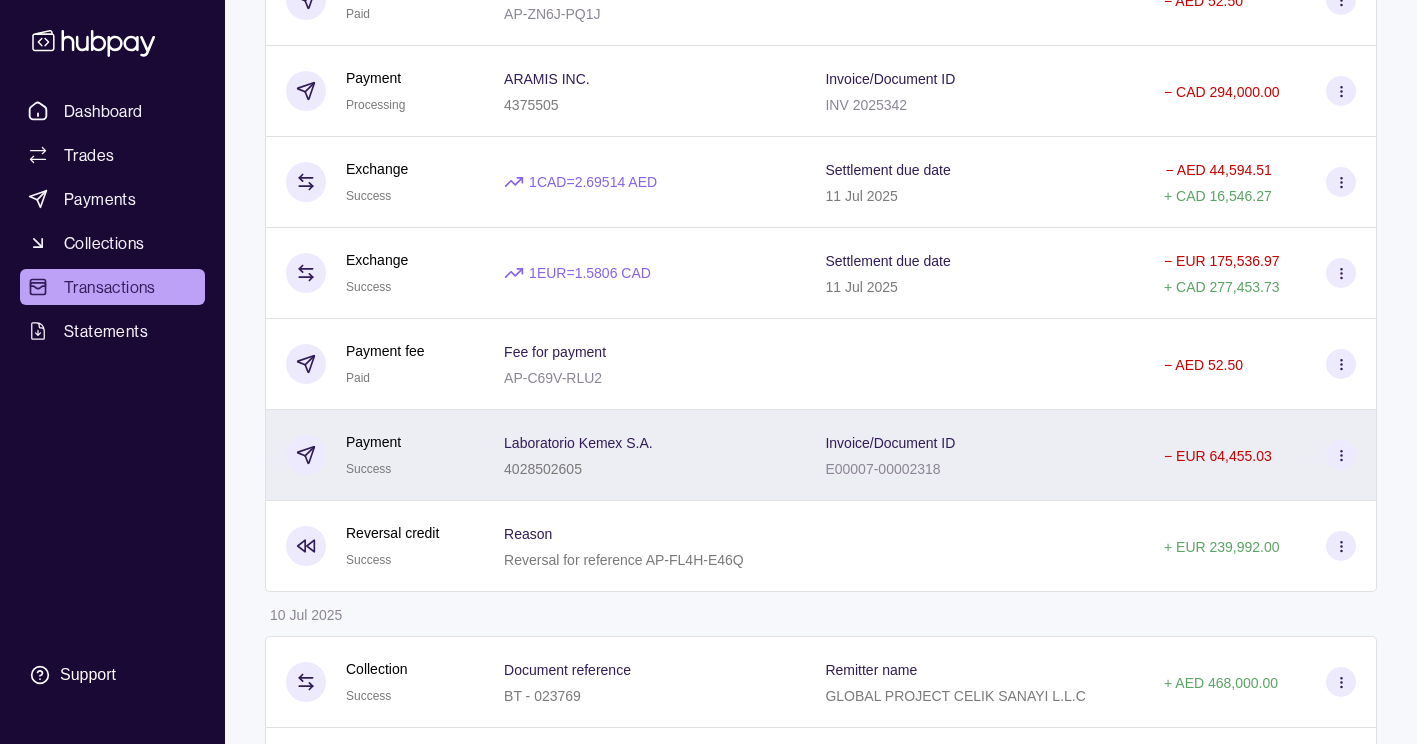 click 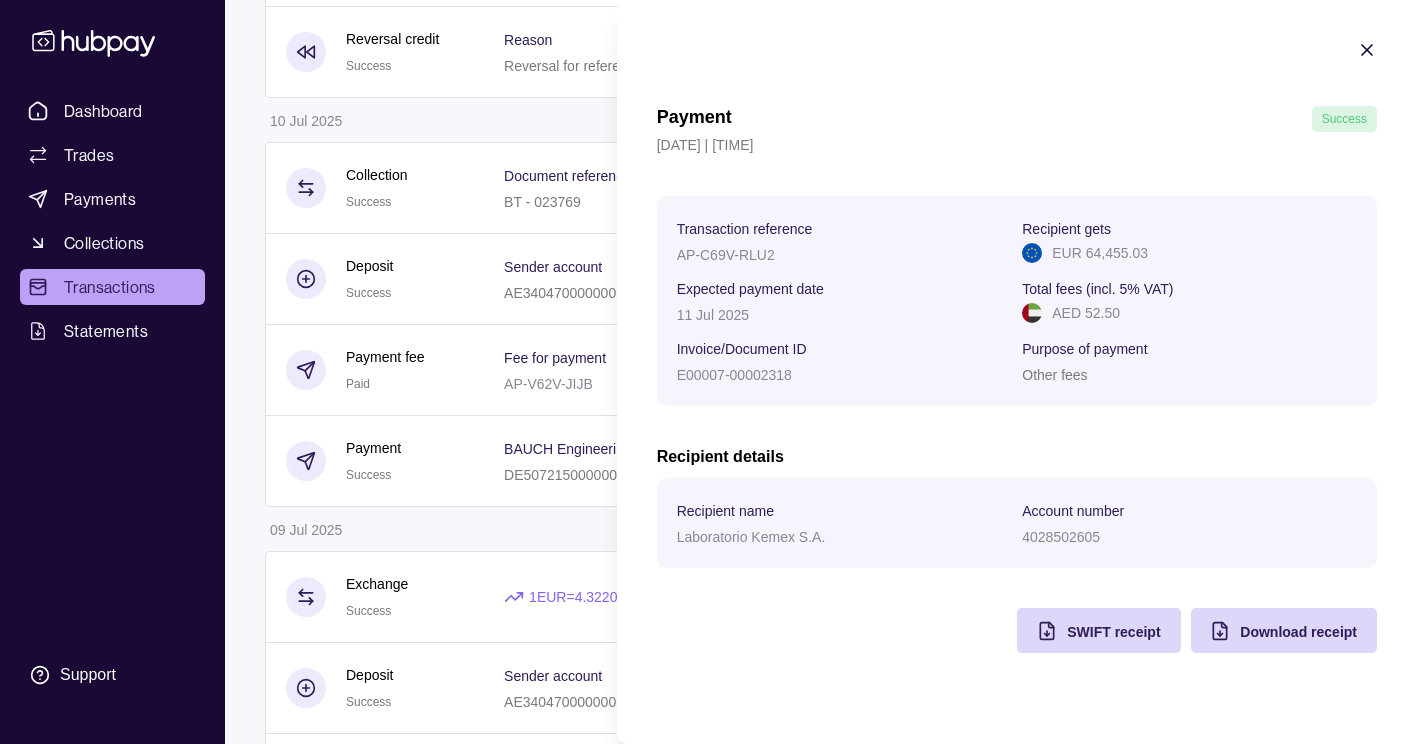scroll, scrollTop: 1200, scrollLeft: 0, axis: vertical 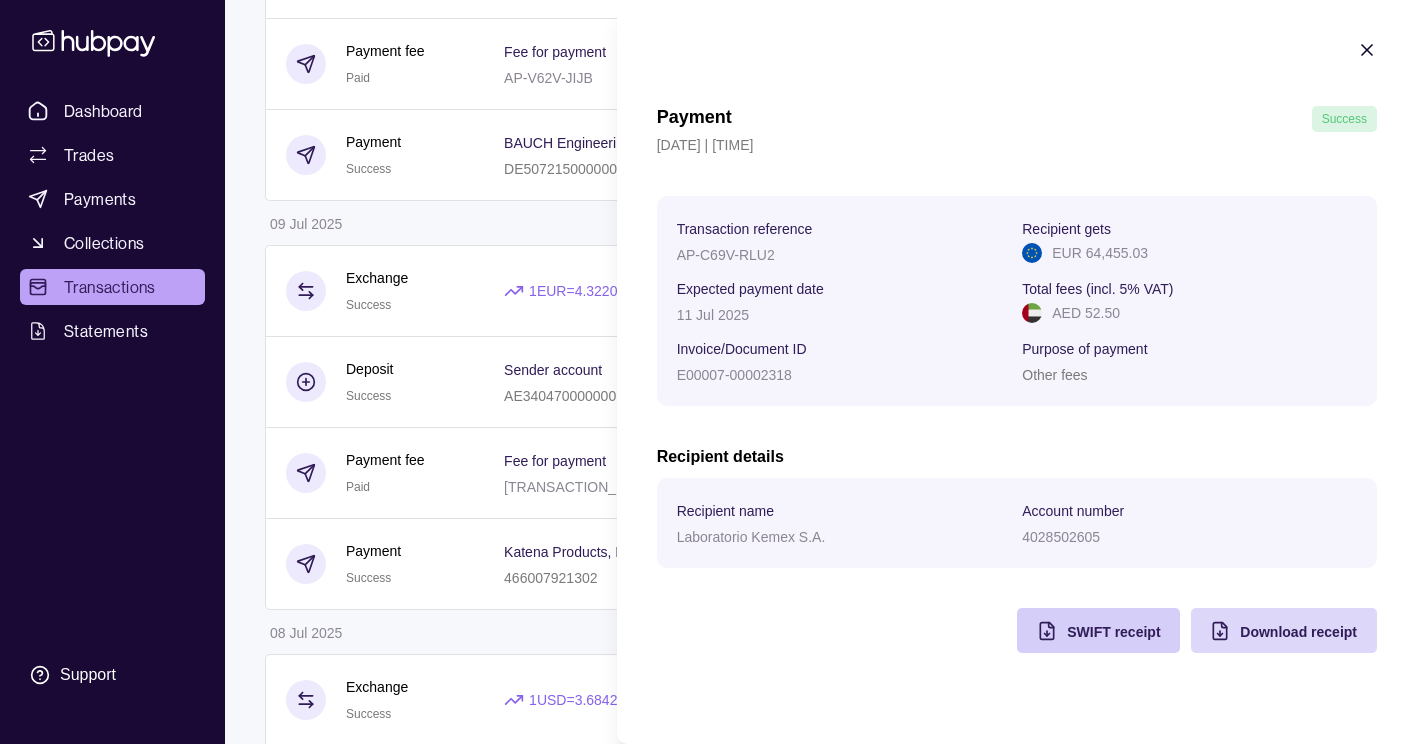 click on "SWIFT receipt" at bounding box center (1113, 632) 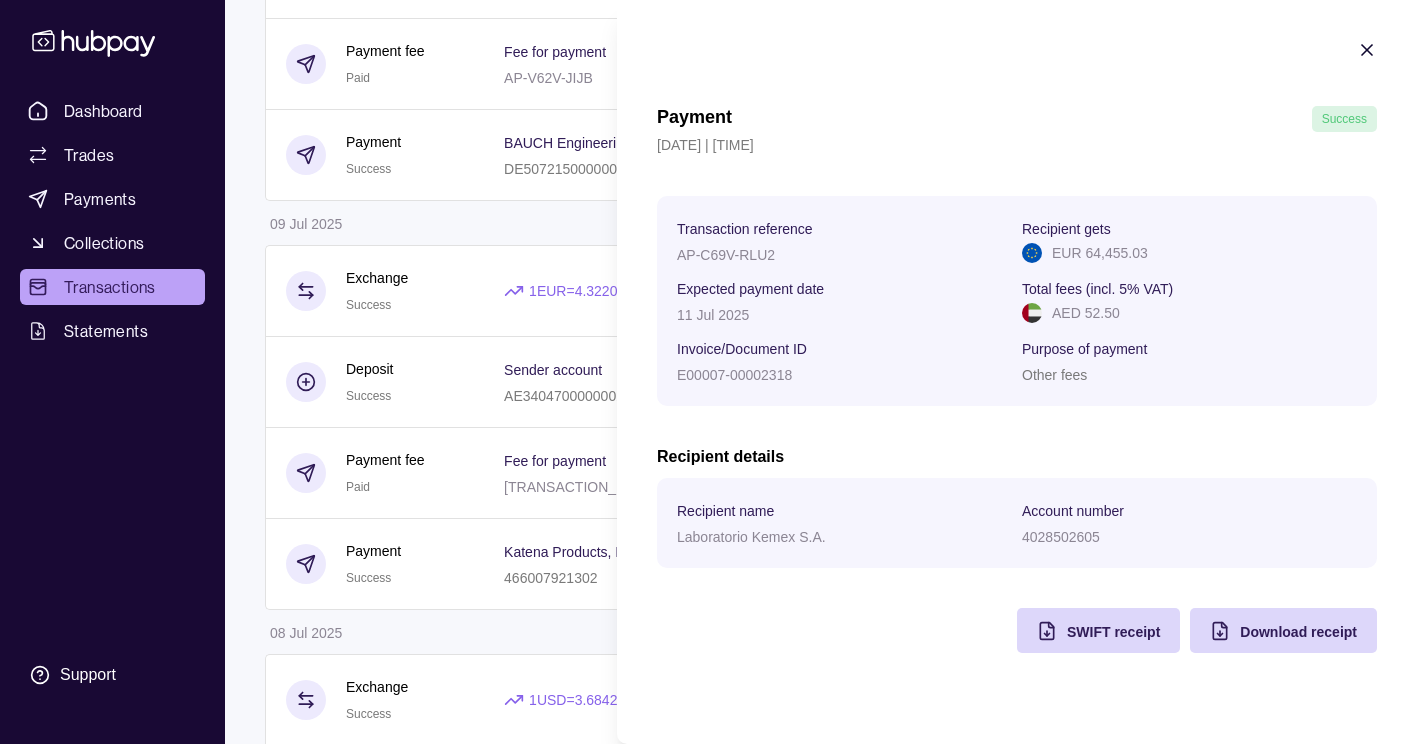 click on "11 Jul 2025" at bounding box center (844, 314) 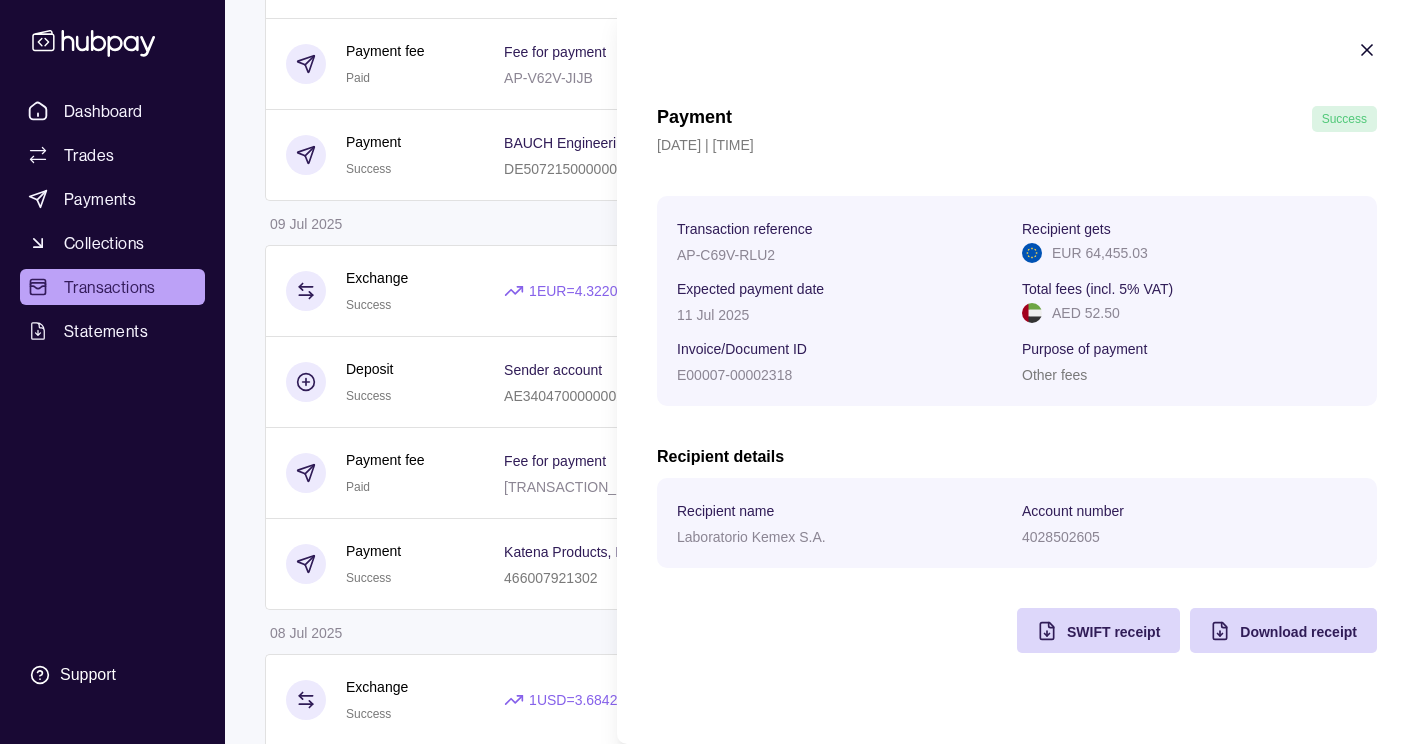 click on "Laboratorio Kemex S.A." at bounding box center [751, 537] 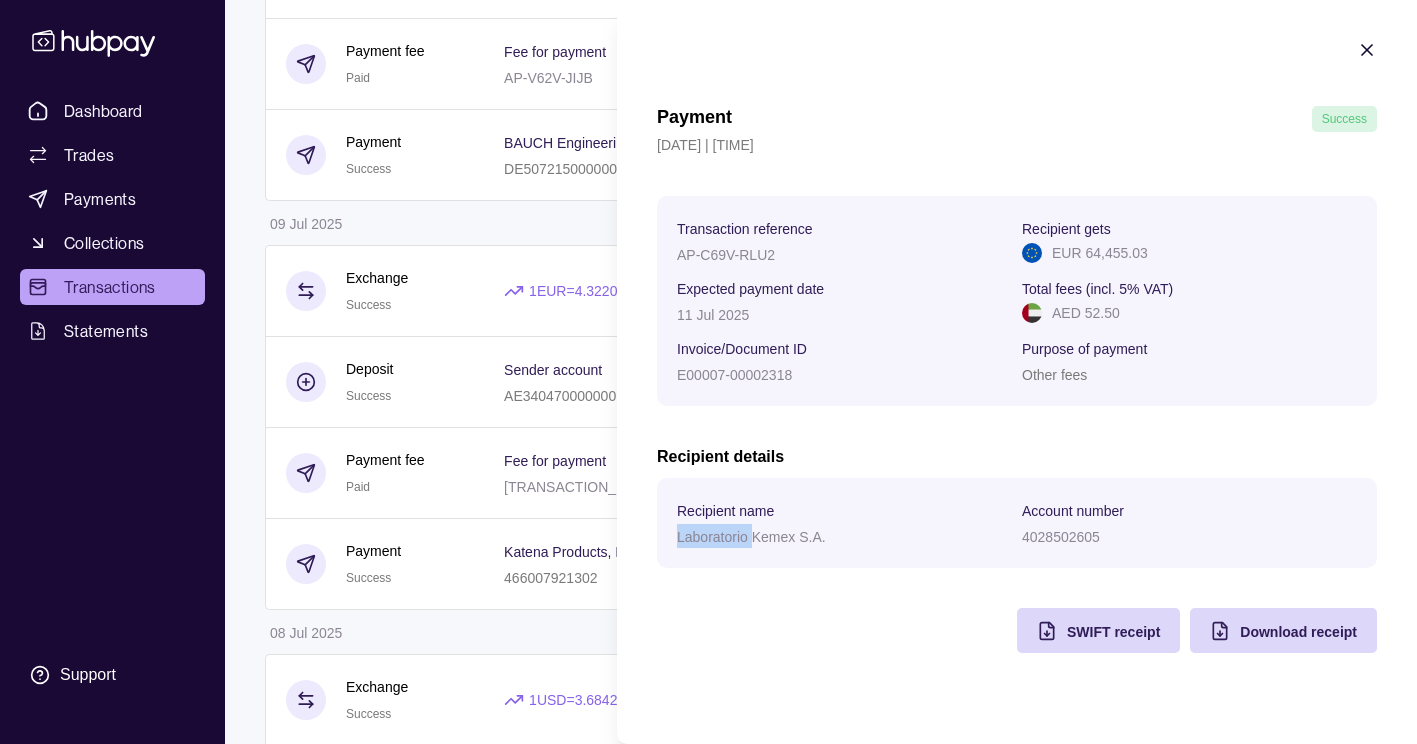 click on "Laboratorio Kemex S.A." at bounding box center (751, 537) 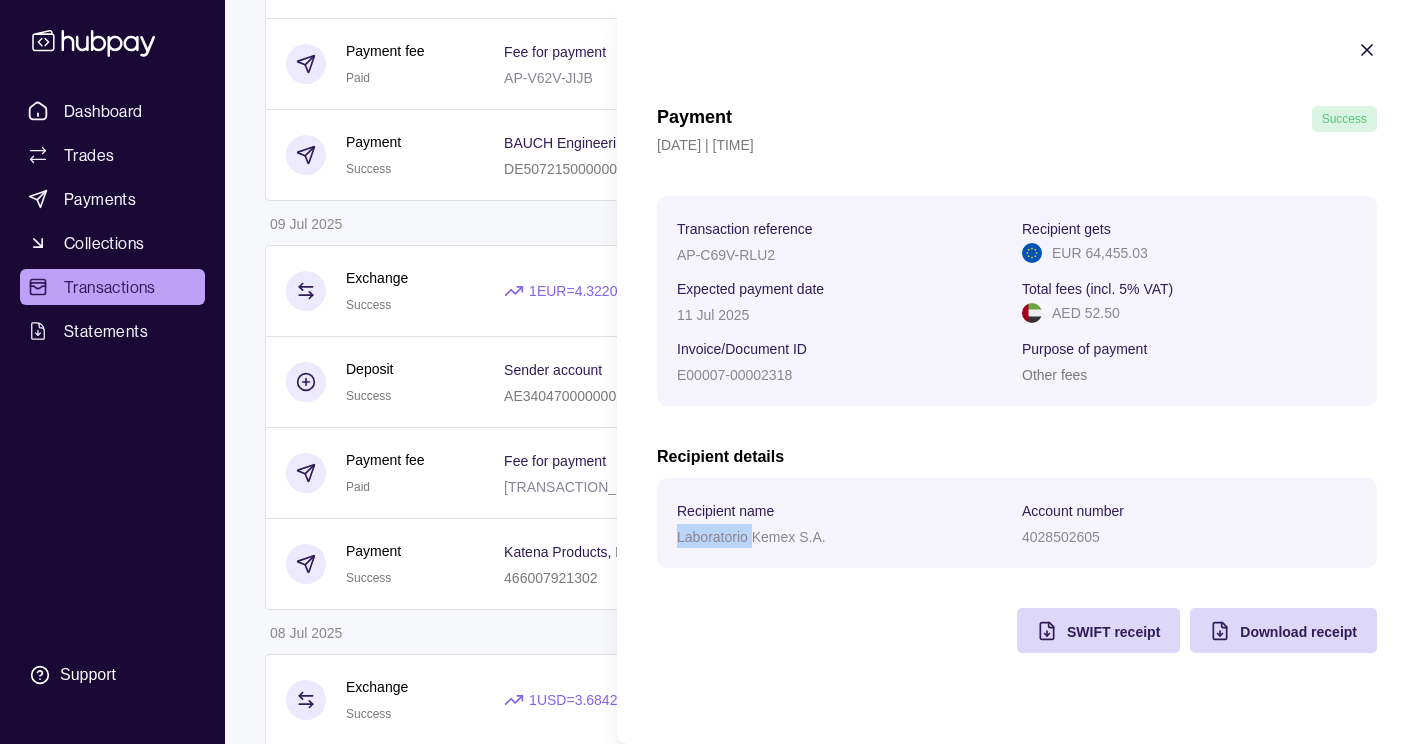 copy on "Laboratorio" 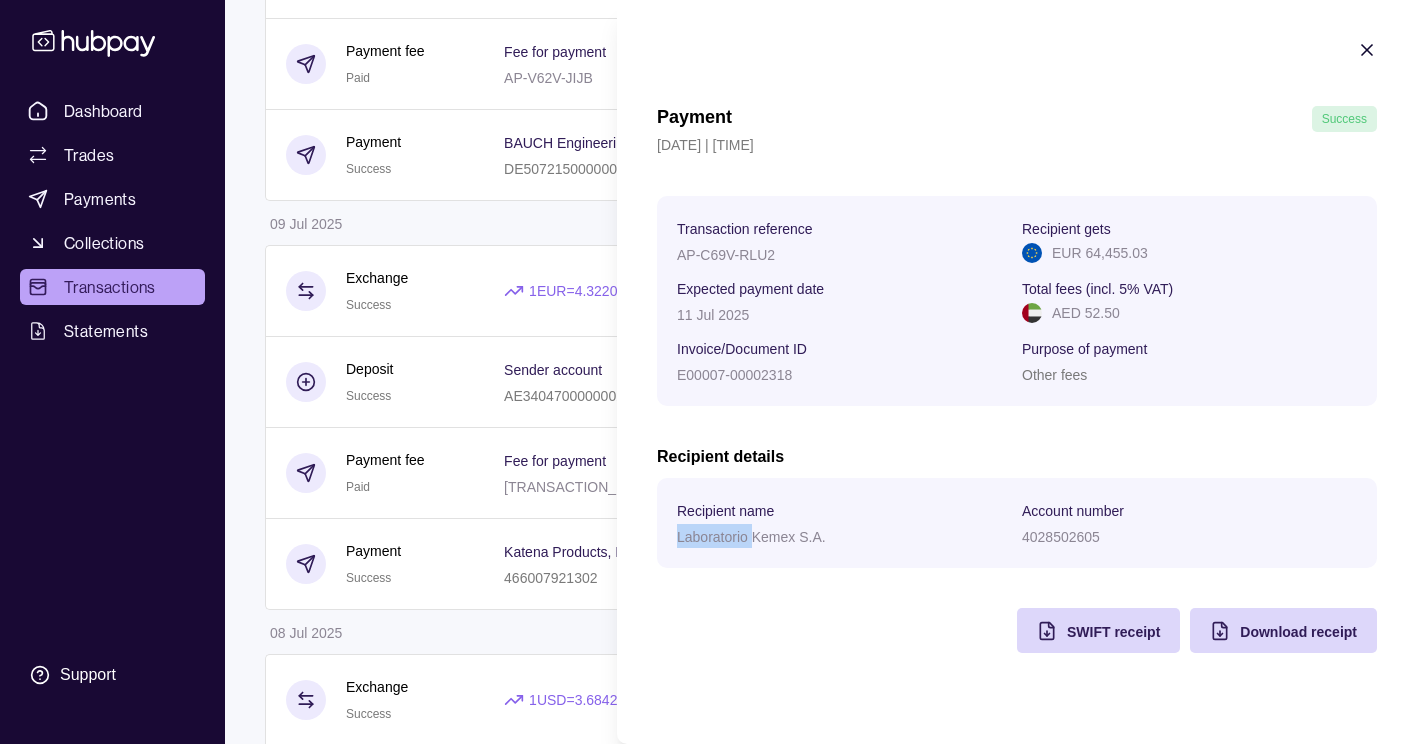 click 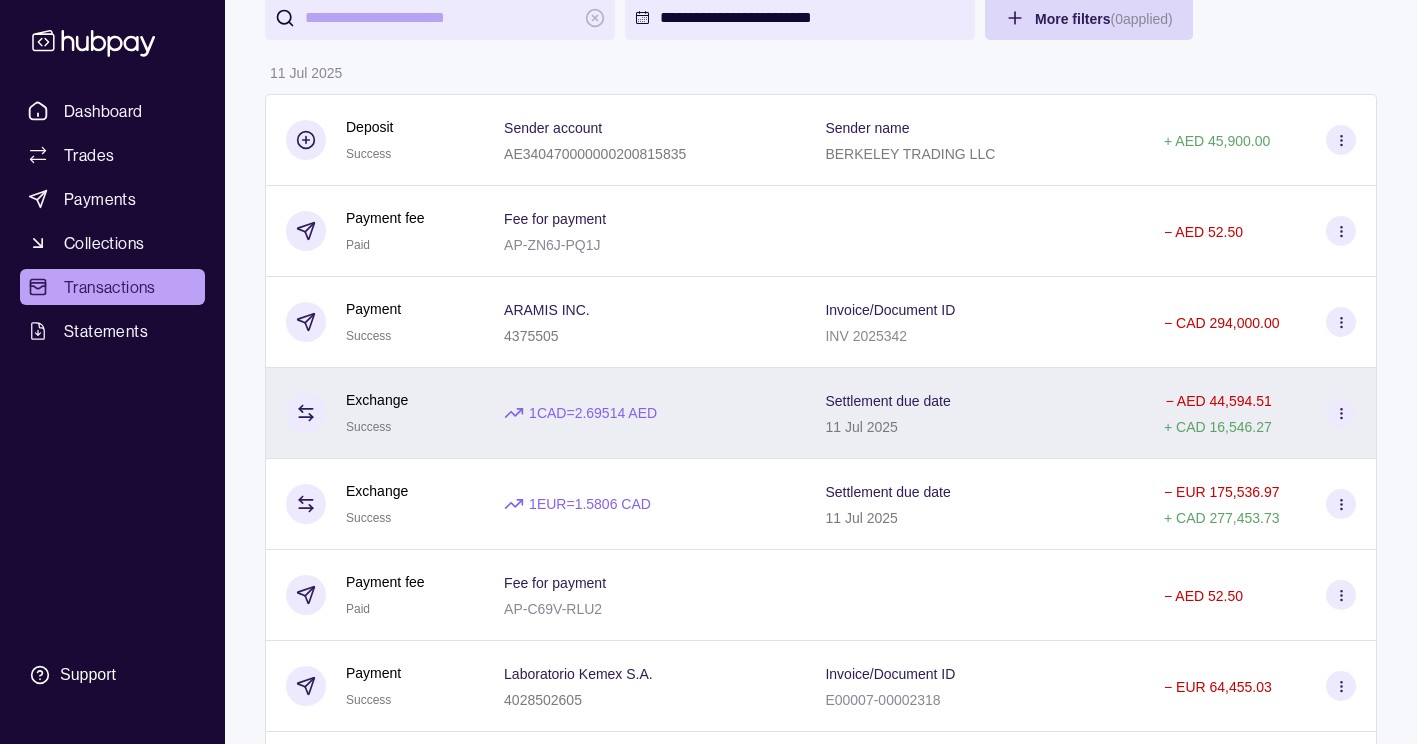 scroll, scrollTop: 0, scrollLeft: 0, axis: both 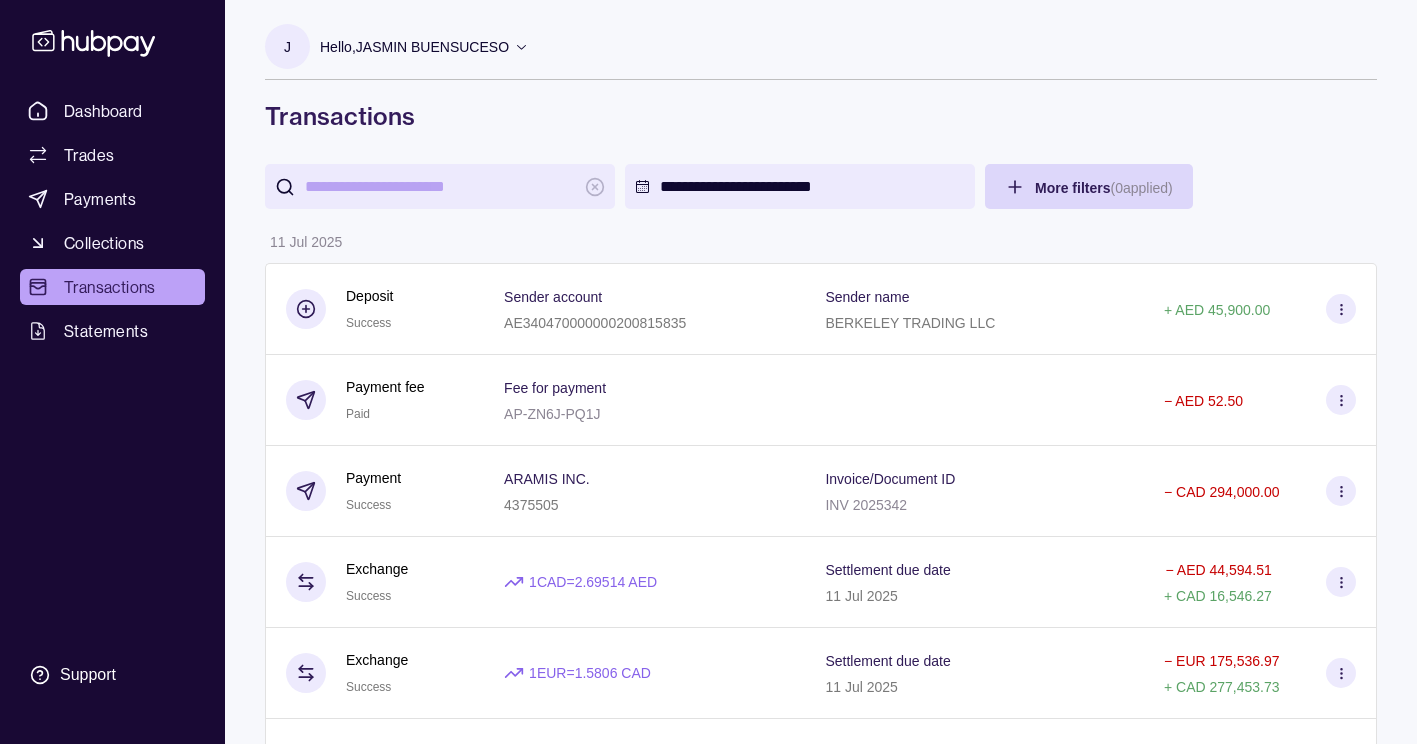 click 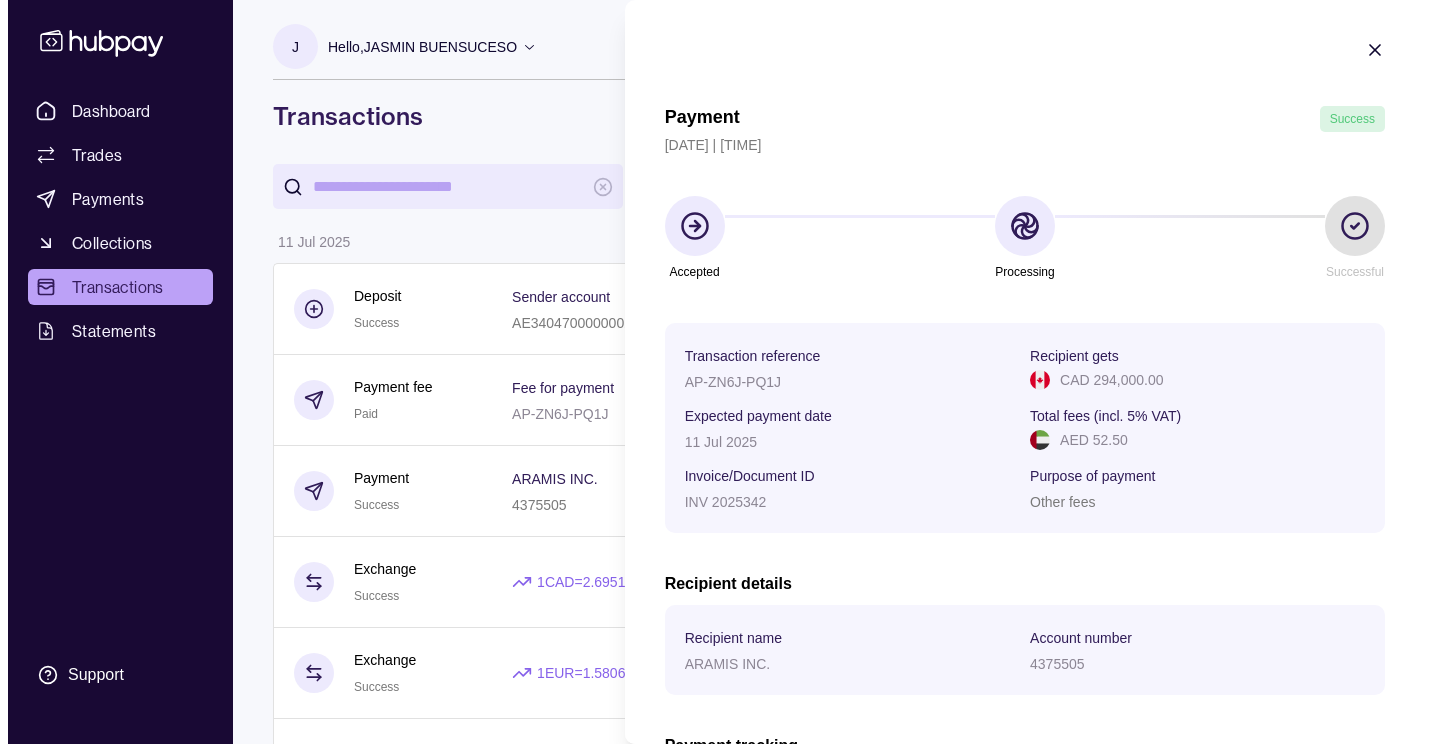 scroll, scrollTop: 301, scrollLeft: 0, axis: vertical 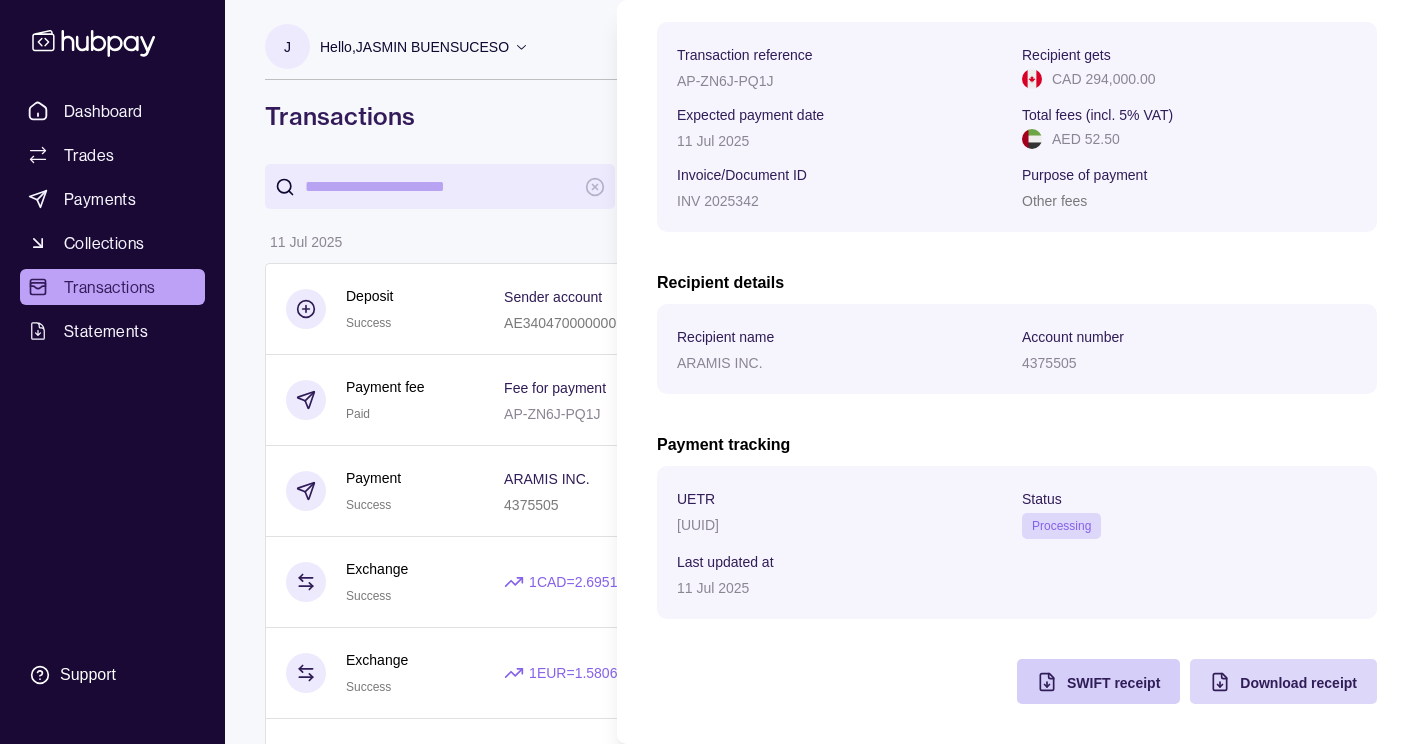 click on "SWIFT receipt" at bounding box center (1113, 683) 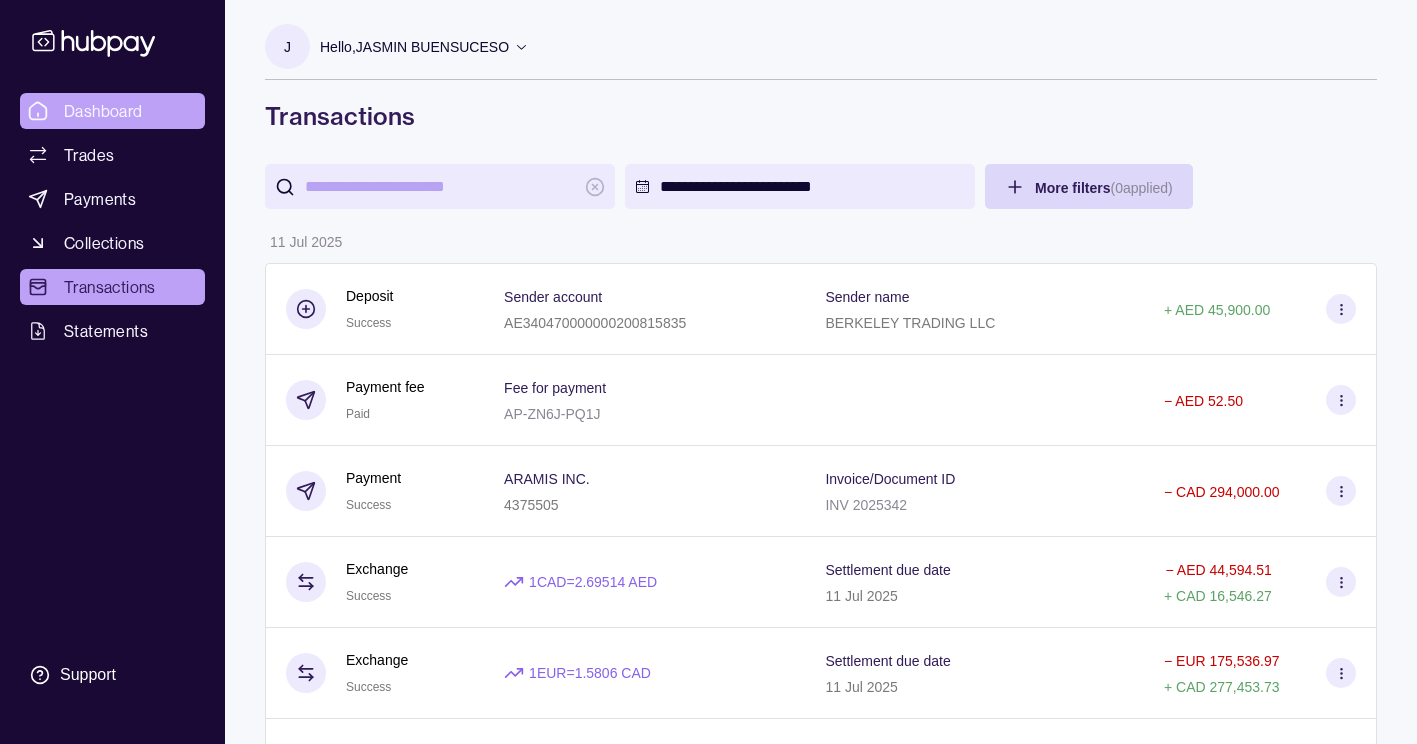 click on "Dashboard" at bounding box center [103, 111] 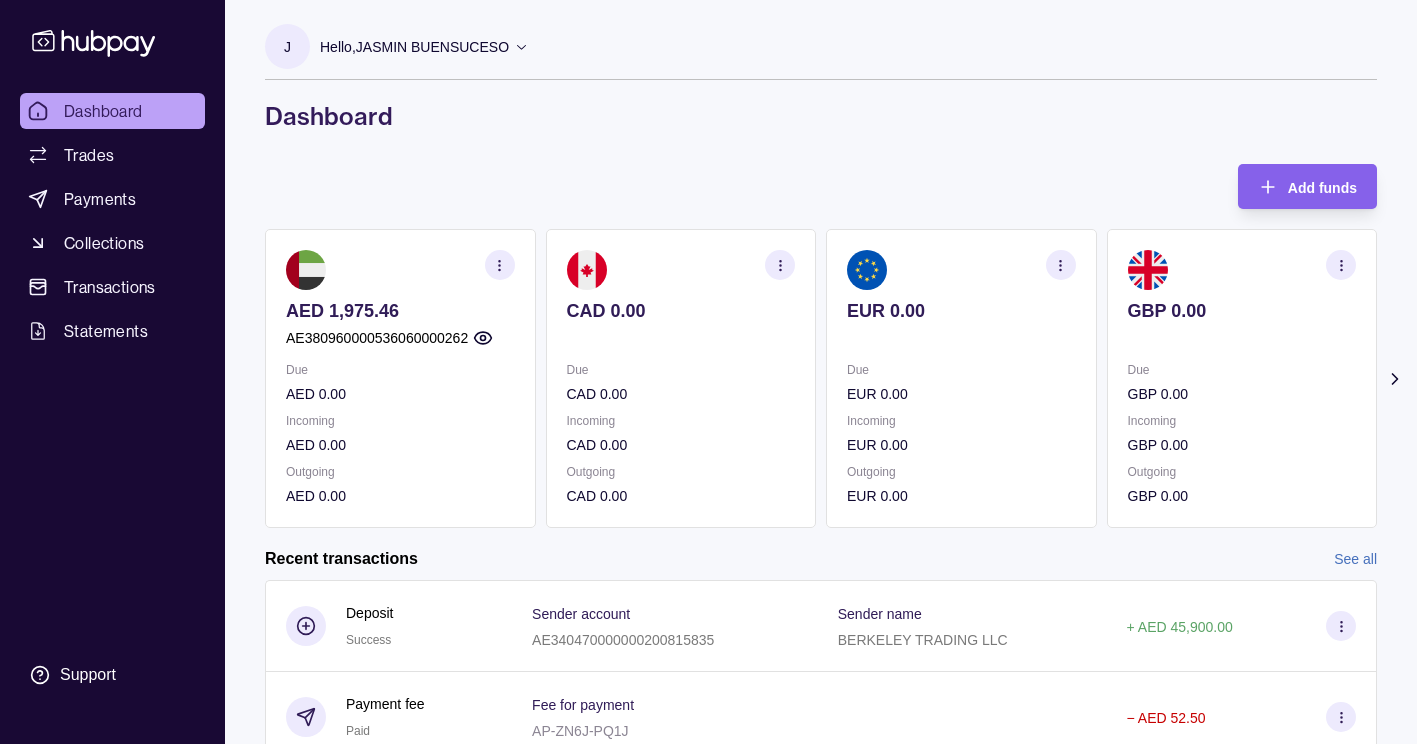 click on "AED 1,975.46" at bounding box center [400, 311] 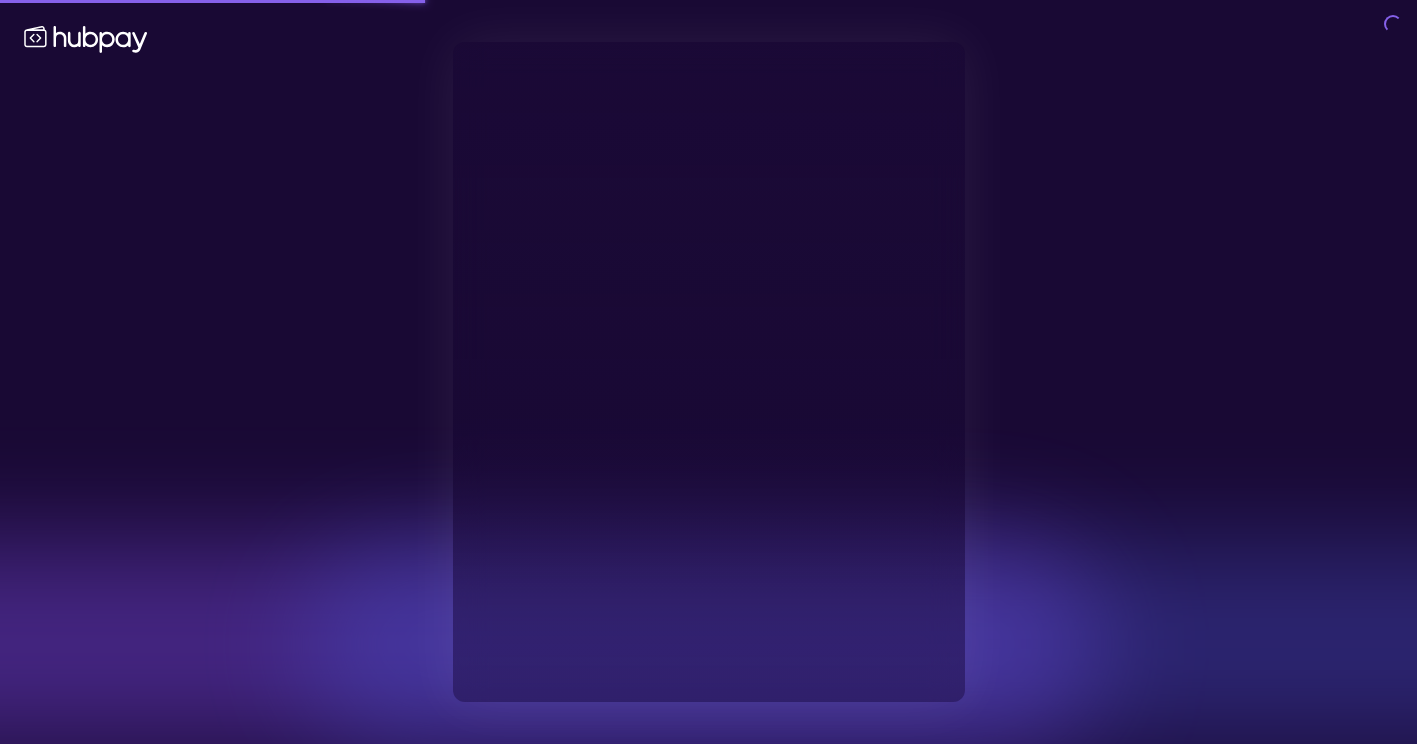 type on "**********" 